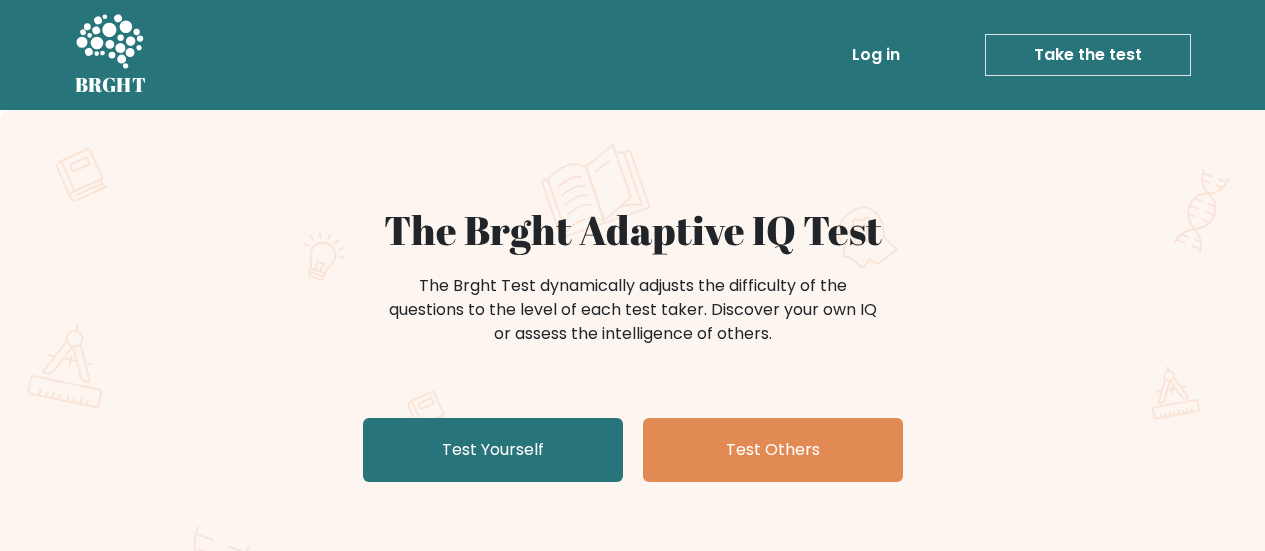 scroll, scrollTop: 0, scrollLeft: 0, axis: both 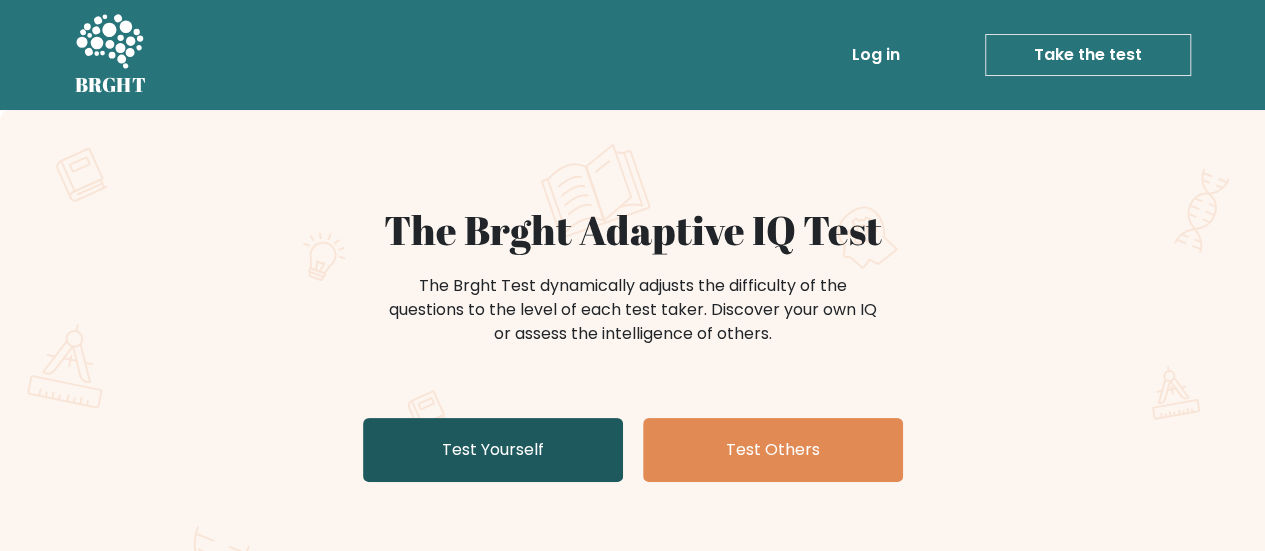click on "Test Yourself" at bounding box center [493, 450] 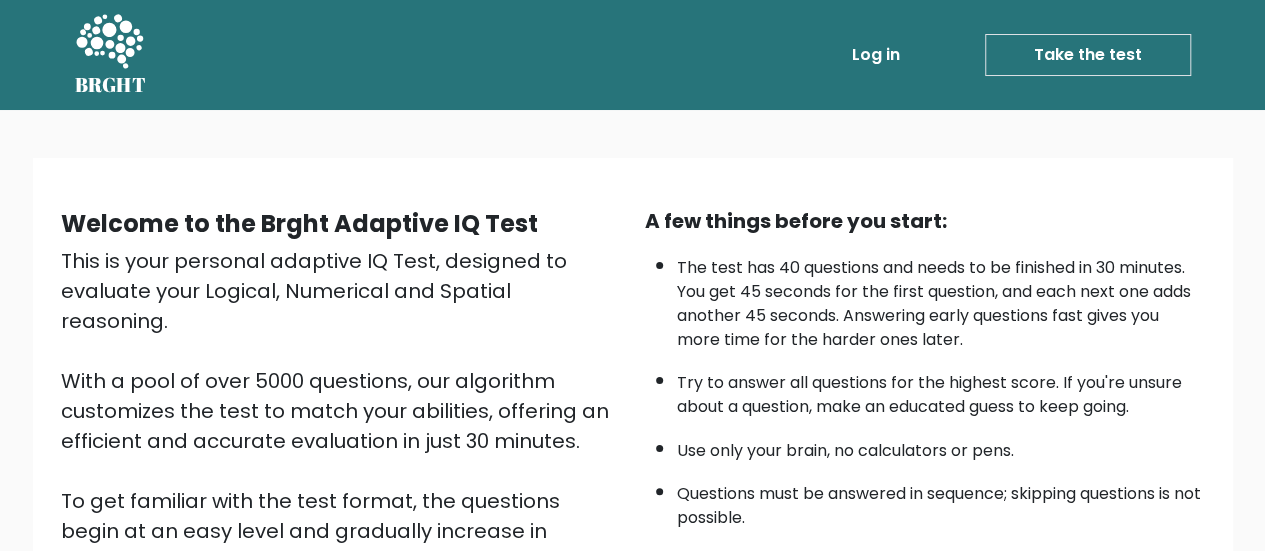 scroll, scrollTop: 364, scrollLeft: 0, axis: vertical 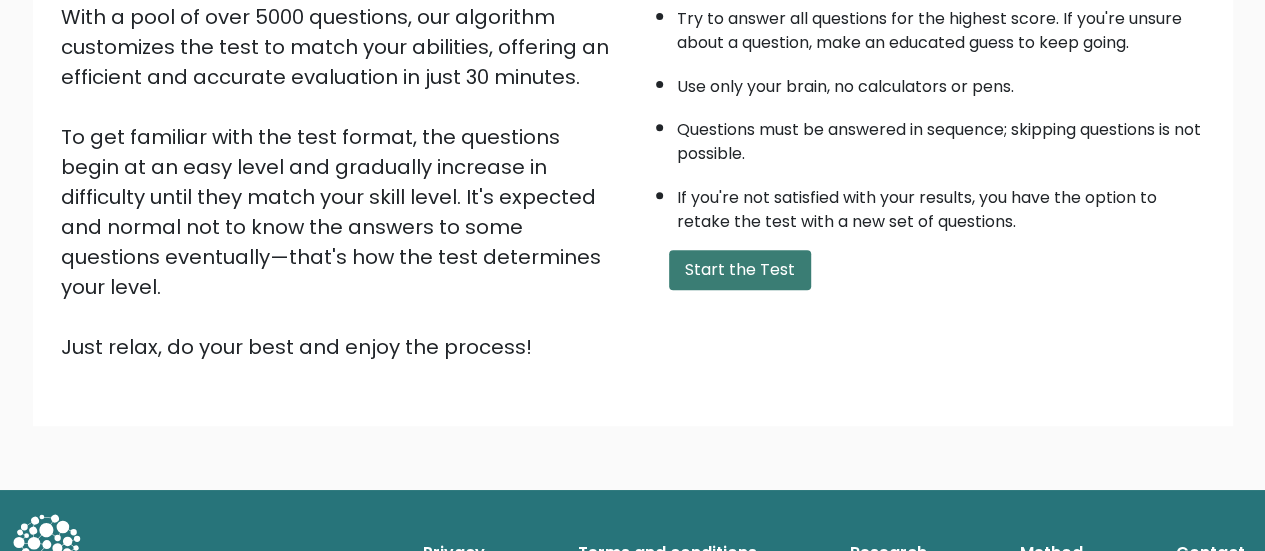 click on "Start the Test" at bounding box center (740, 270) 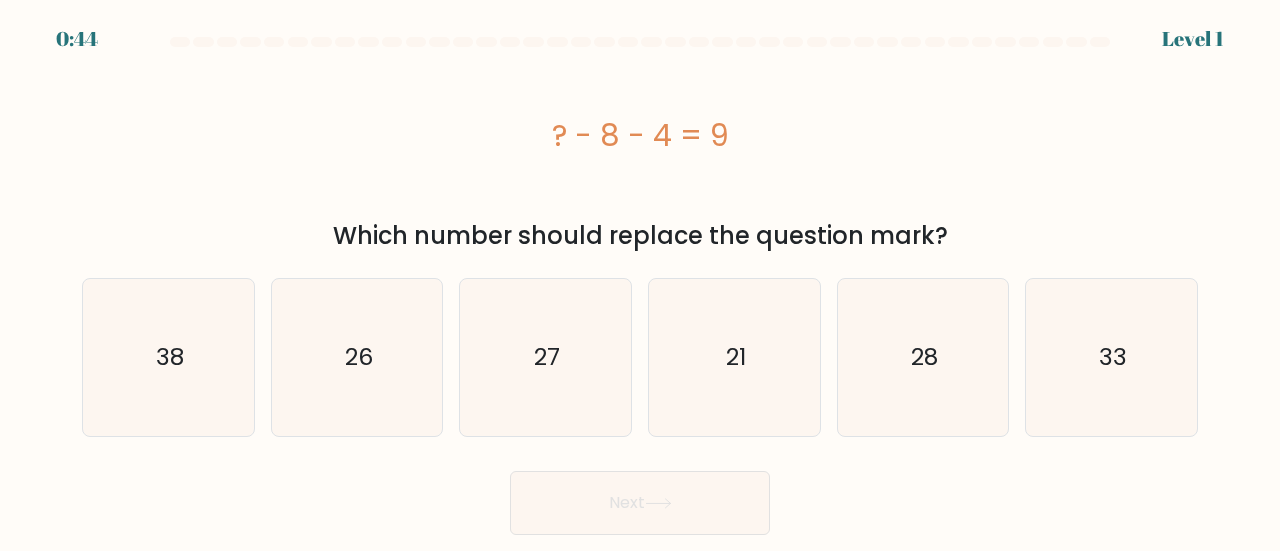 scroll, scrollTop: 0, scrollLeft: 0, axis: both 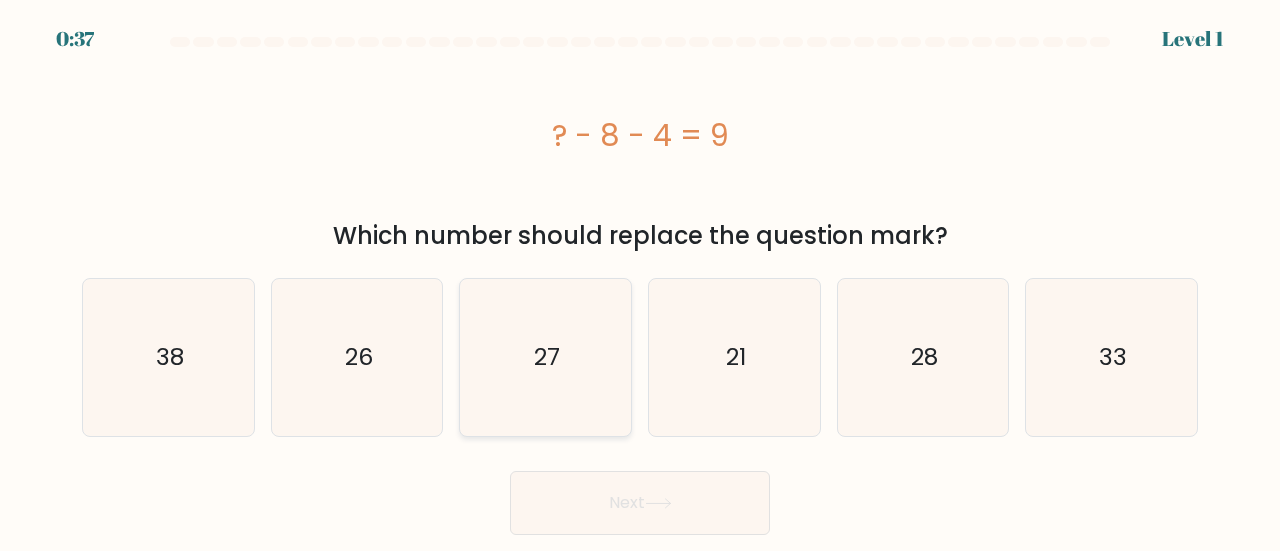 click on "27" 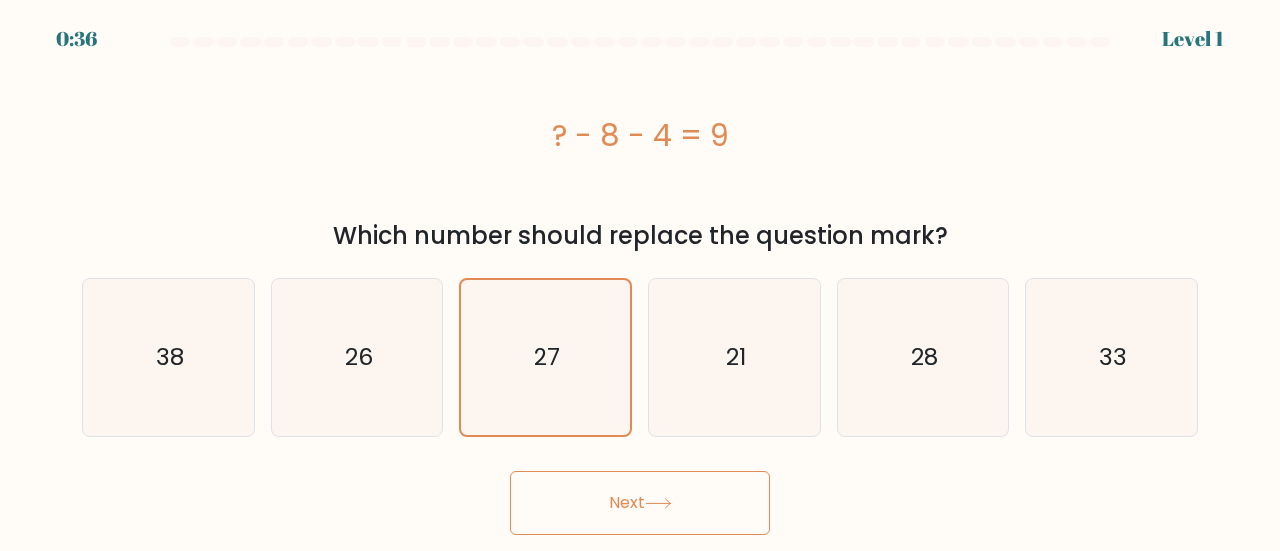 click on "Next" at bounding box center [640, 503] 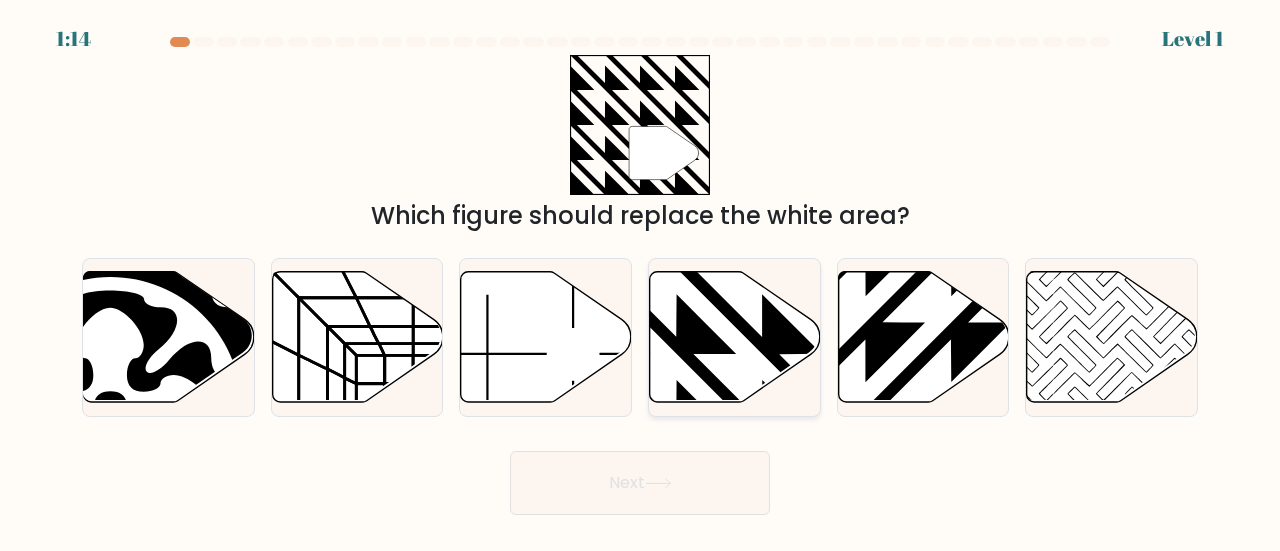click 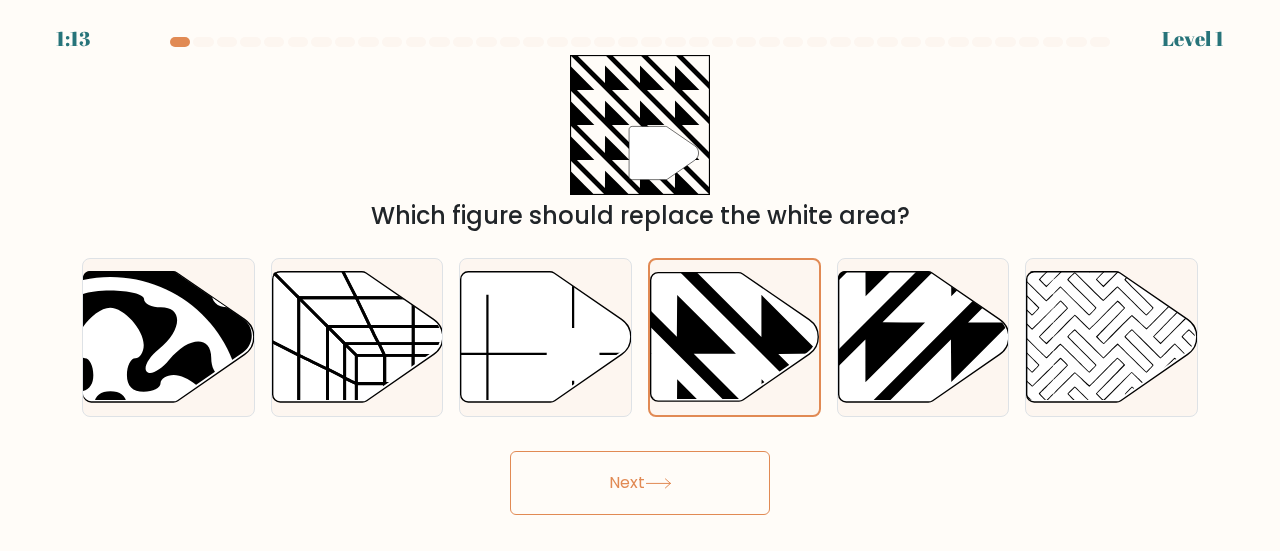 click 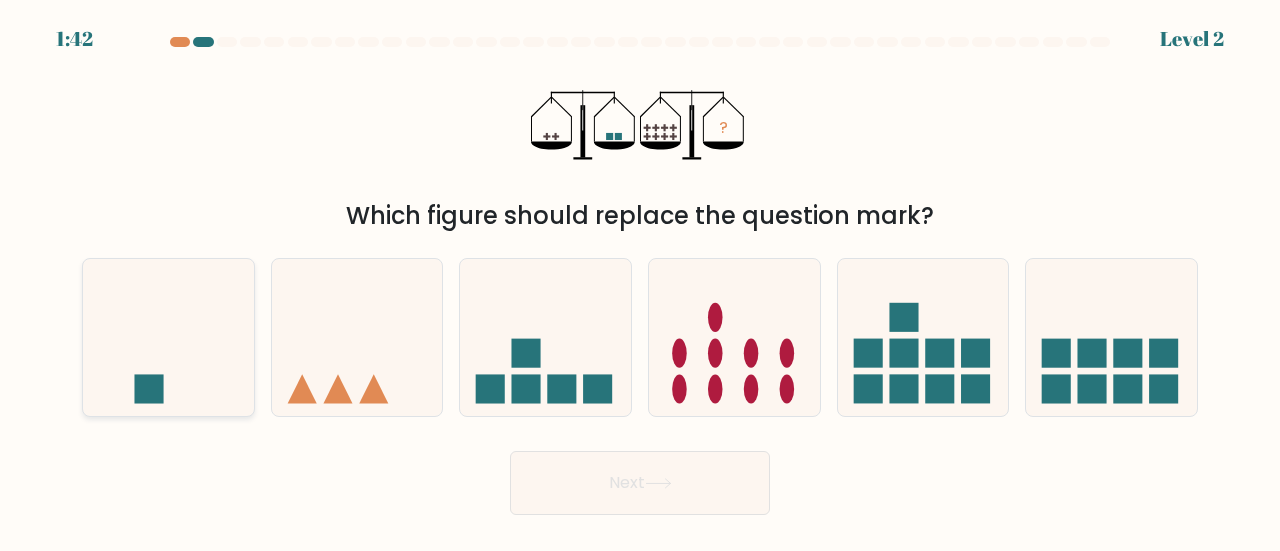 click 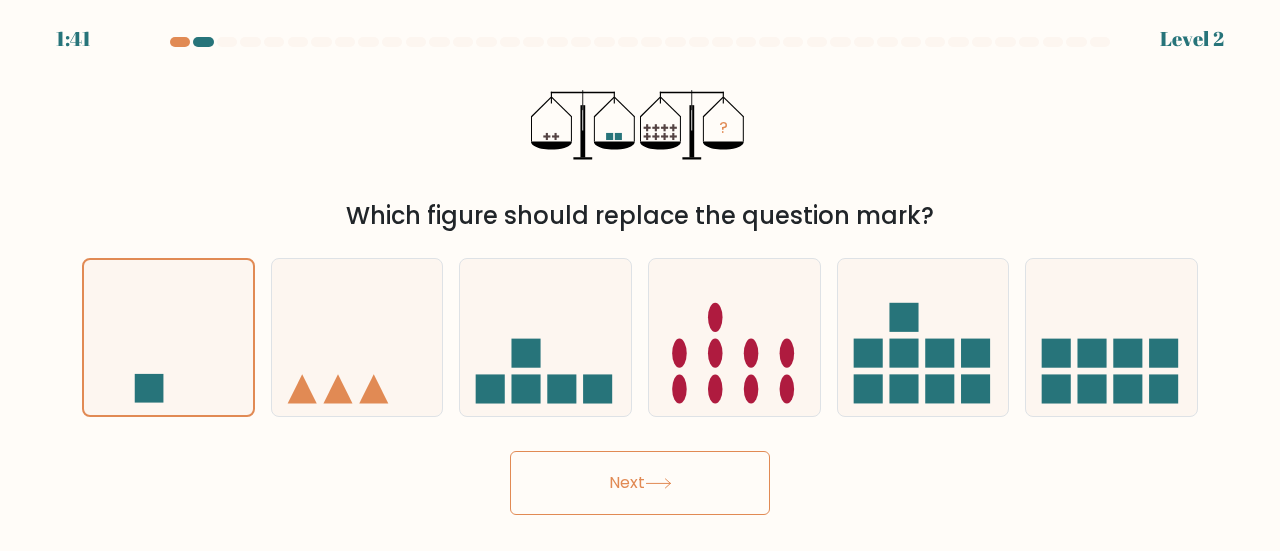 click on "Next" at bounding box center (640, 483) 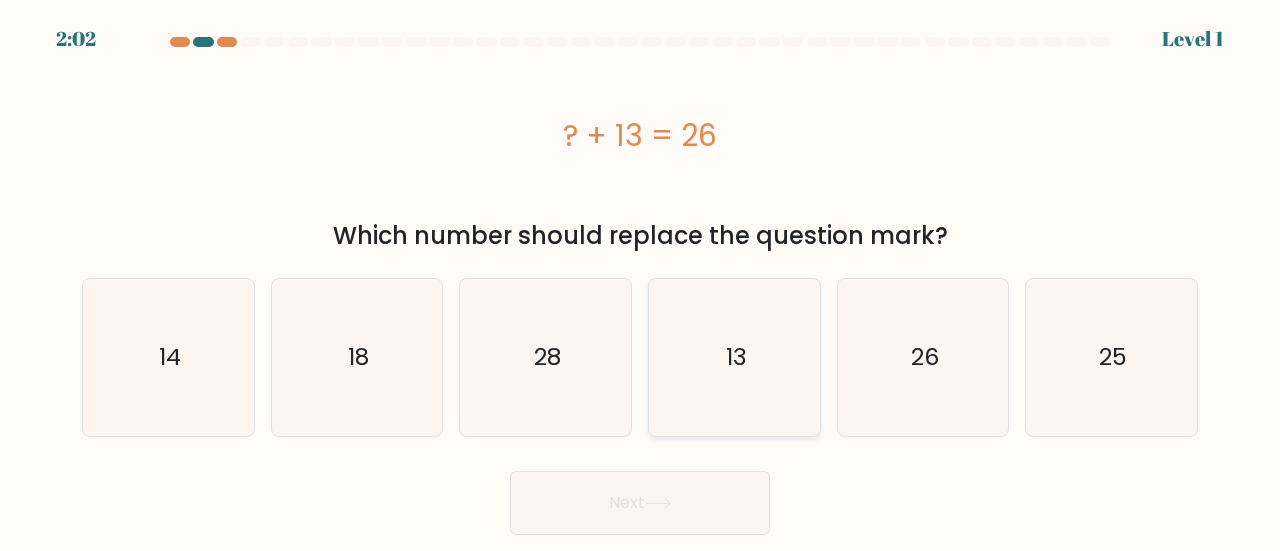 click on "13" 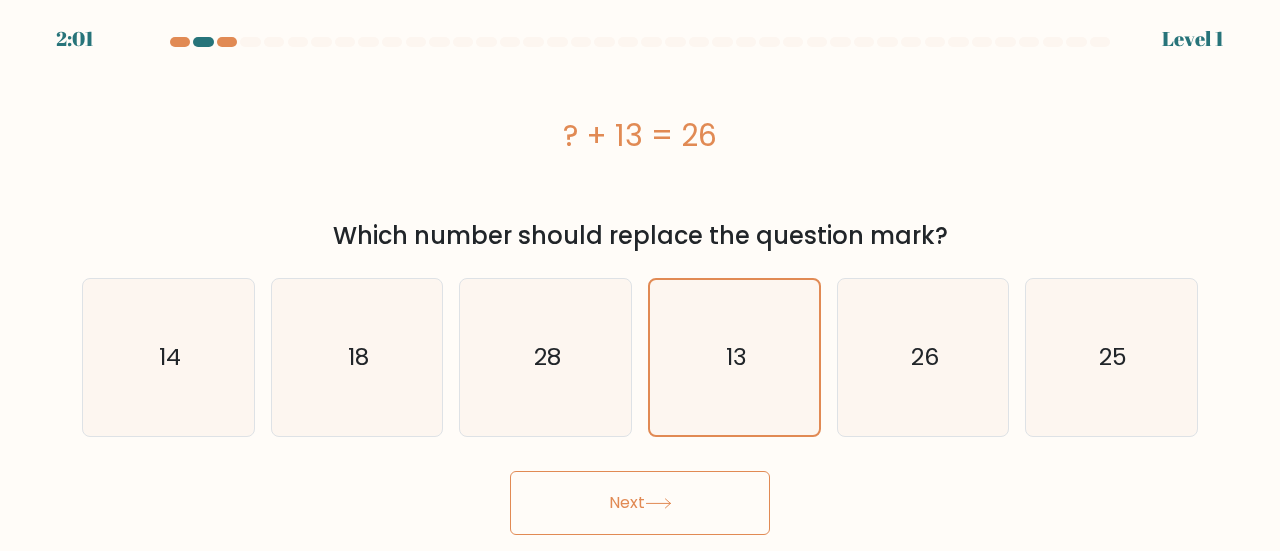 click 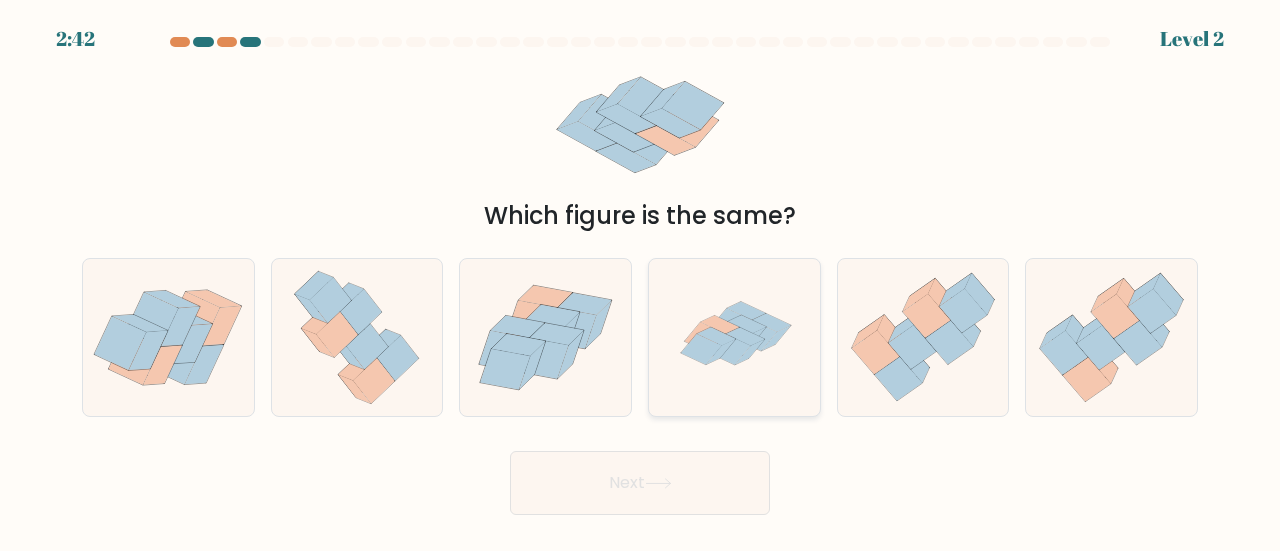 click 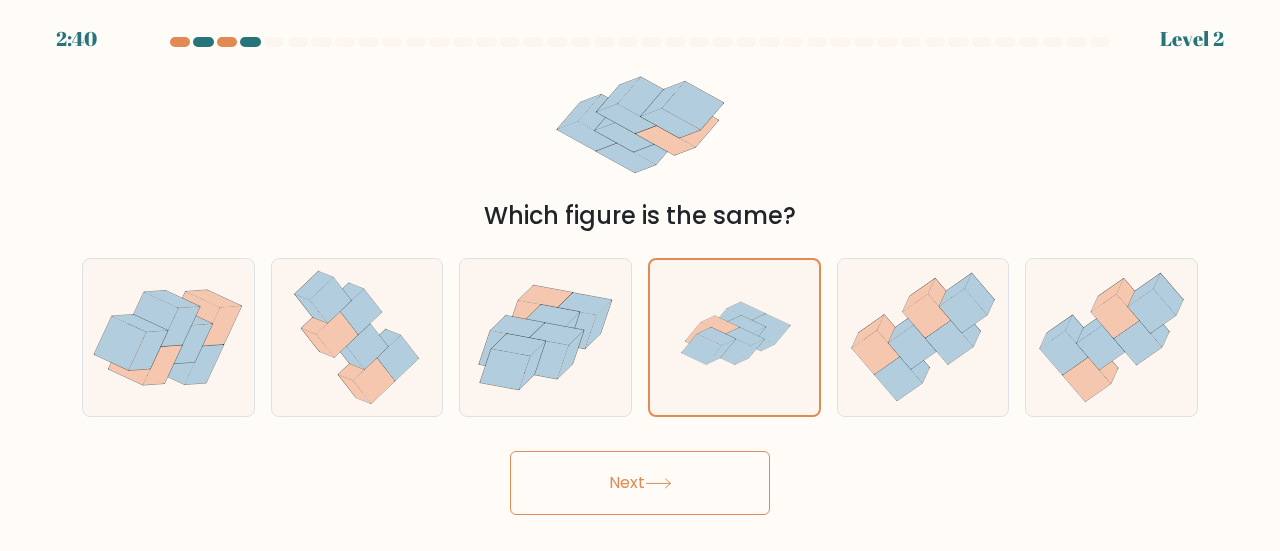click on "Next" at bounding box center (640, 483) 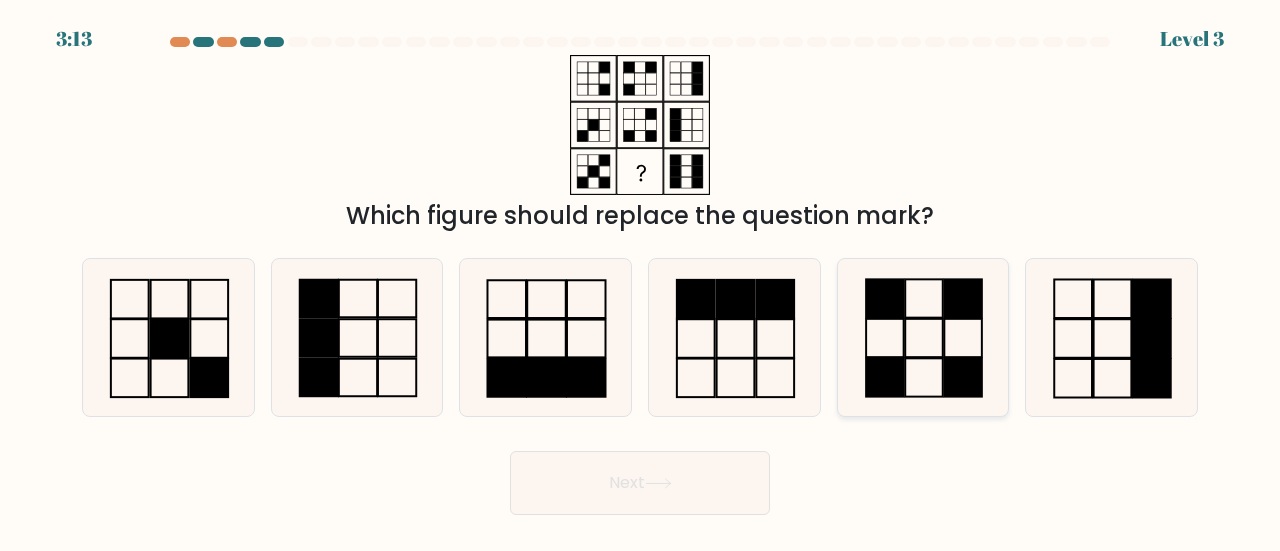 click 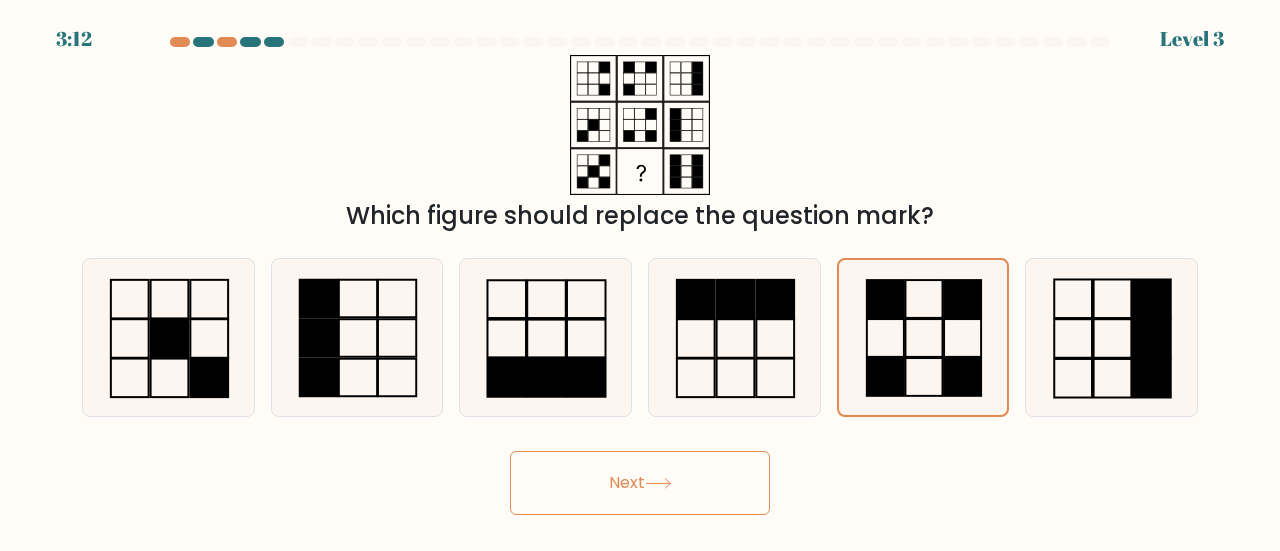 click on "Next" at bounding box center (640, 483) 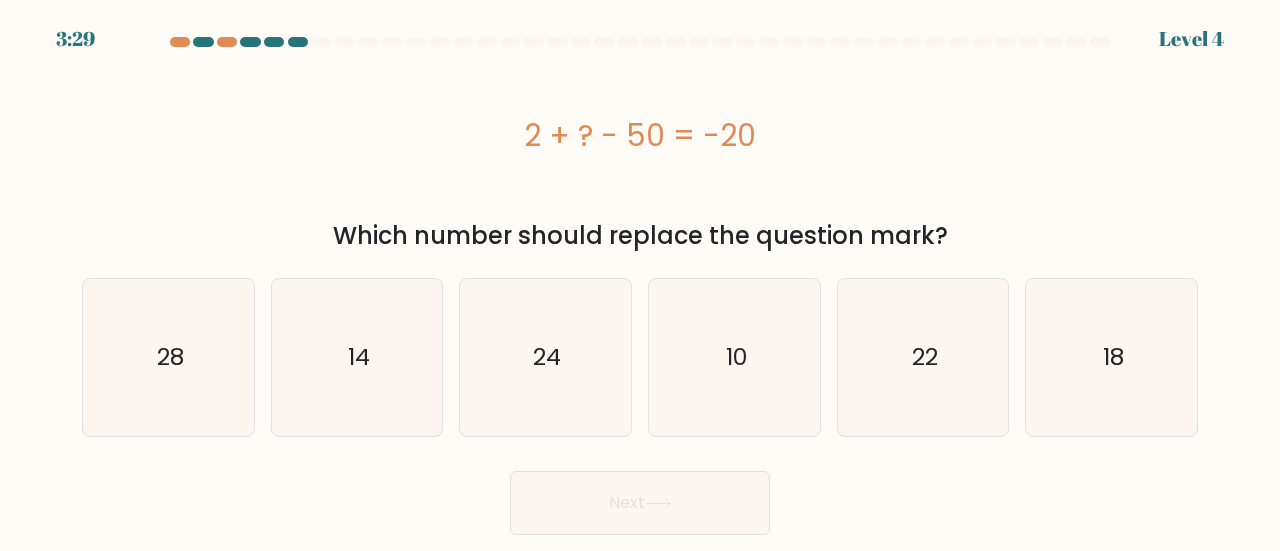 drag, startPoint x: 529, startPoint y: 135, endPoint x: 754, endPoint y: 143, distance: 225.14218 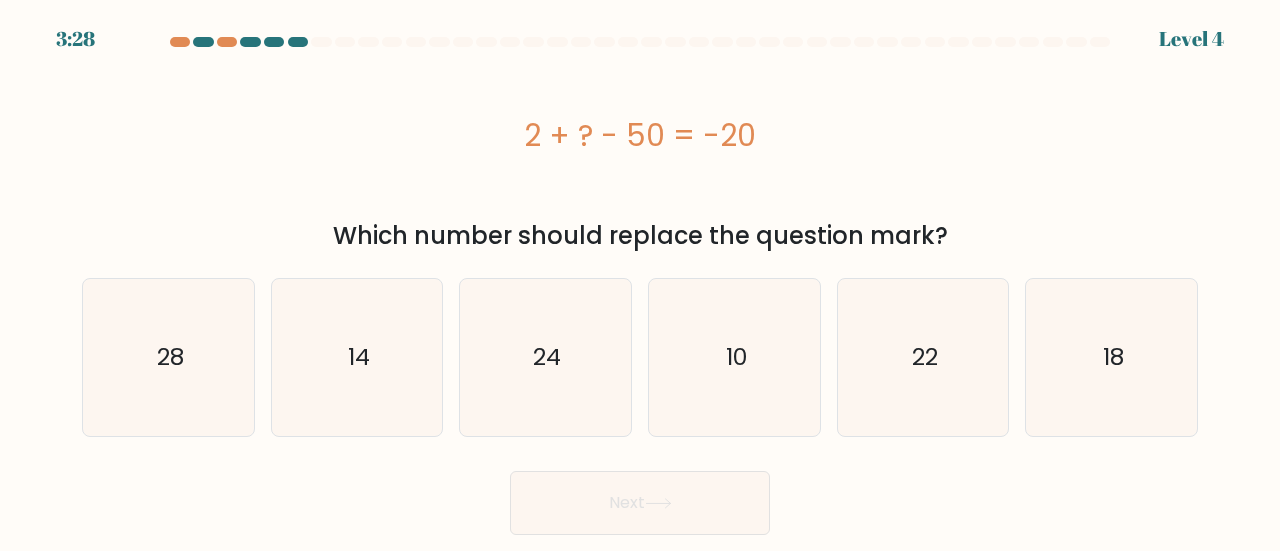 copy on "2 + ? - 50 = -20" 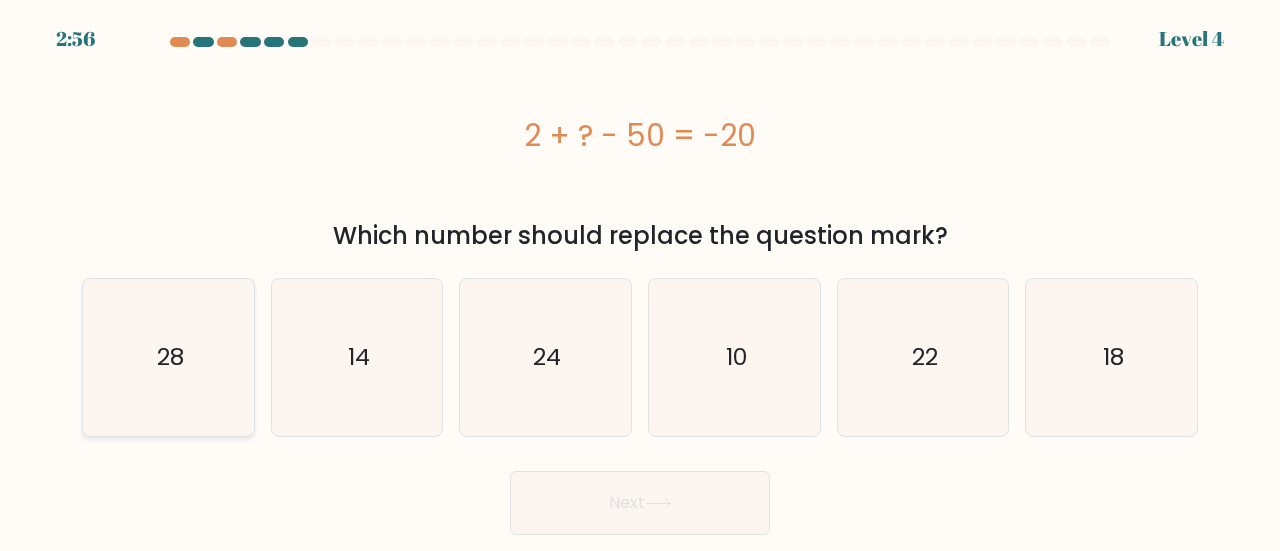 click on "28" 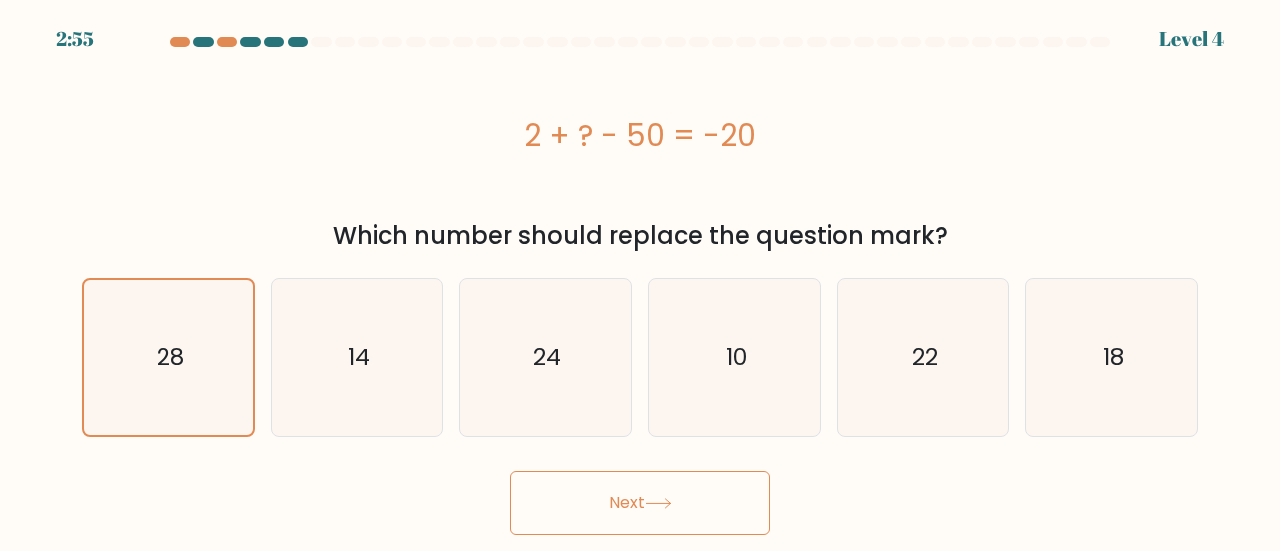 click on "Next" at bounding box center [640, 503] 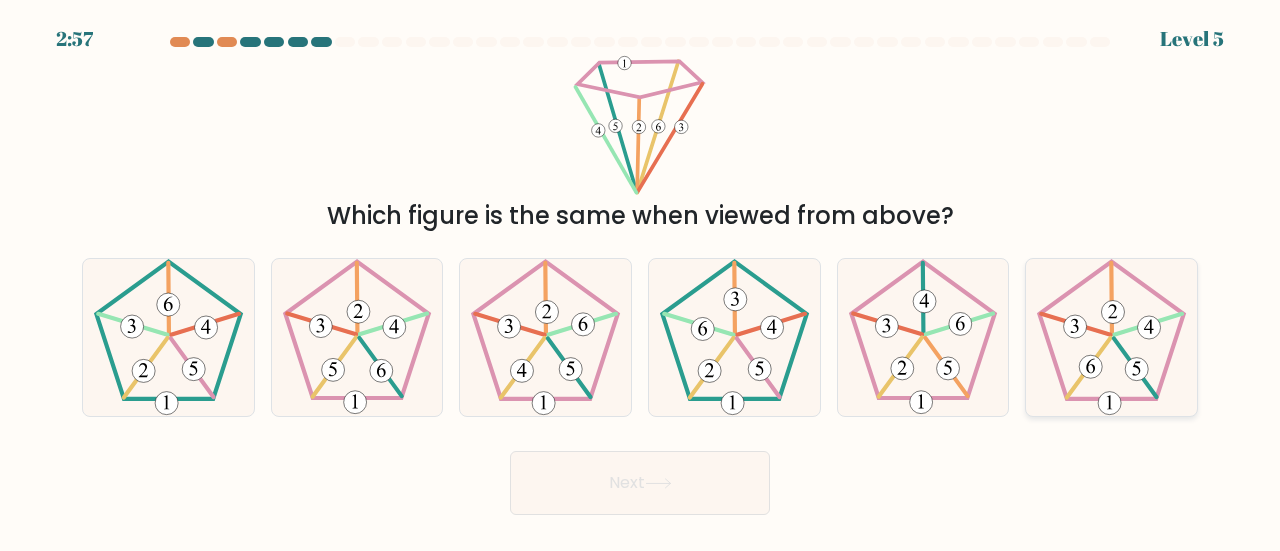 click 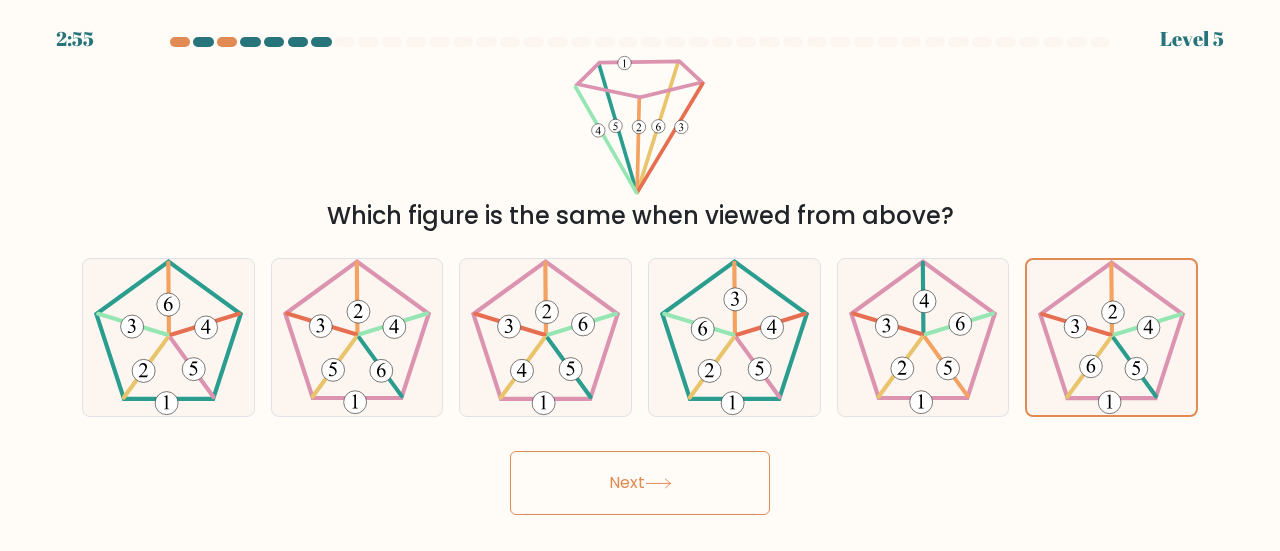 click on "Next" at bounding box center [640, 483] 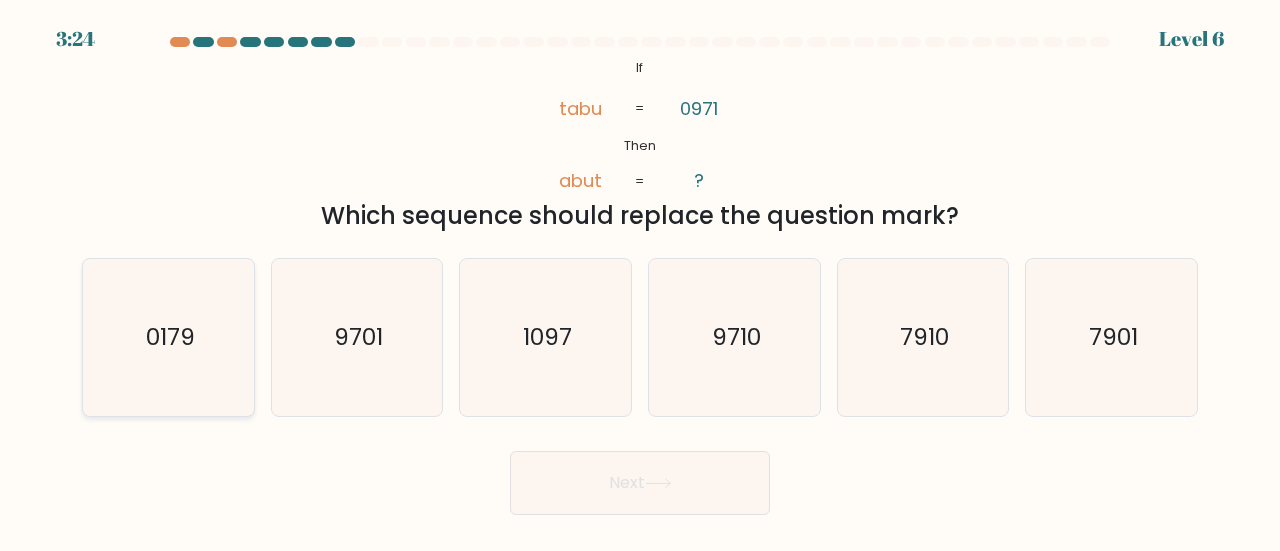 click on "0179" 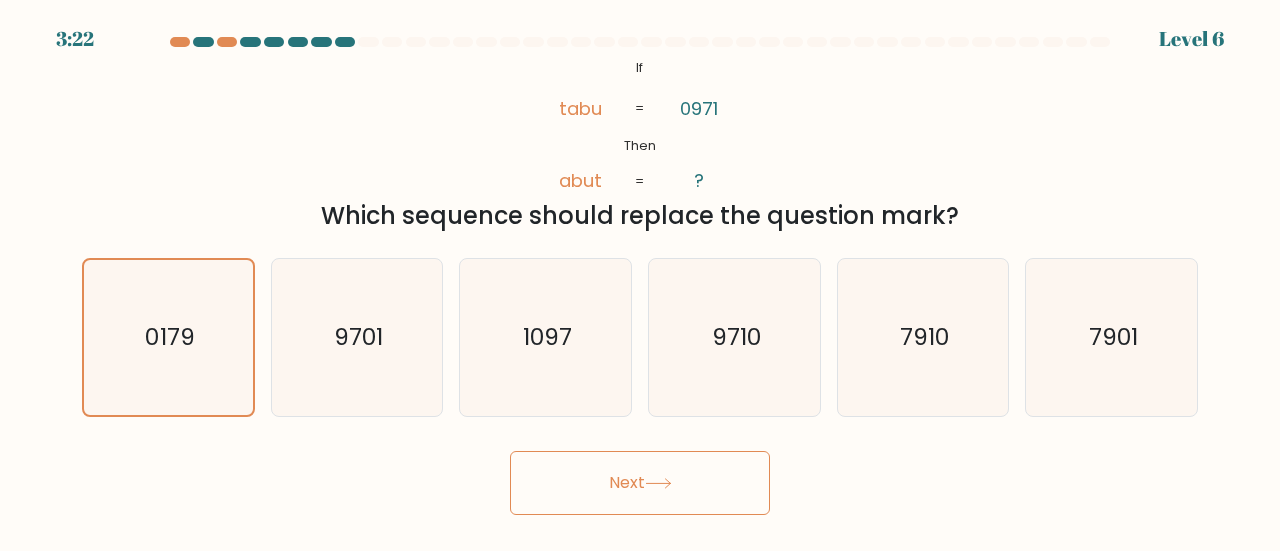 click on "Next" at bounding box center [640, 483] 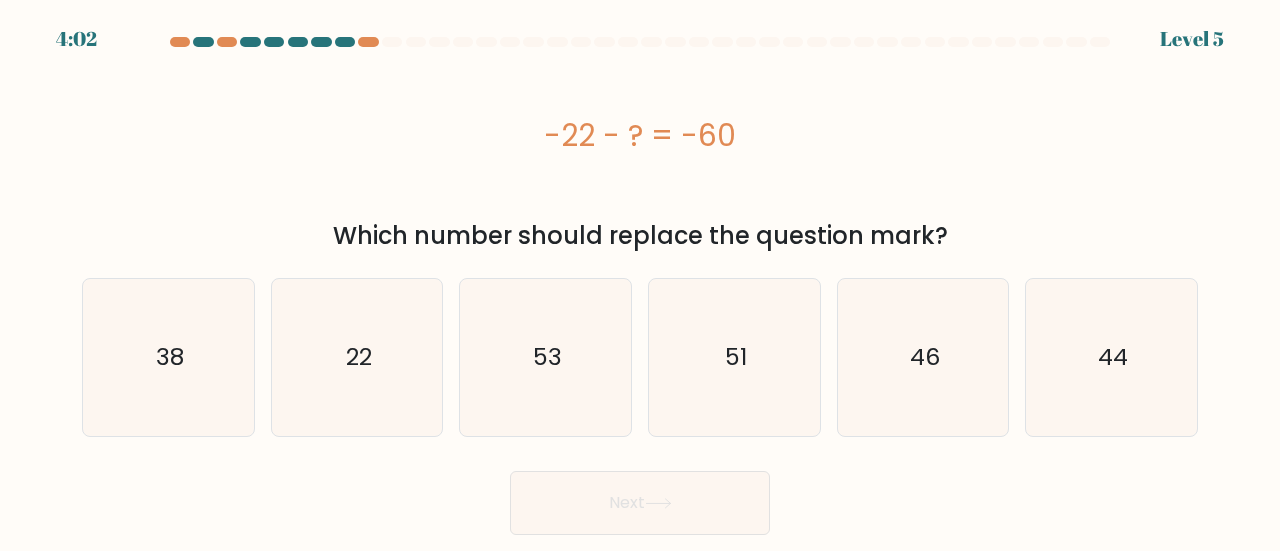 drag, startPoint x: 542, startPoint y: 123, endPoint x: 752, endPoint y: 136, distance: 210.402 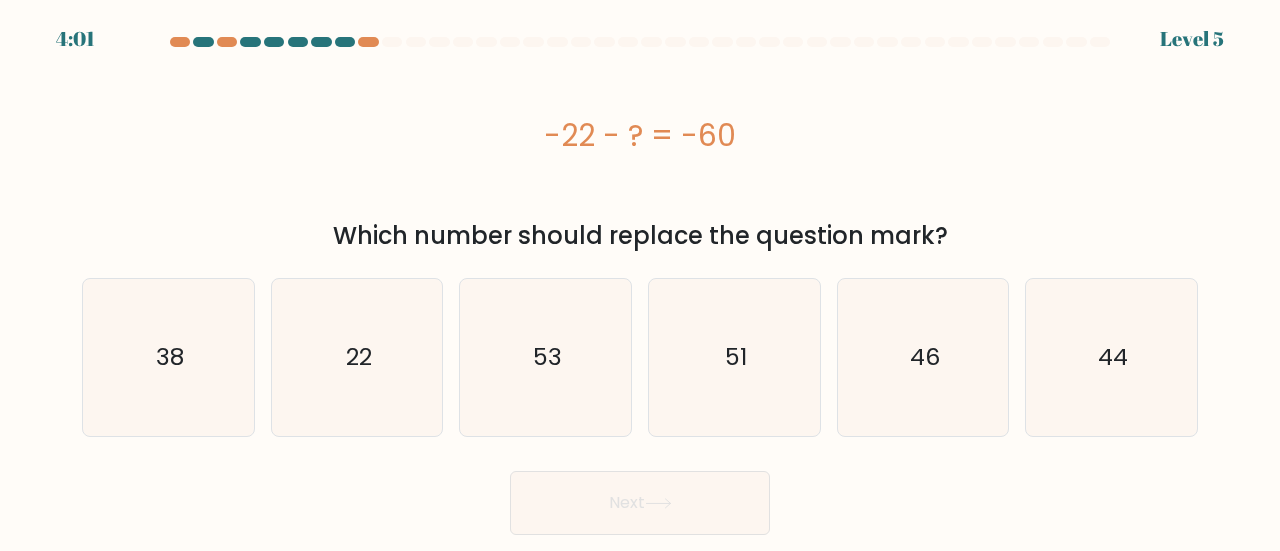 copy on "-22 - ?  = -60" 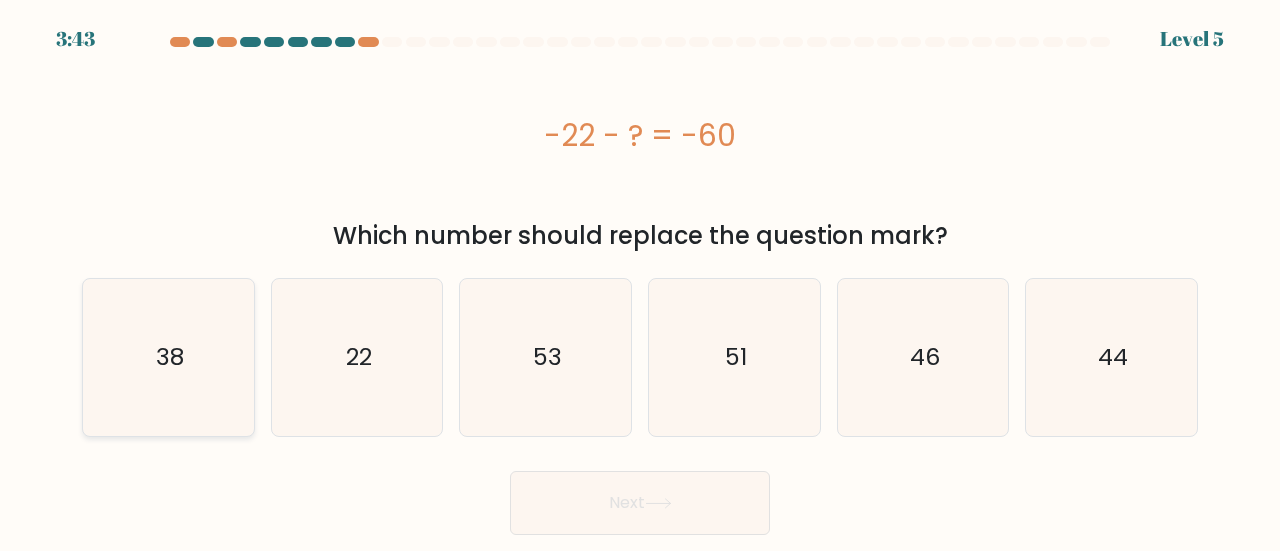 click on "38" 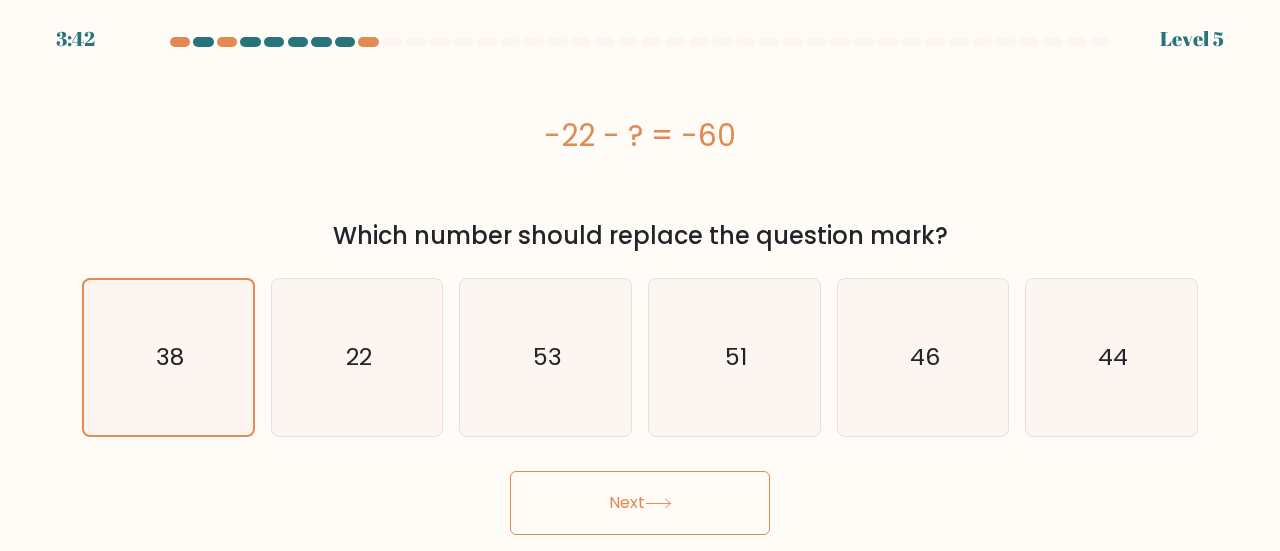 click on "Next" at bounding box center [640, 503] 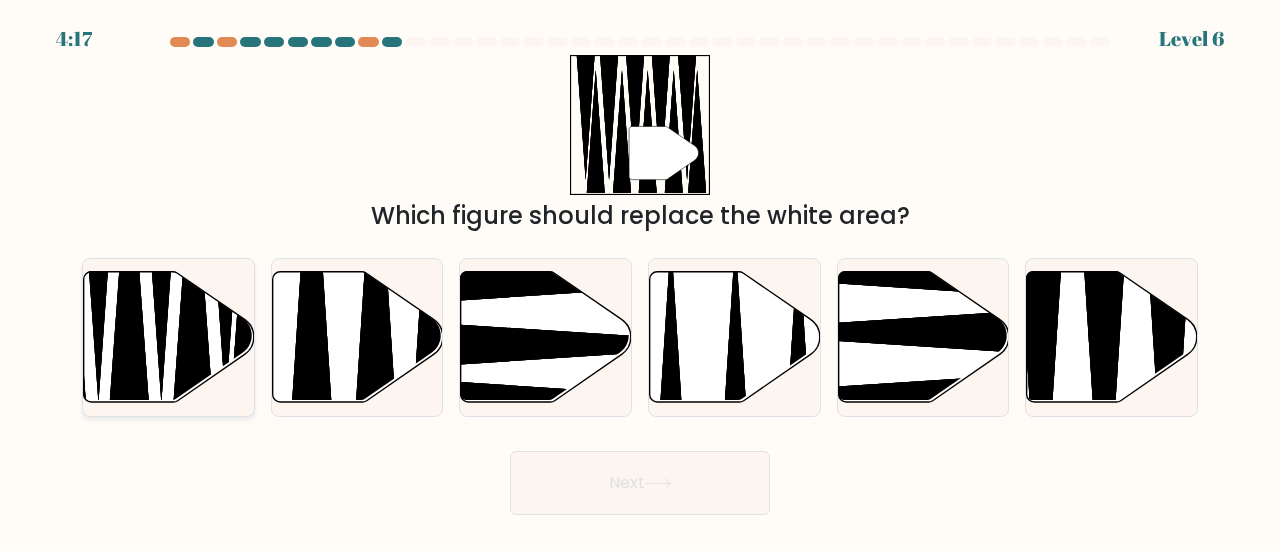 click 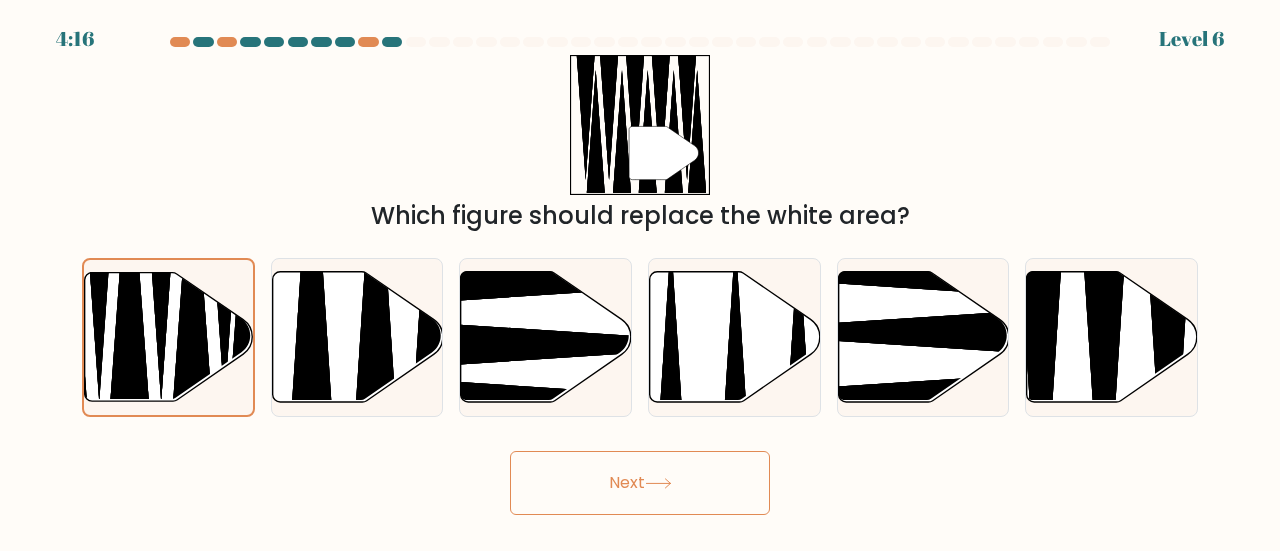 click on "Next" at bounding box center (640, 483) 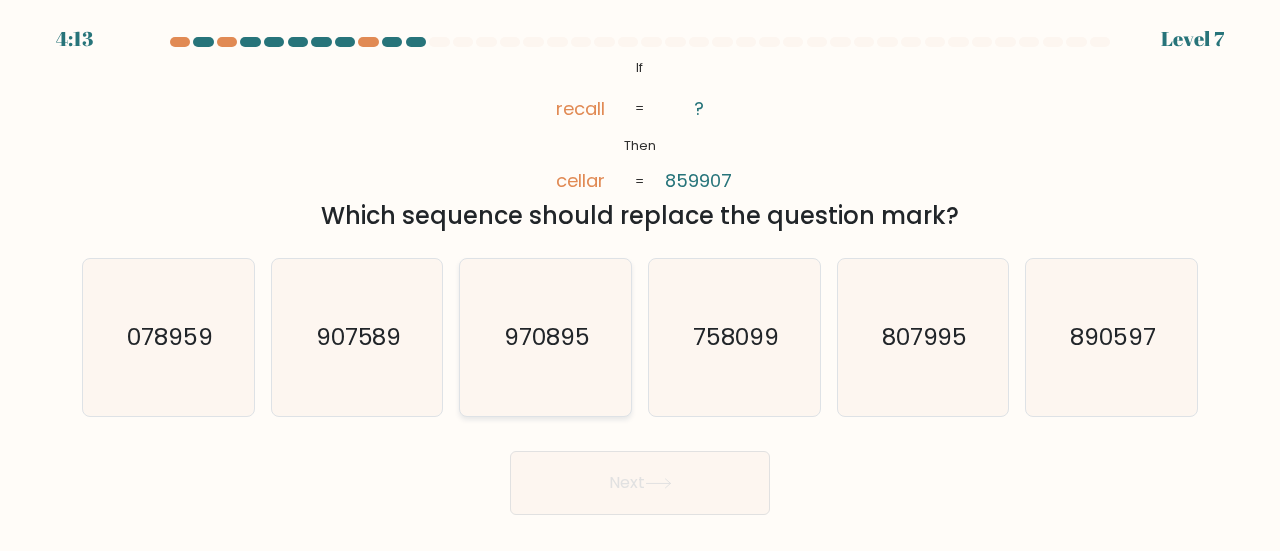 click on "970895" 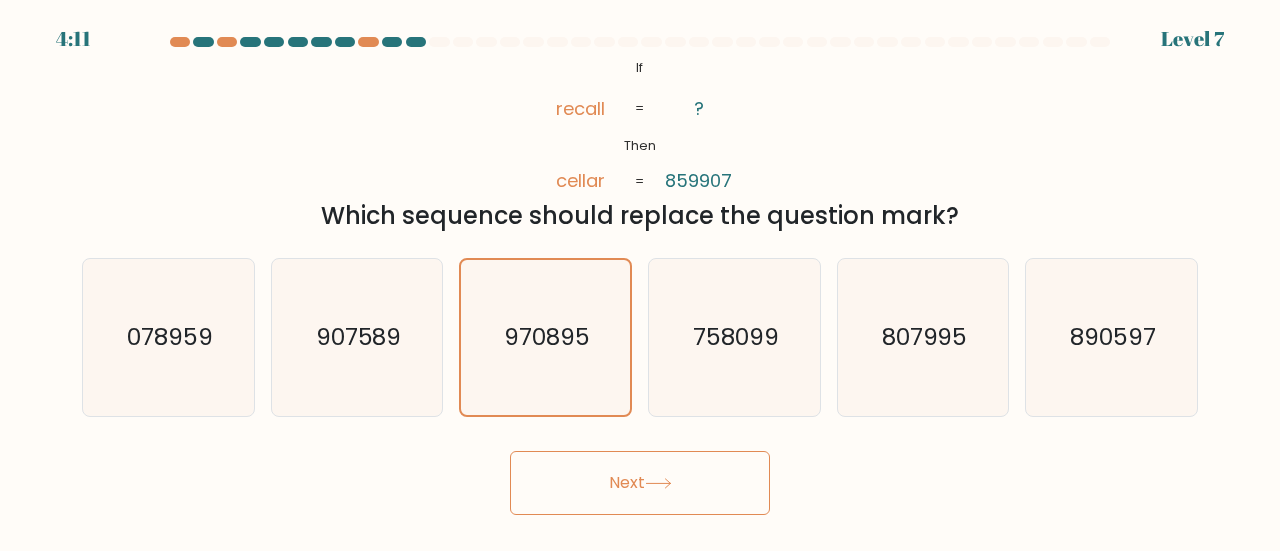 click on "Next" at bounding box center (640, 483) 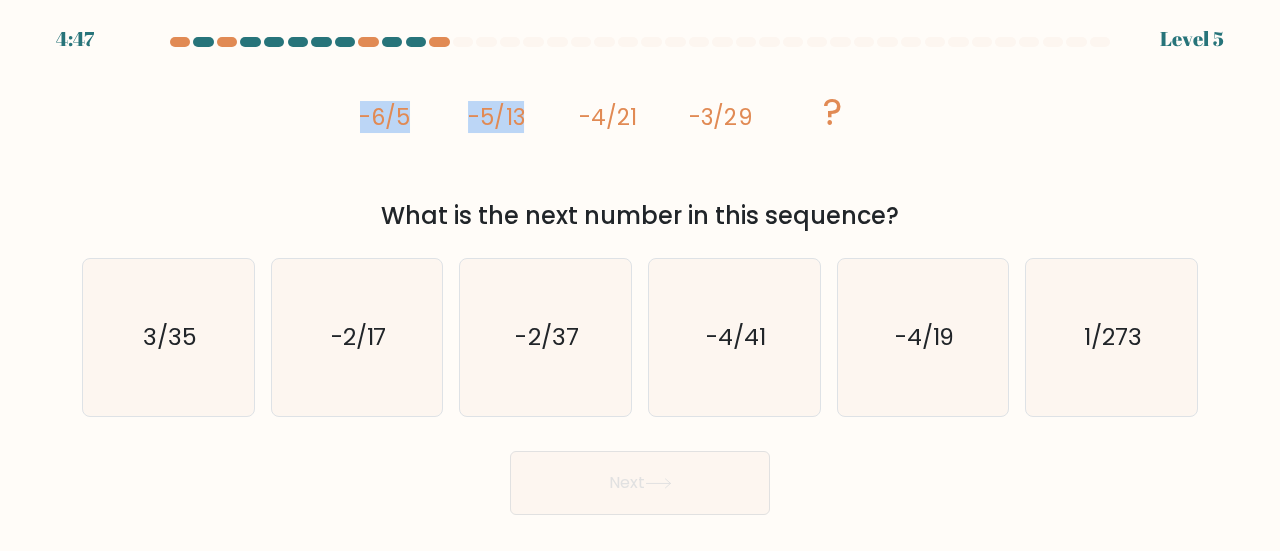 drag, startPoint x: 328, startPoint y: 128, endPoint x: 582, endPoint y: 111, distance: 254.56827 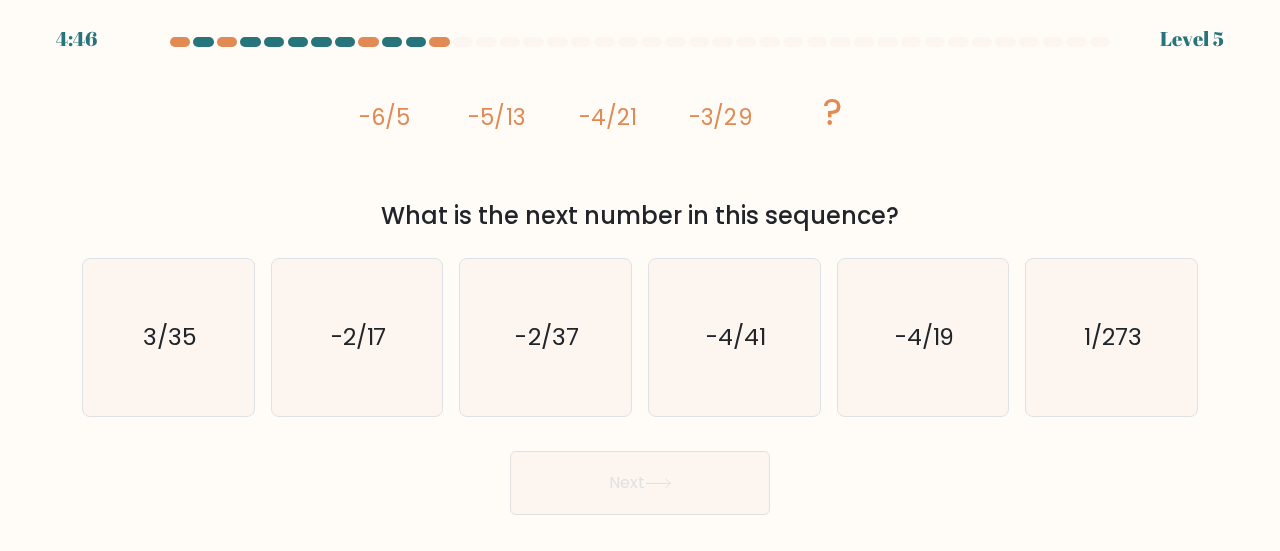 click on "image/svg+xml
-6/5
-5/13
-4/21
-3/29
?" 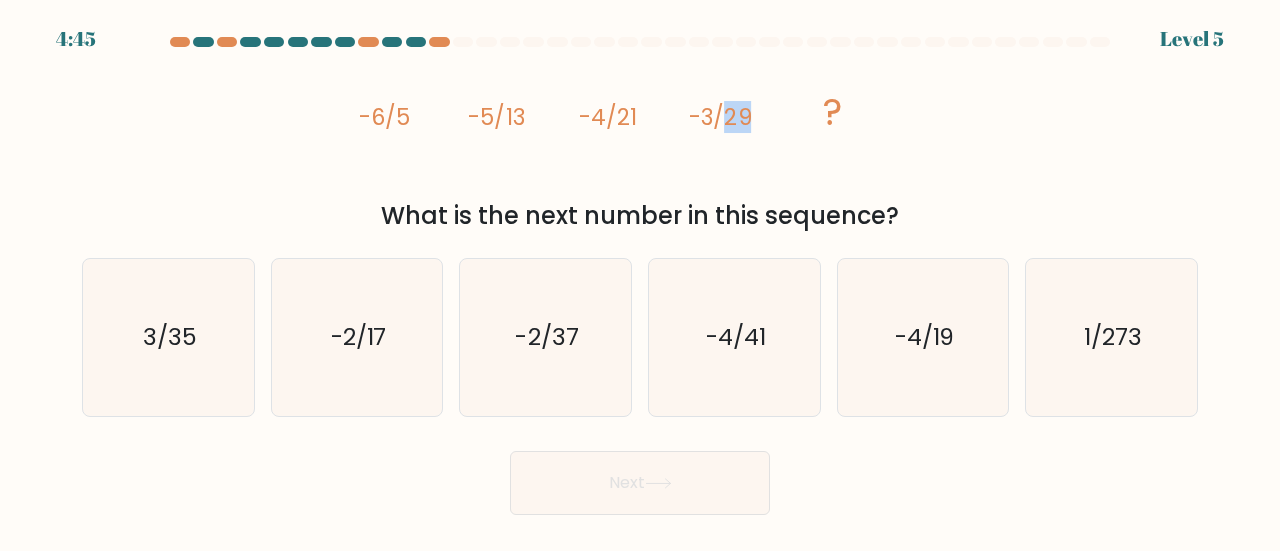 click on "image/svg+xml
-6/5
-5/13
-4/21
-3/29
?" 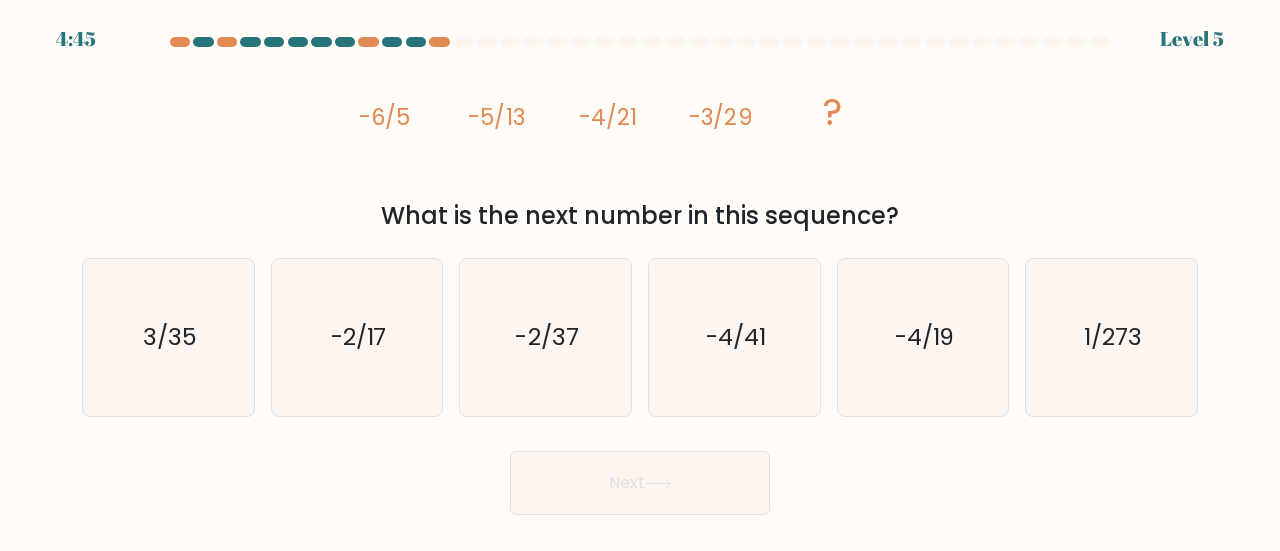 click on "image/svg+xml
-6/5
-5/13
-4/21
-3/29
?" 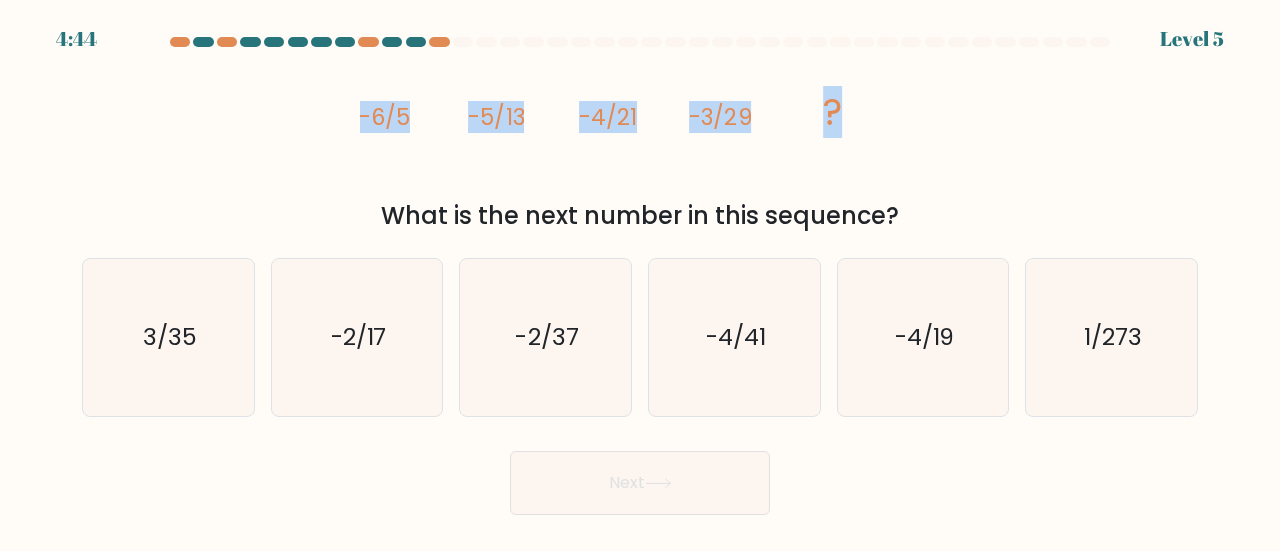 drag, startPoint x: 850, startPoint y: 113, endPoint x: 348, endPoint y: 132, distance: 502.35944 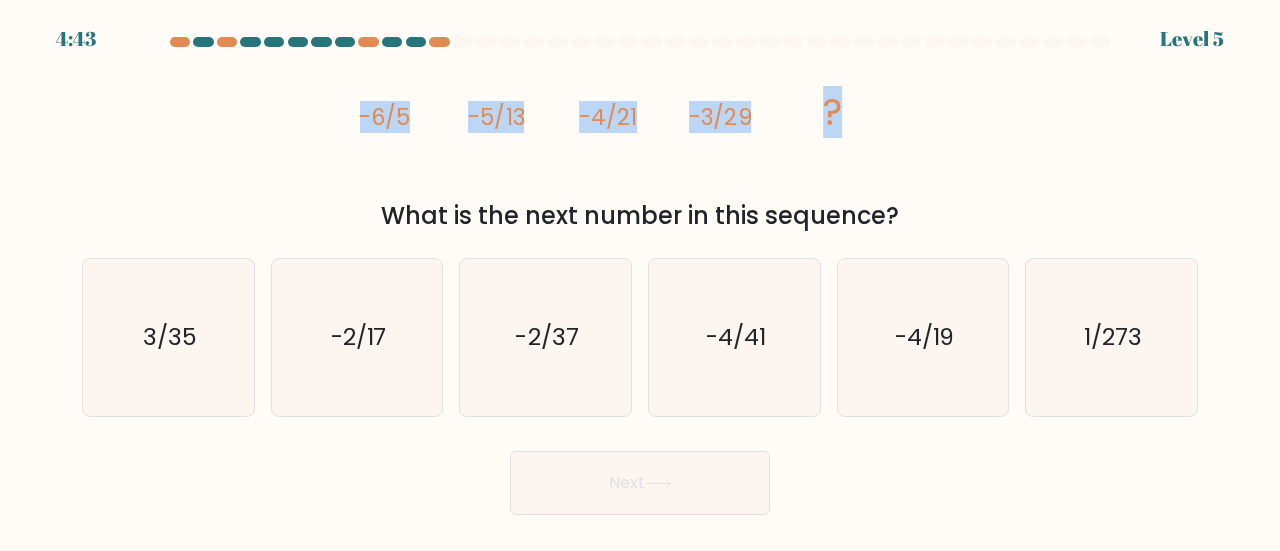 copy on "-6/5
-5/13
-4/21
-3/29
?" 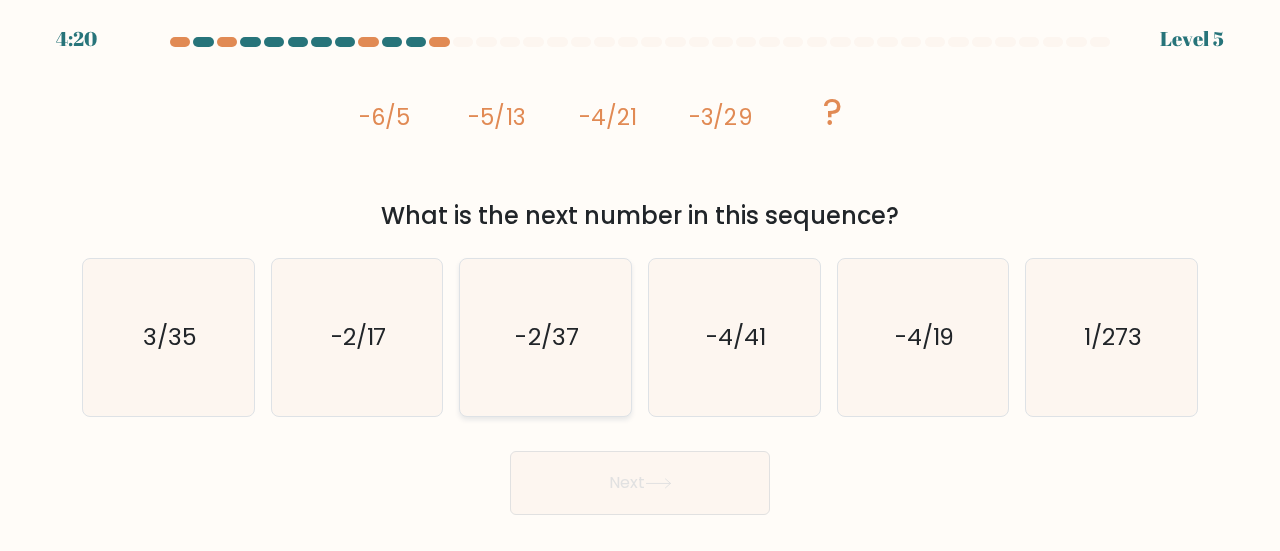 click on "-2/37" 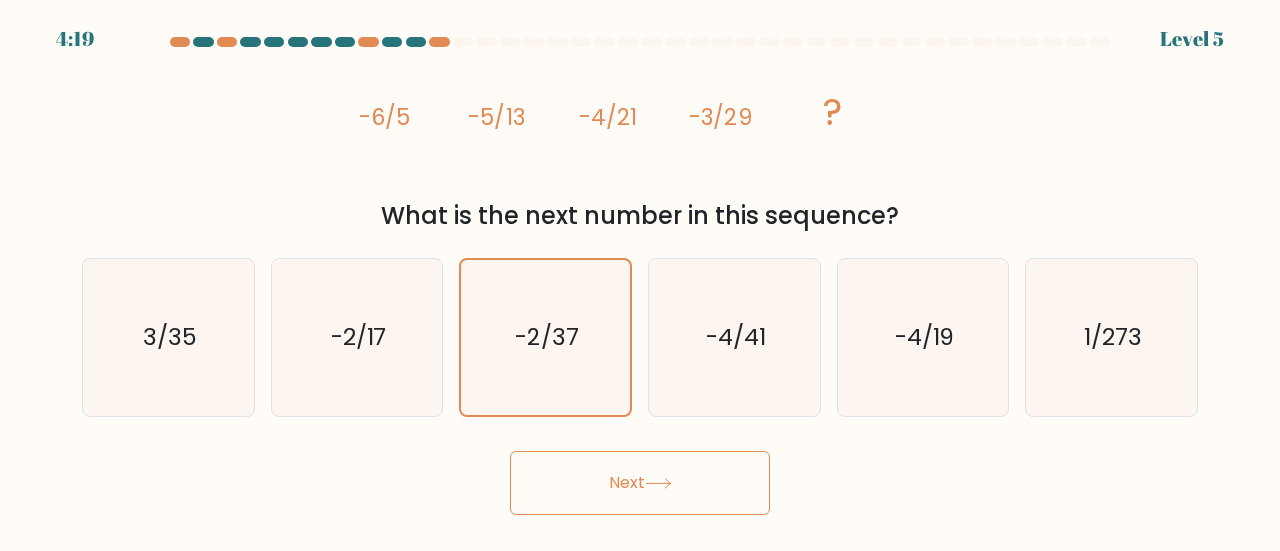 click on "Next" at bounding box center [640, 483] 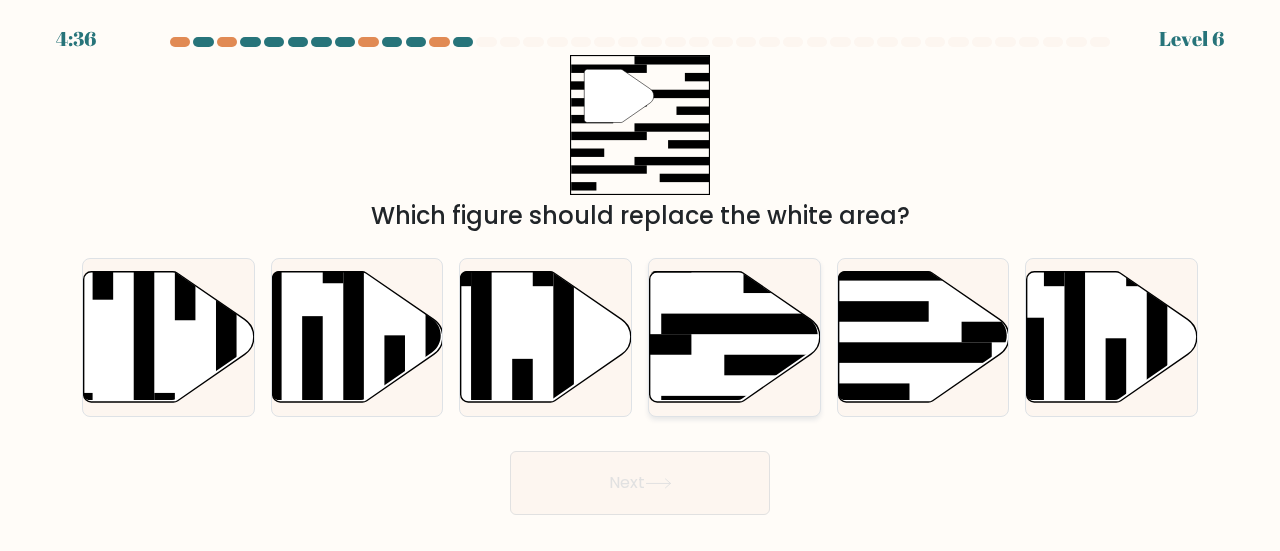 click 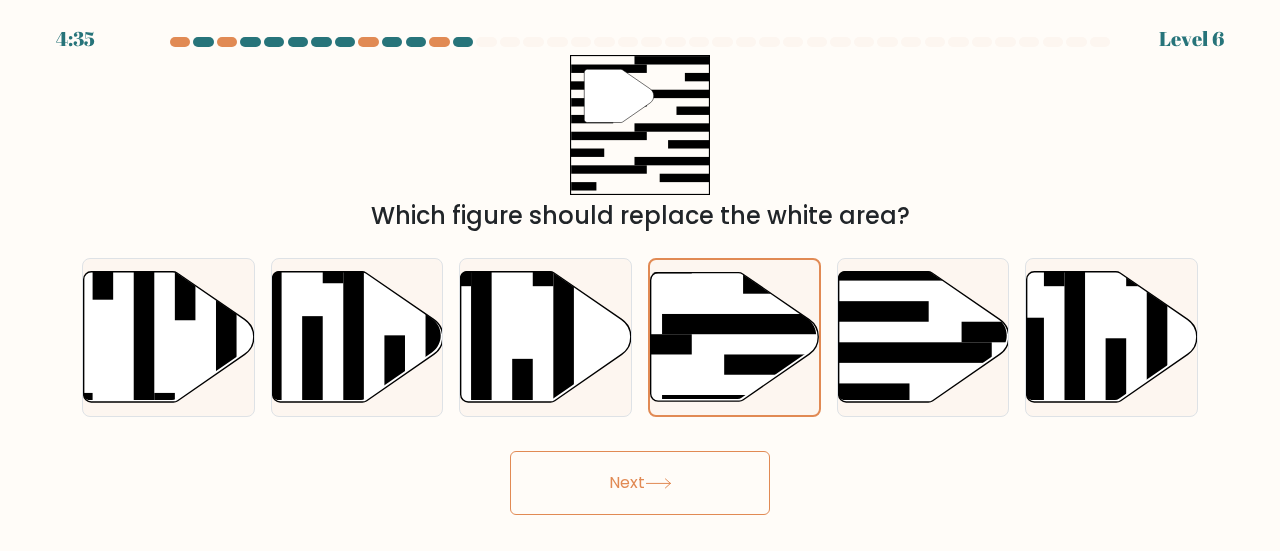 click on "Next" at bounding box center (640, 483) 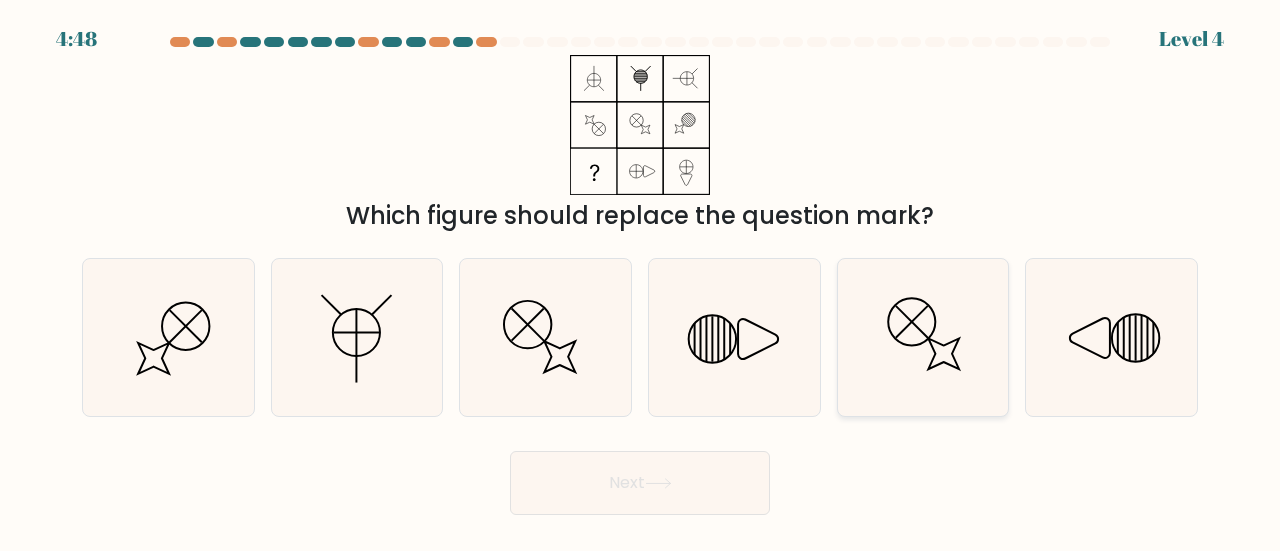 click 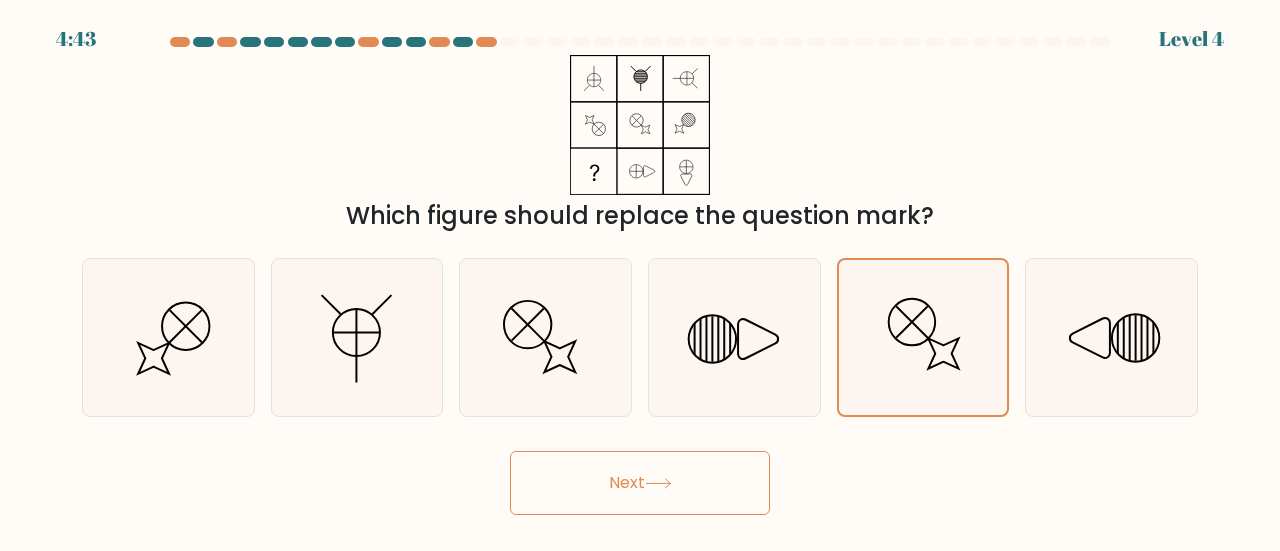 click on "Next" at bounding box center [640, 483] 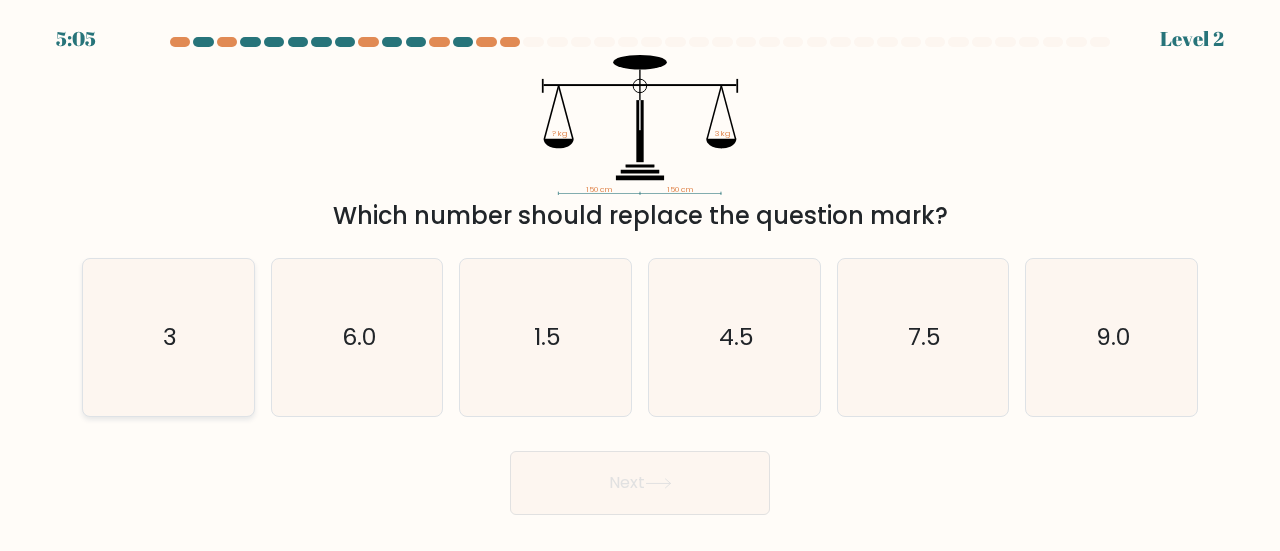 click on "3" 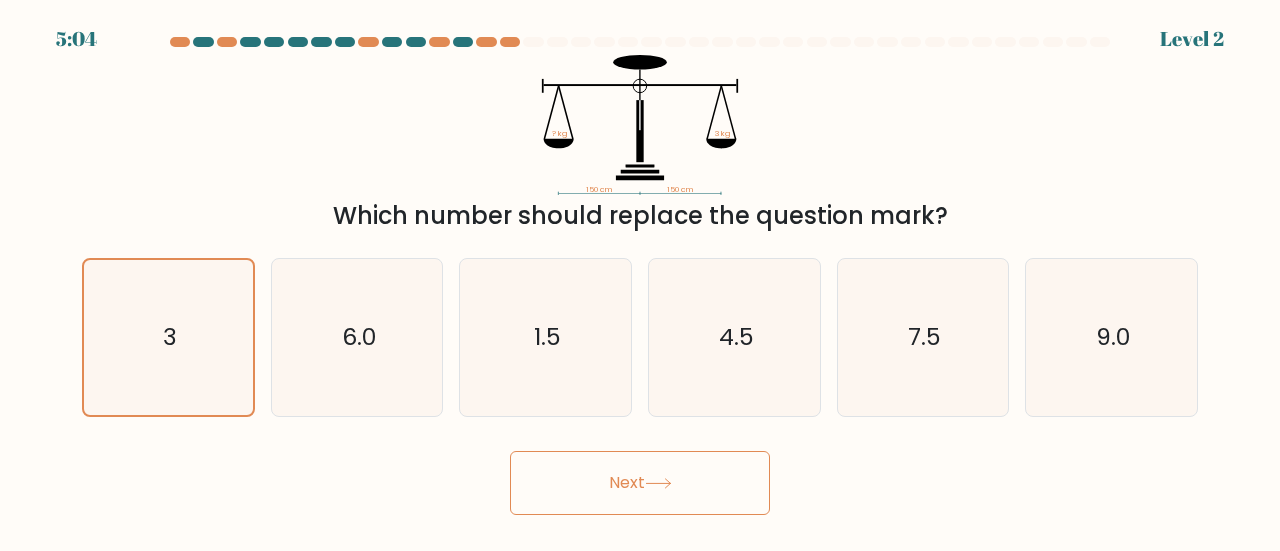 click on "Next" at bounding box center (640, 483) 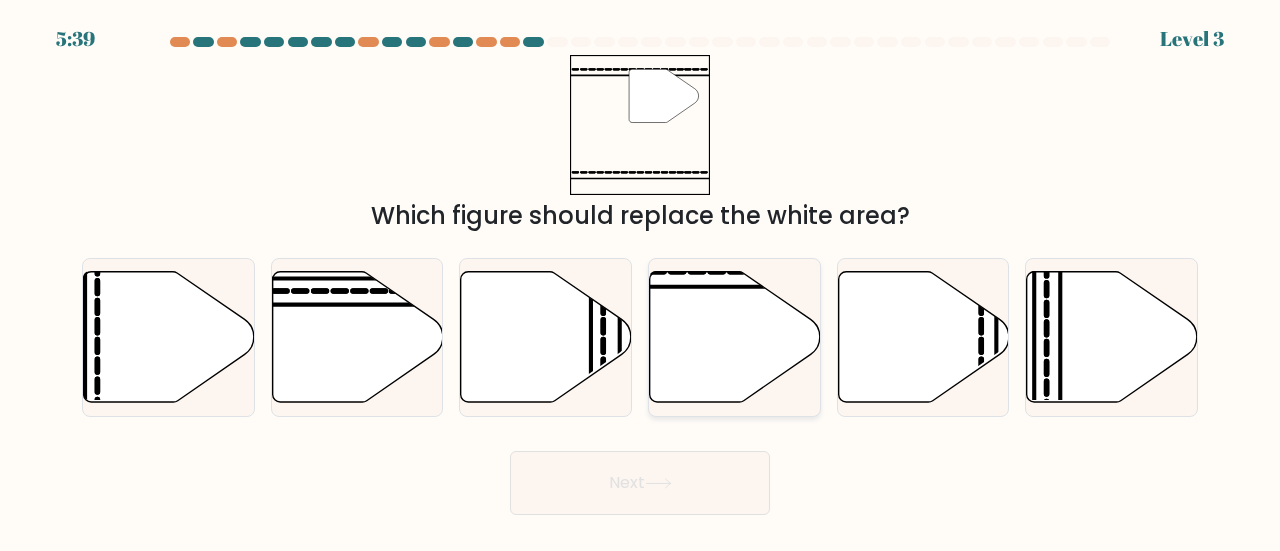 click 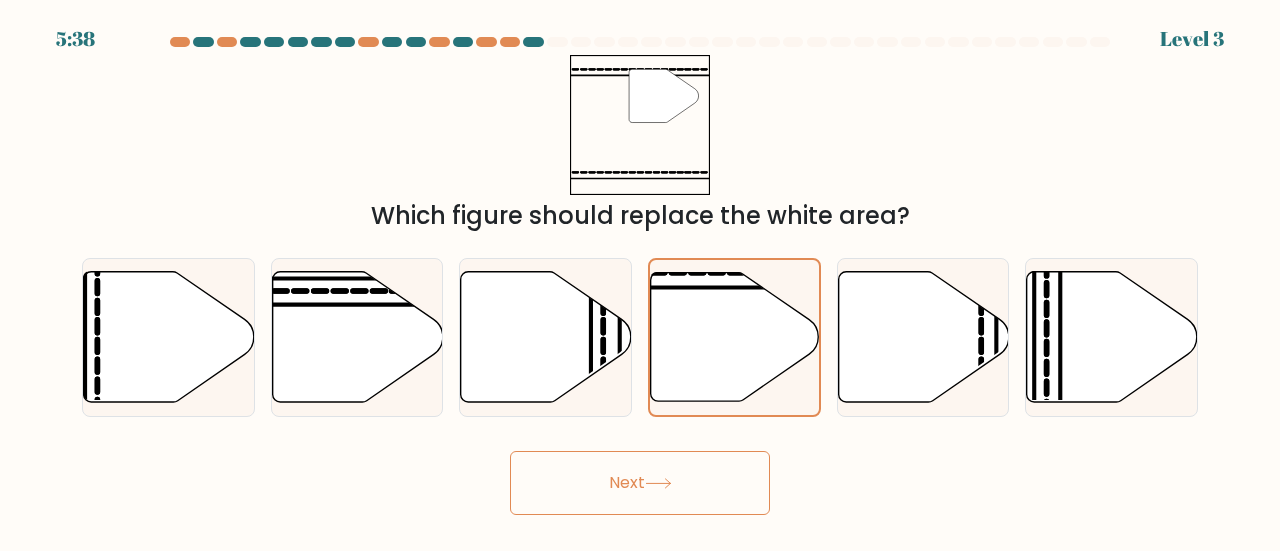click on "Next" at bounding box center [640, 483] 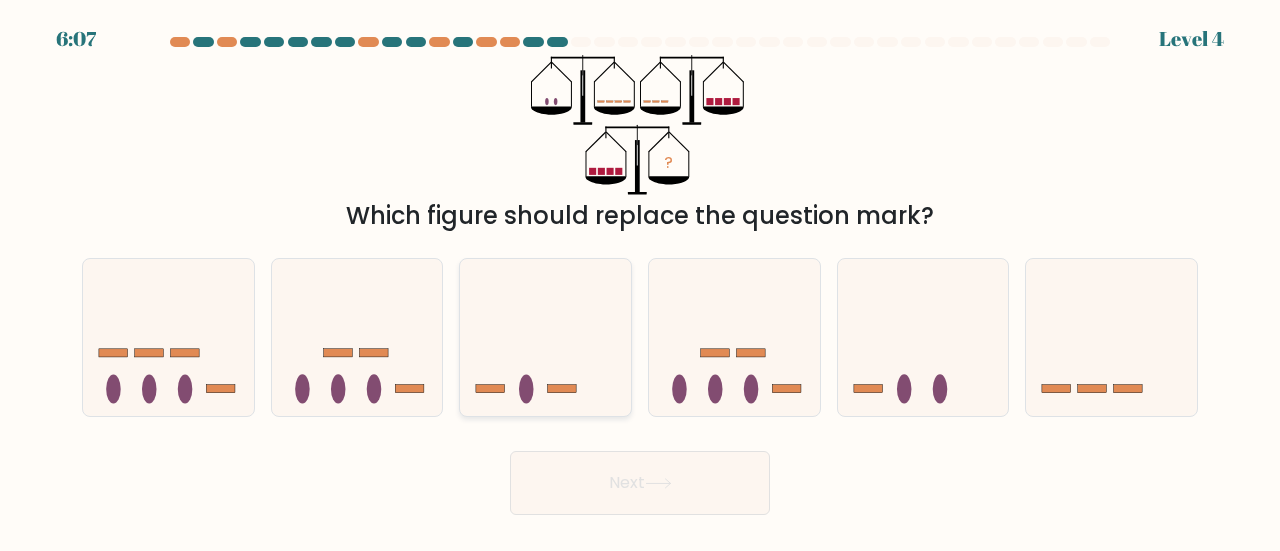 click 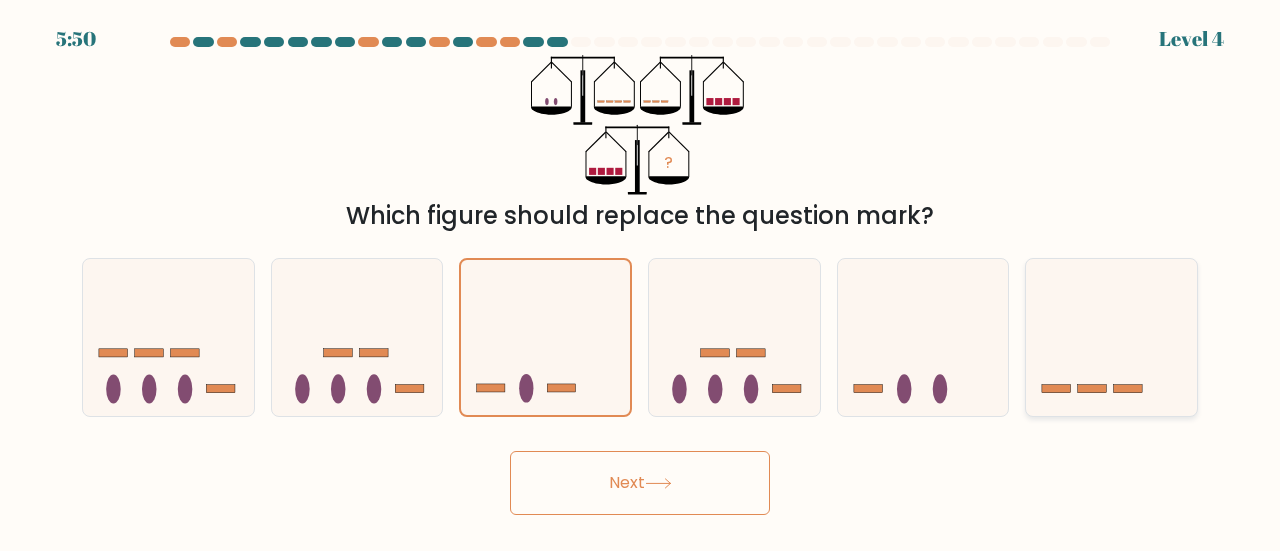 click 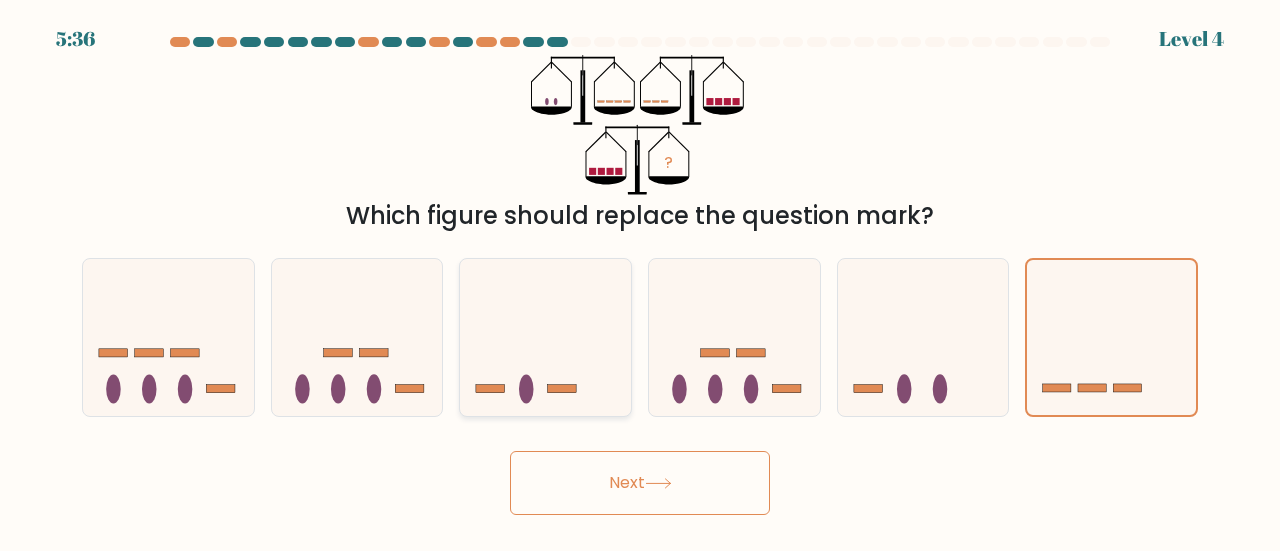 click 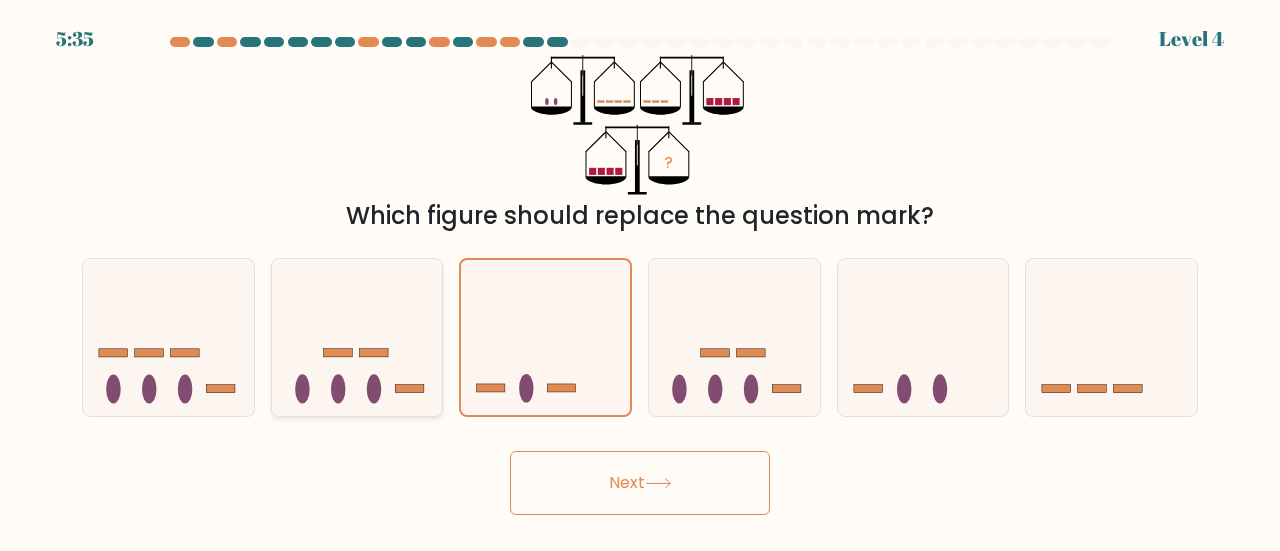click 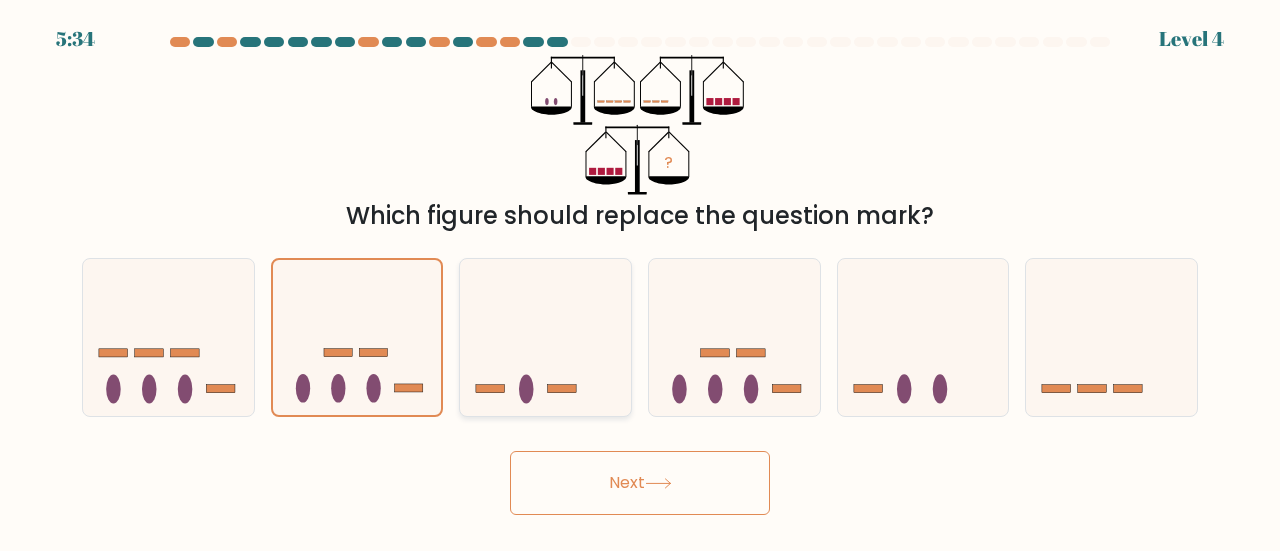 click 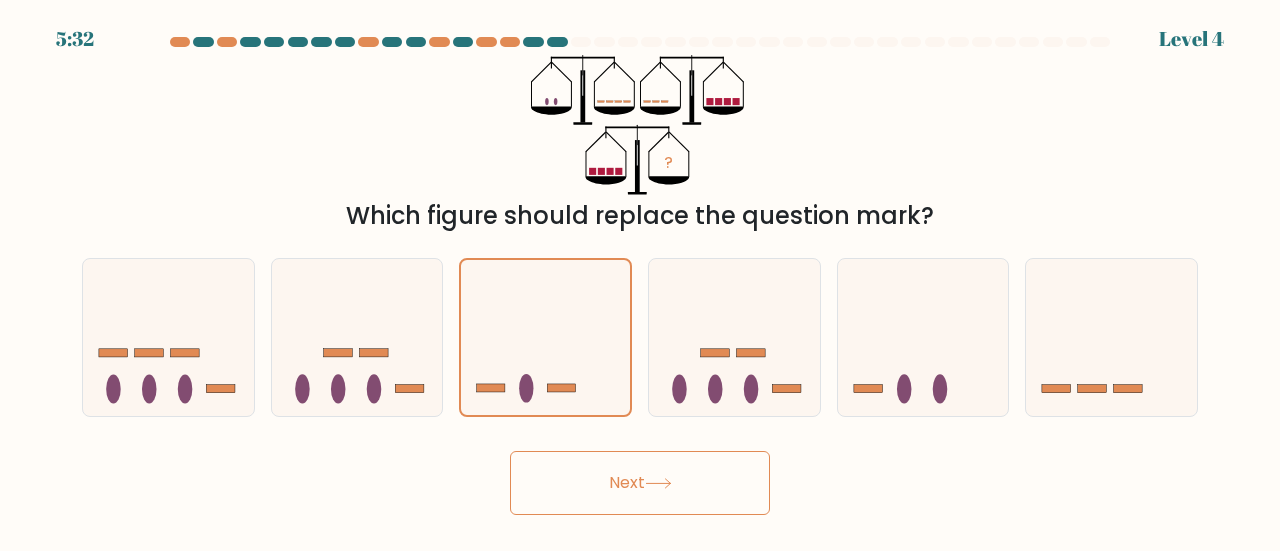 click on "Next" at bounding box center (640, 483) 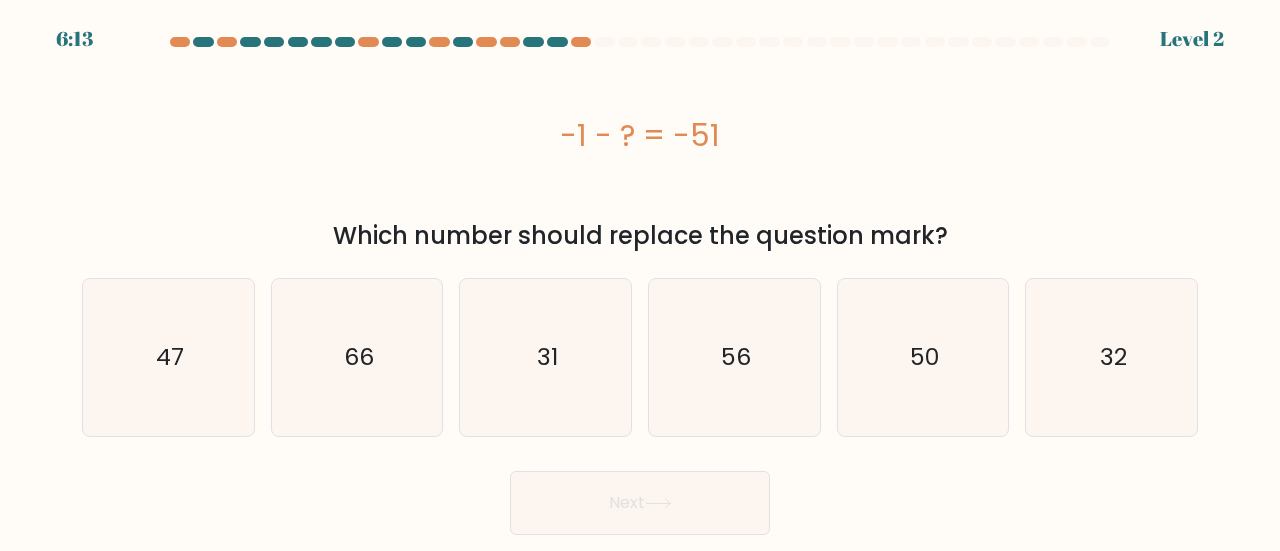 drag, startPoint x: 543, startPoint y: 107, endPoint x: 780, endPoint y: 133, distance: 238.42189 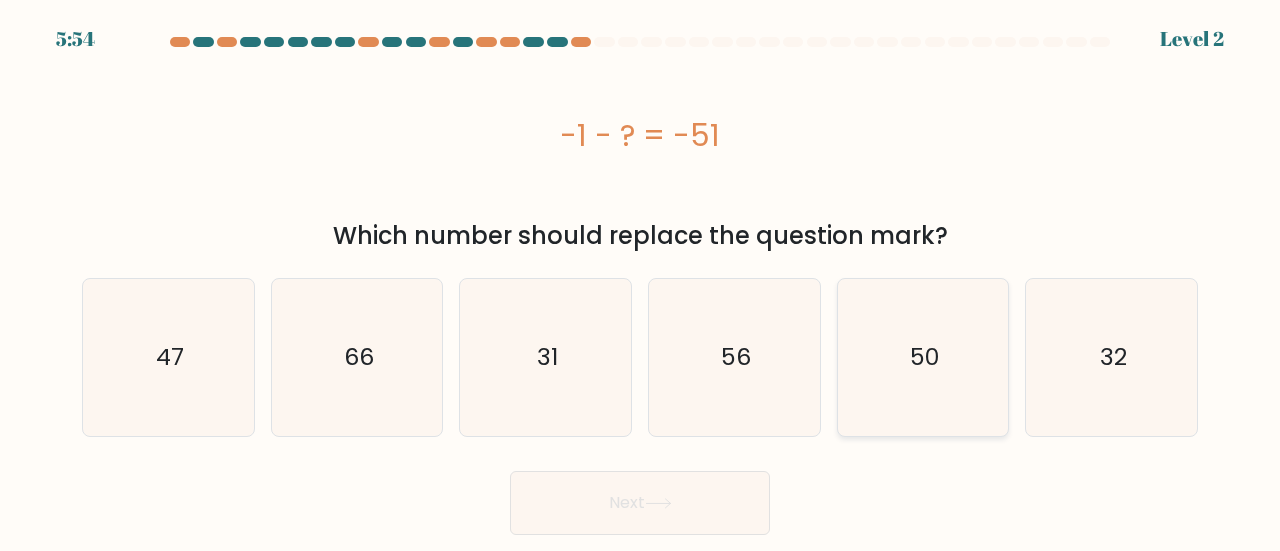click on "50" 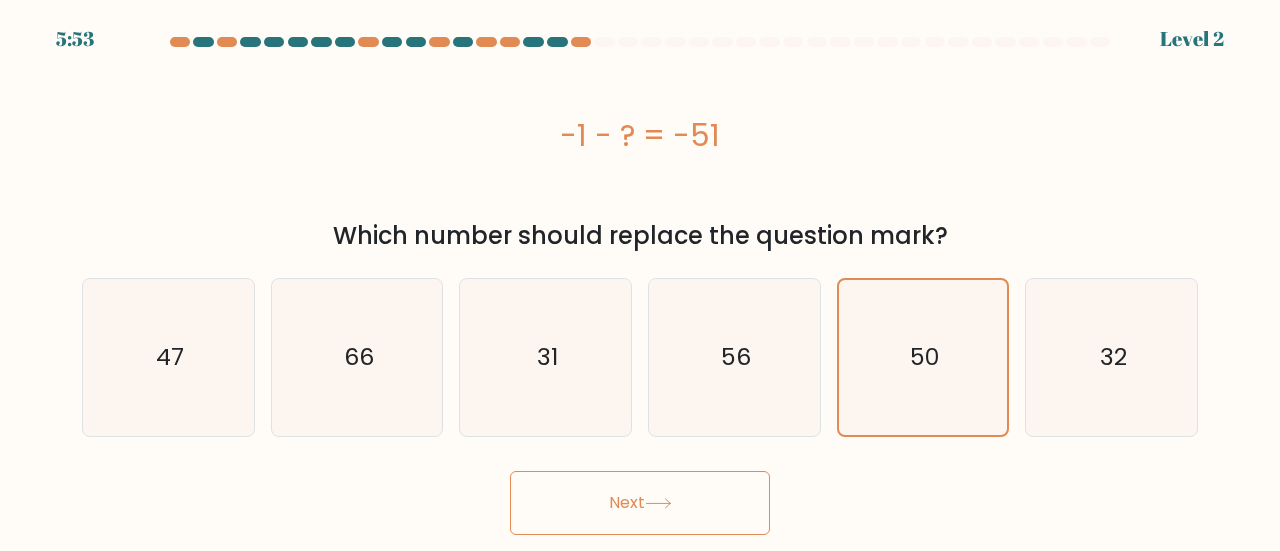 click on "Next" at bounding box center [640, 503] 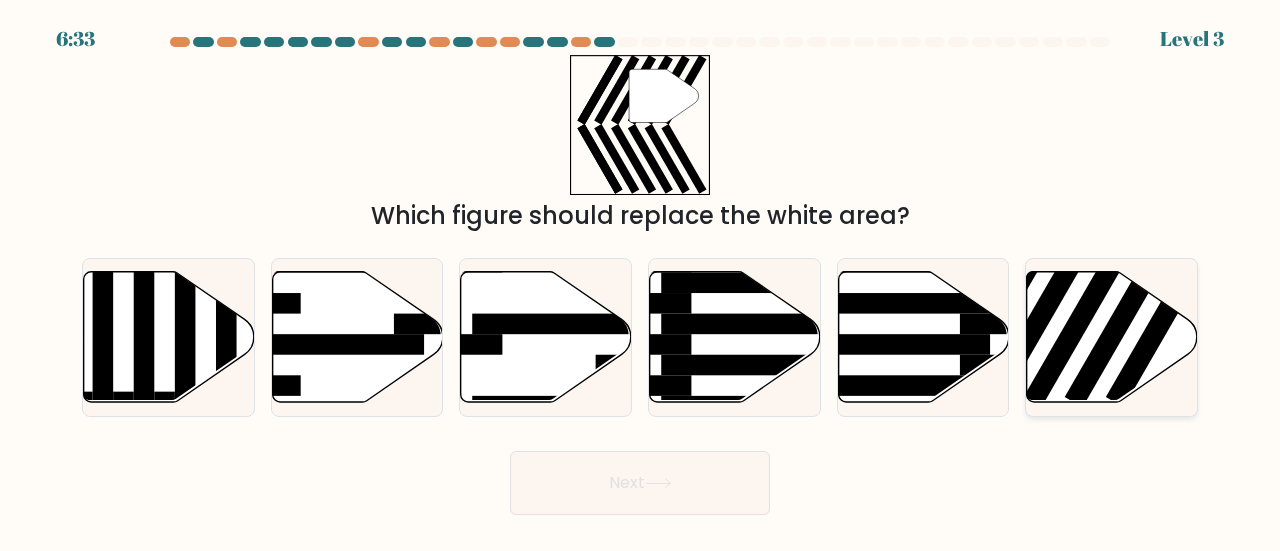 click 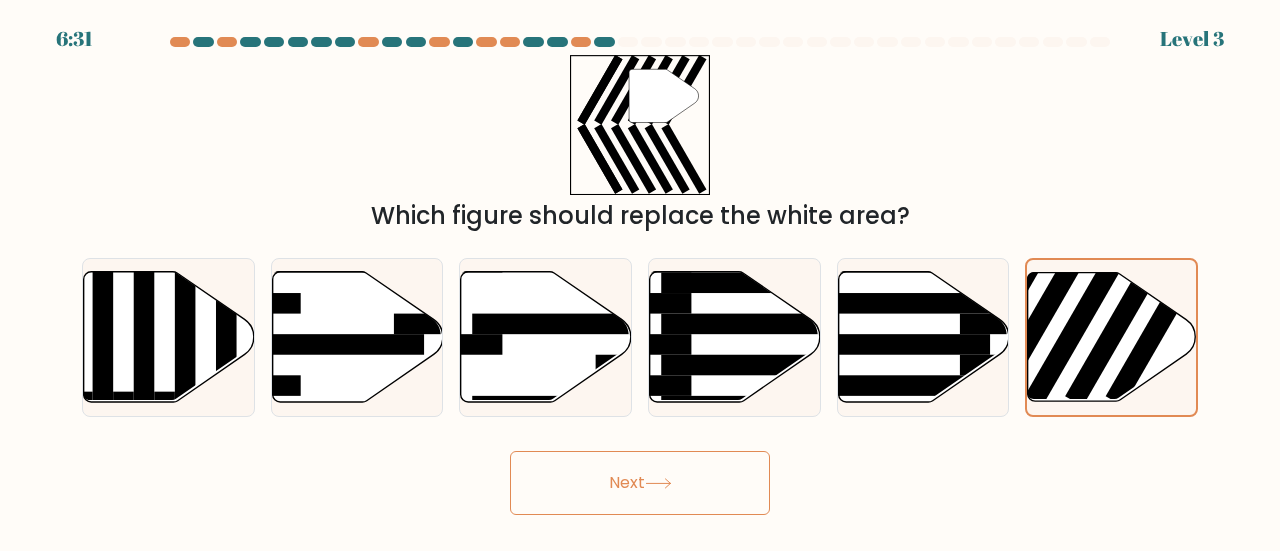 click on "Next" at bounding box center (640, 483) 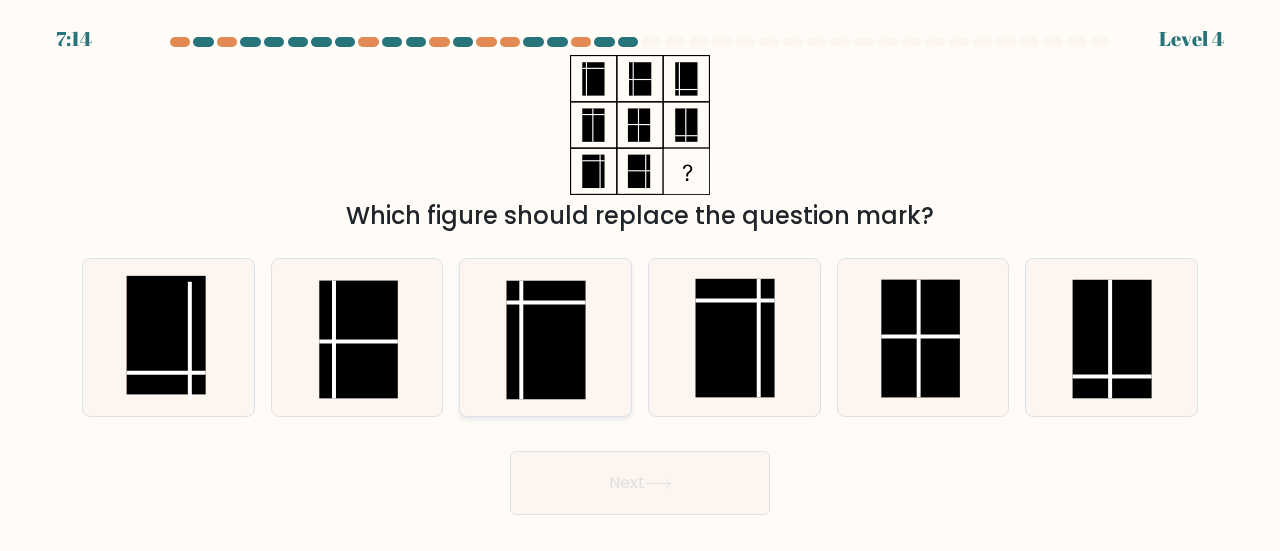 drag, startPoint x: 617, startPoint y: 493, endPoint x: 586, endPoint y: 321, distance: 174.77129 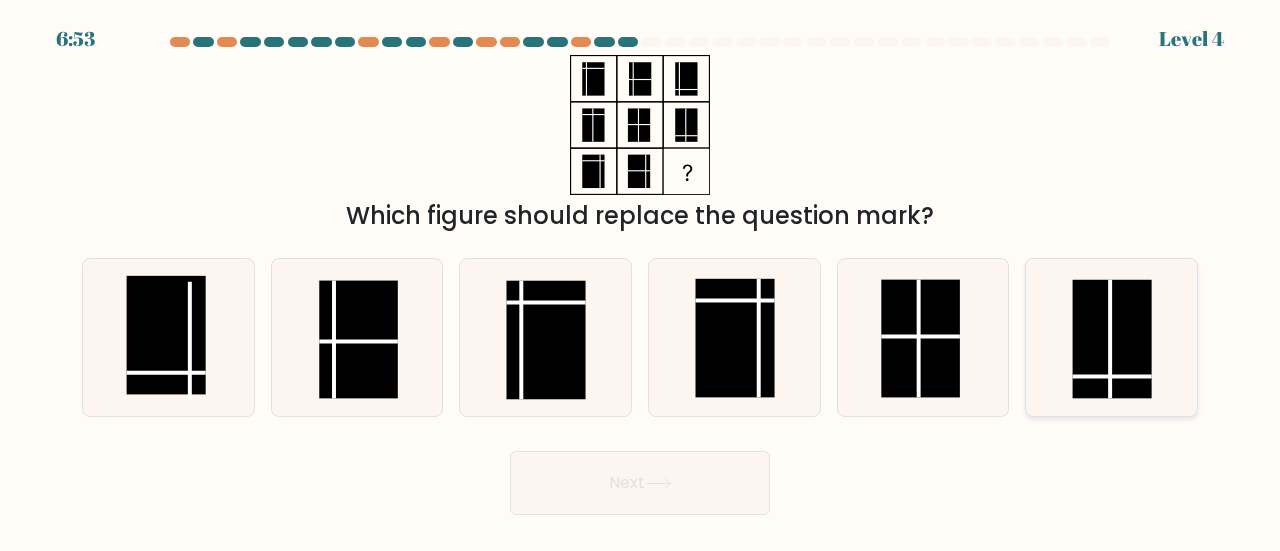 click 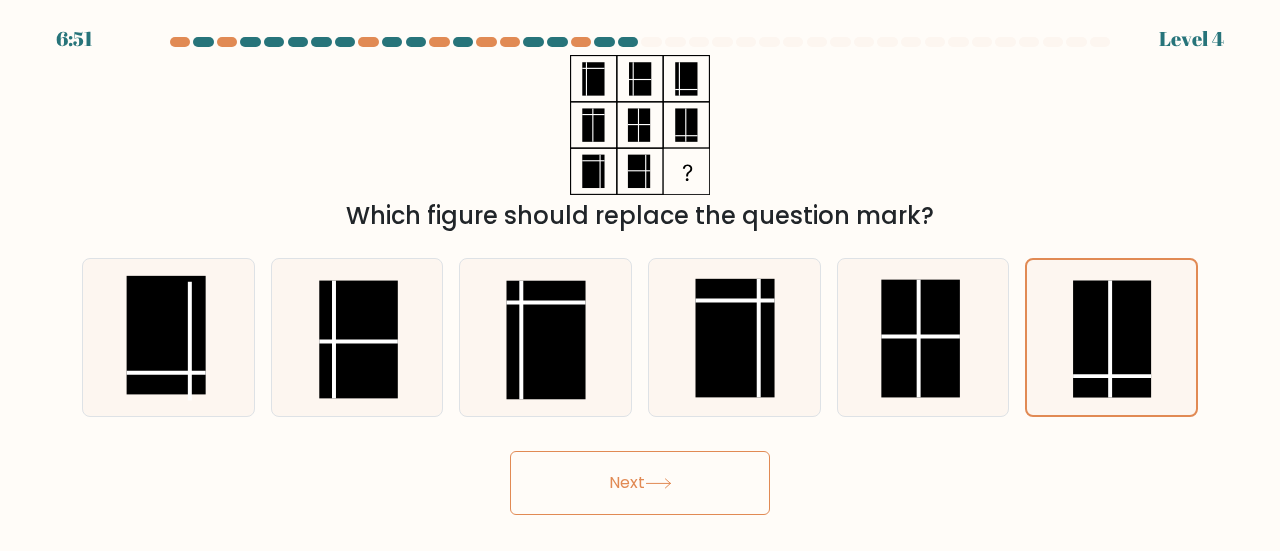 click on "Next" at bounding box center (640, 483) 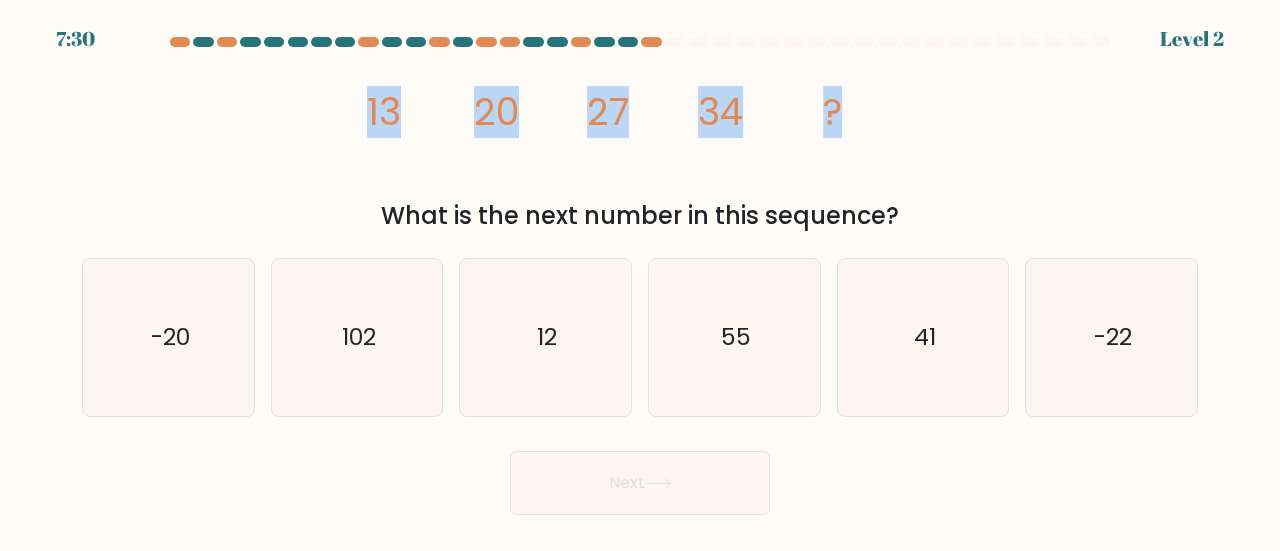 drag, startPoint x: 368, startPoint y: 89, endPoint x: 897, endPoint y: 128, distance: 530.43567 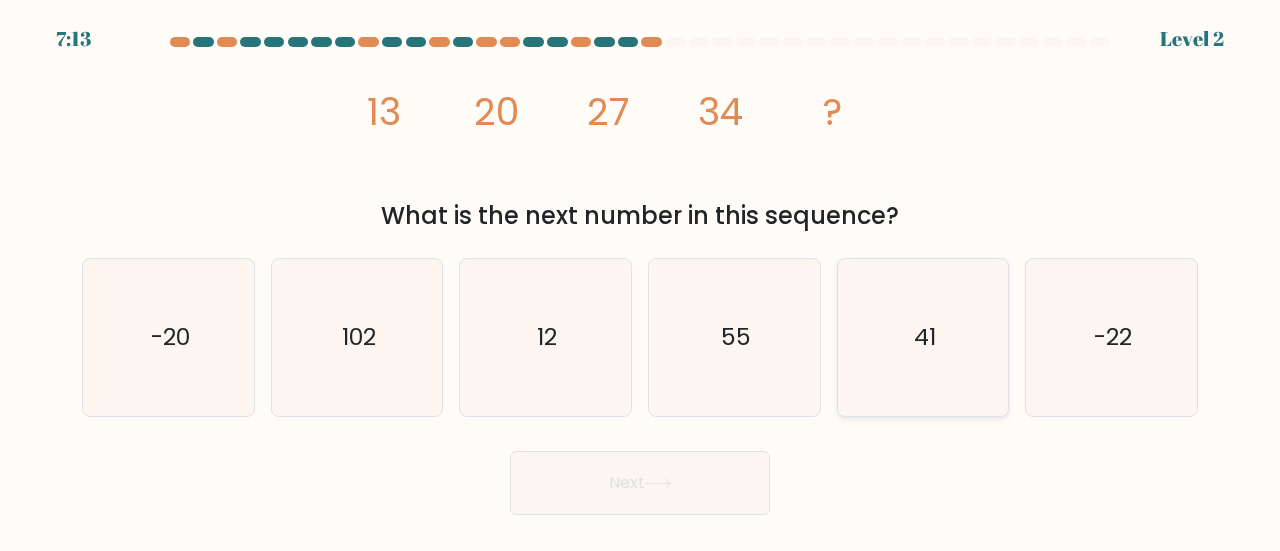 click on "41" 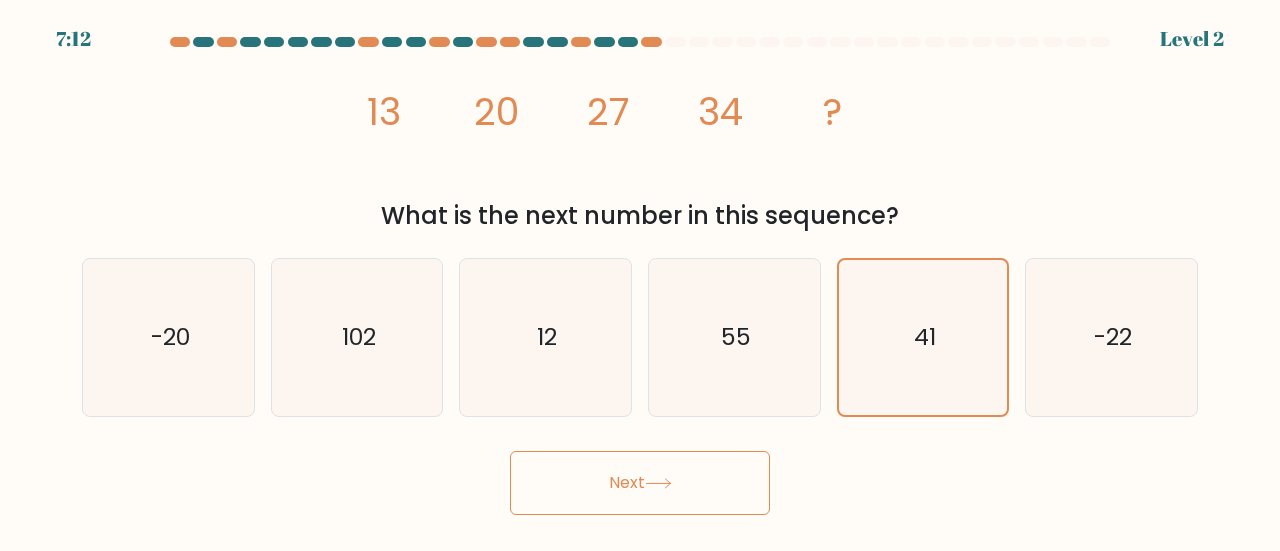 click on "Next" at bounding box center [640, 483] 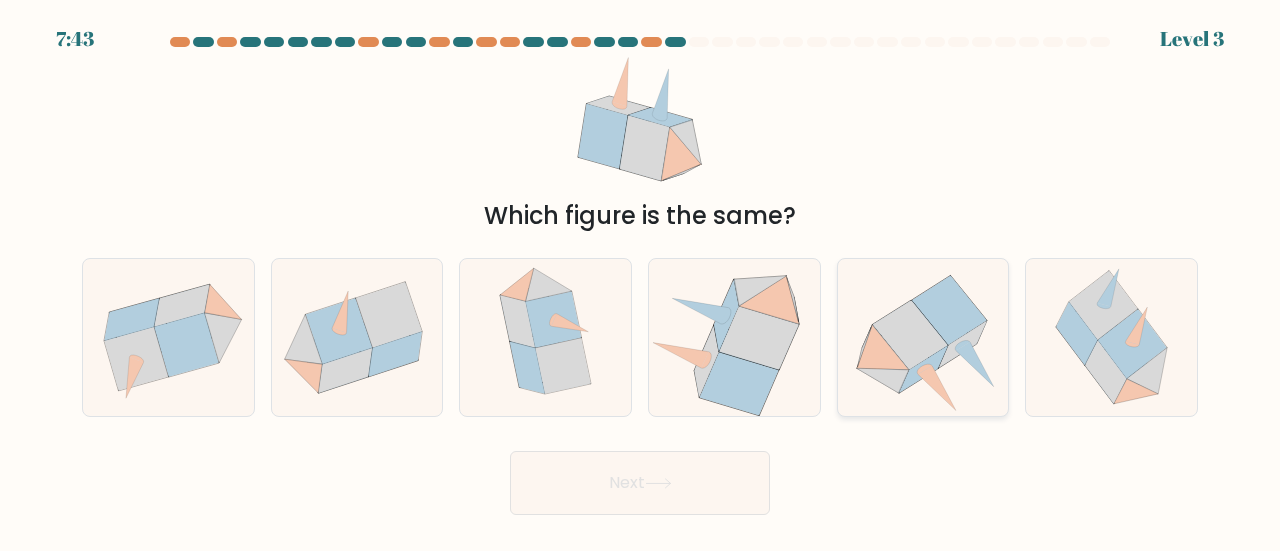 click 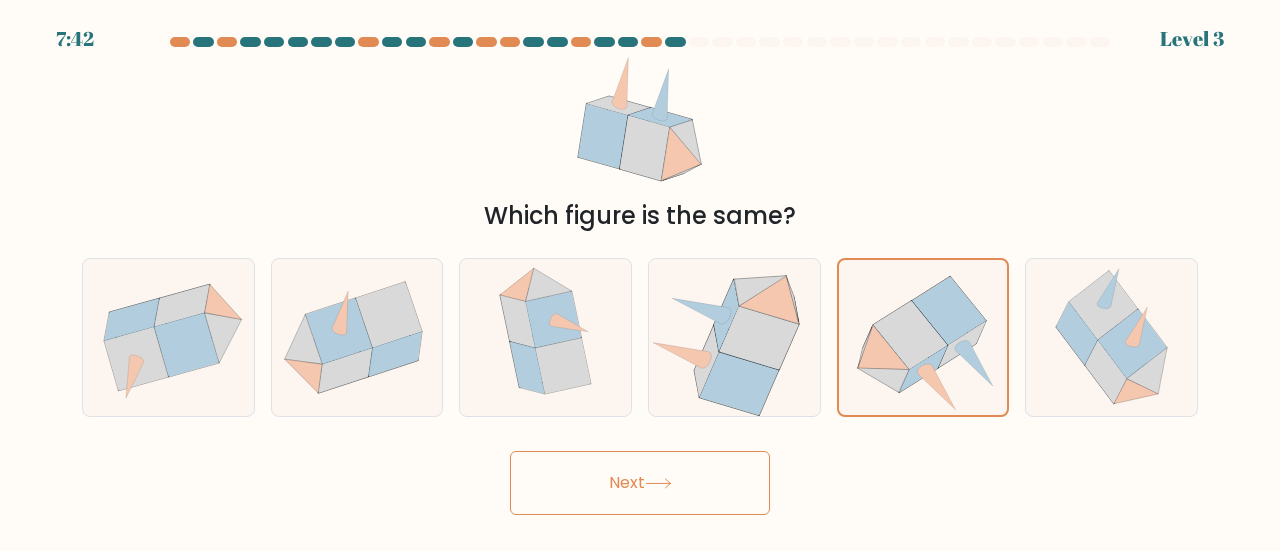 click 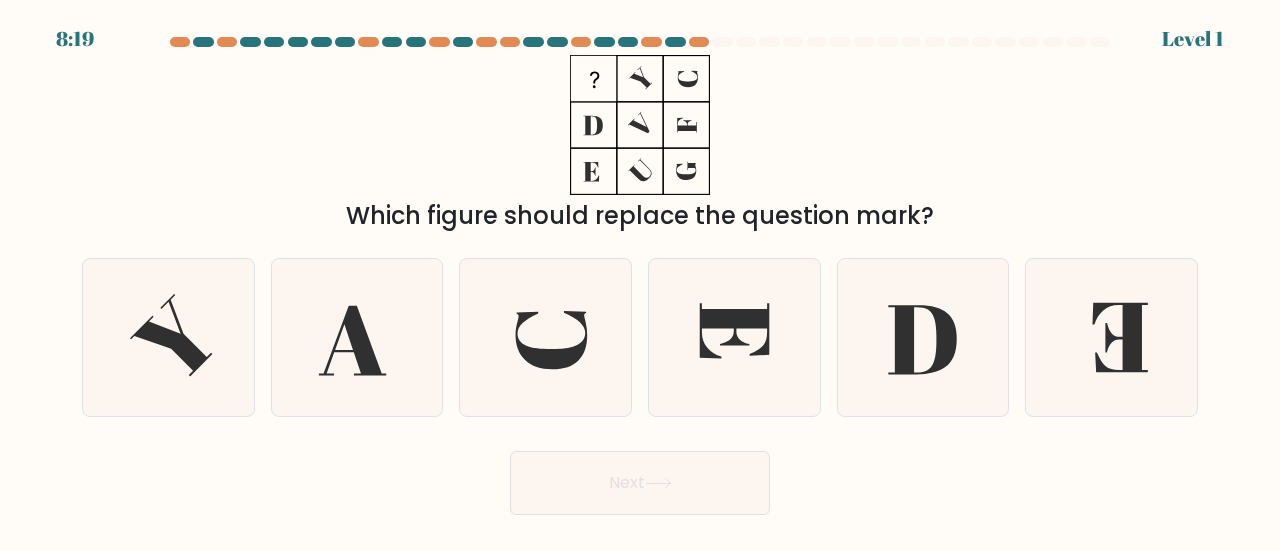 click at bounding box center (640, 276) 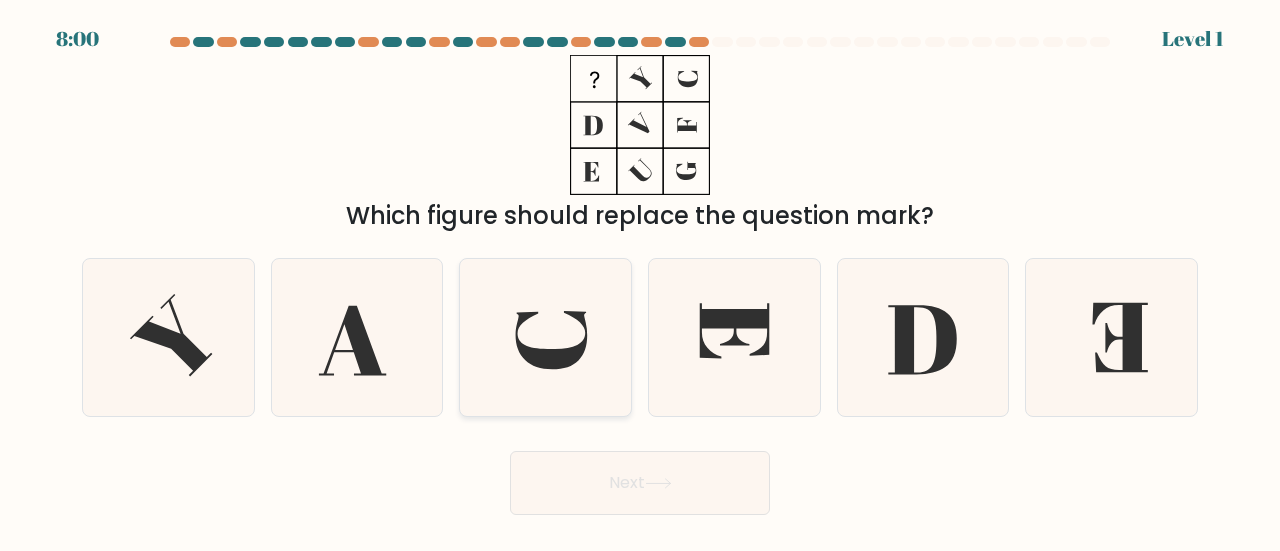 click 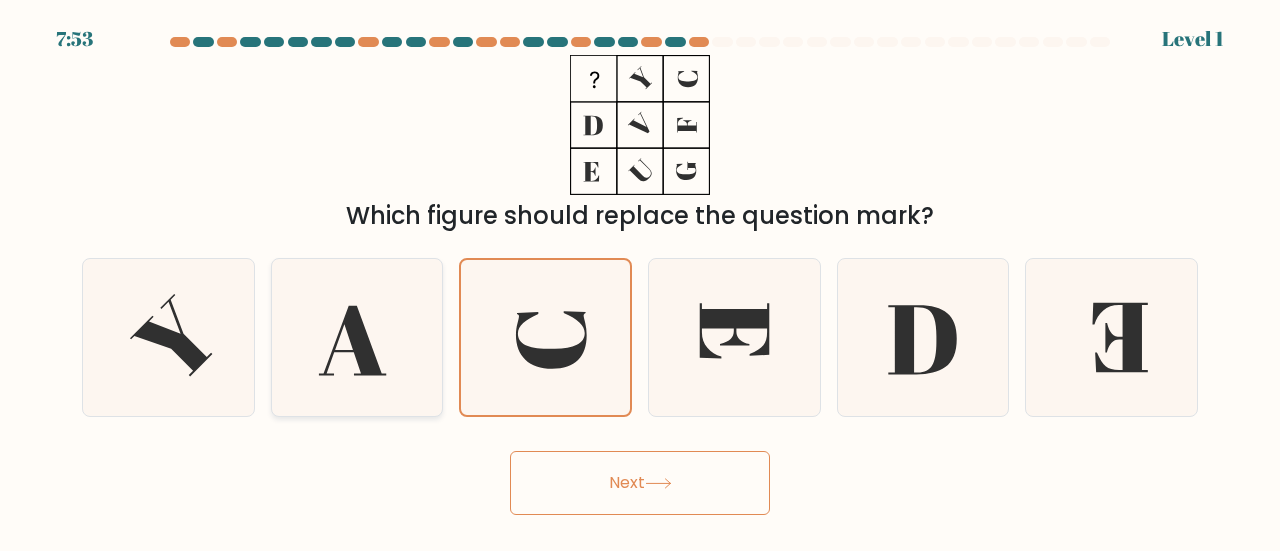 click 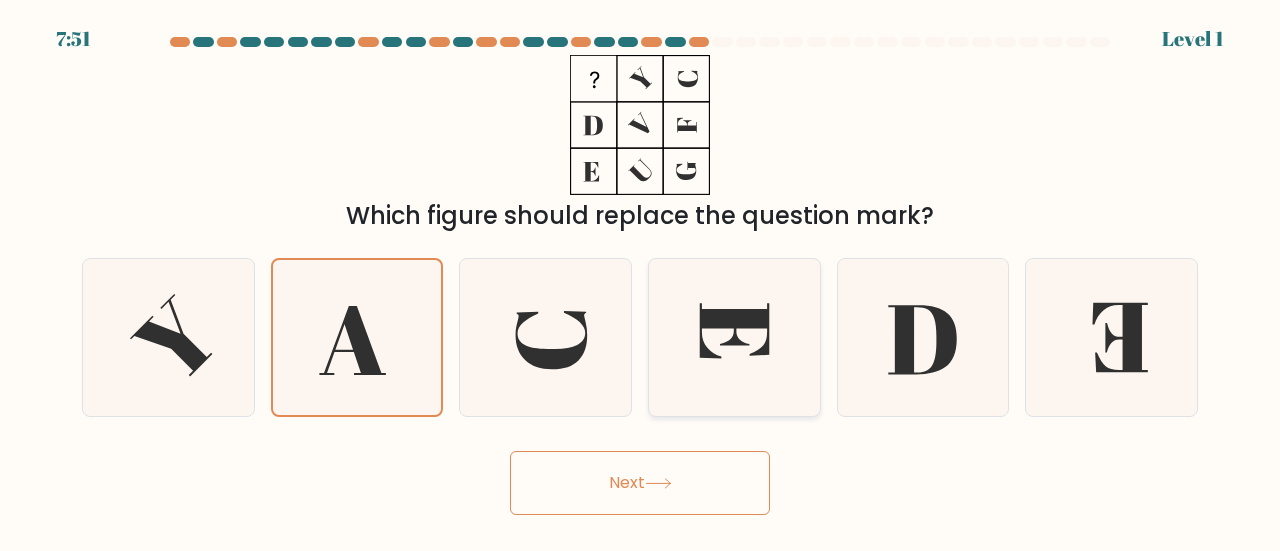 click 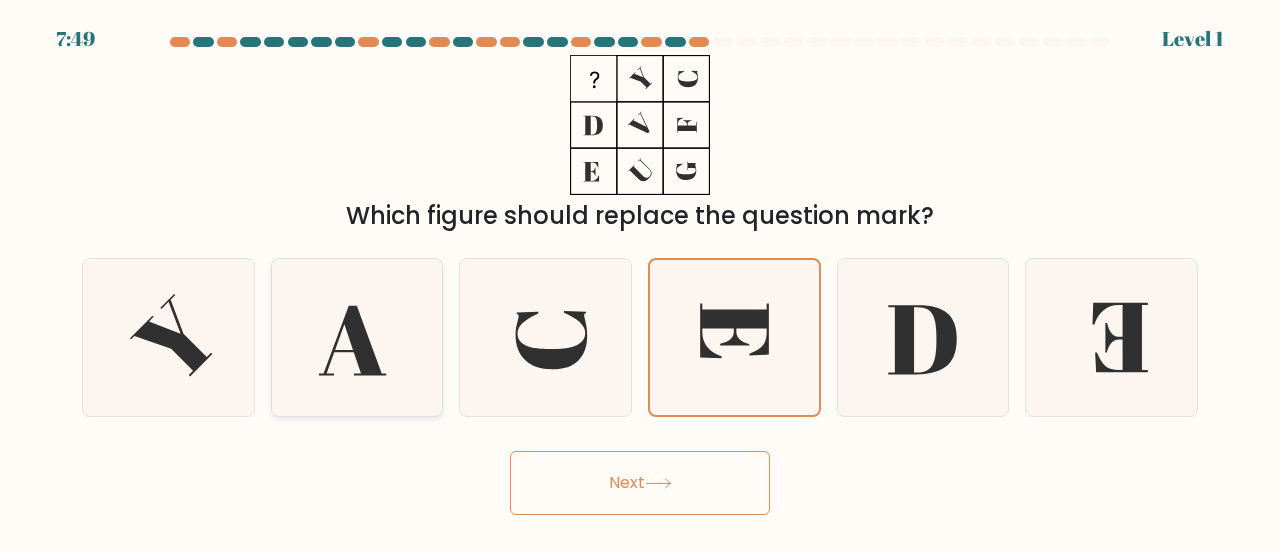 click 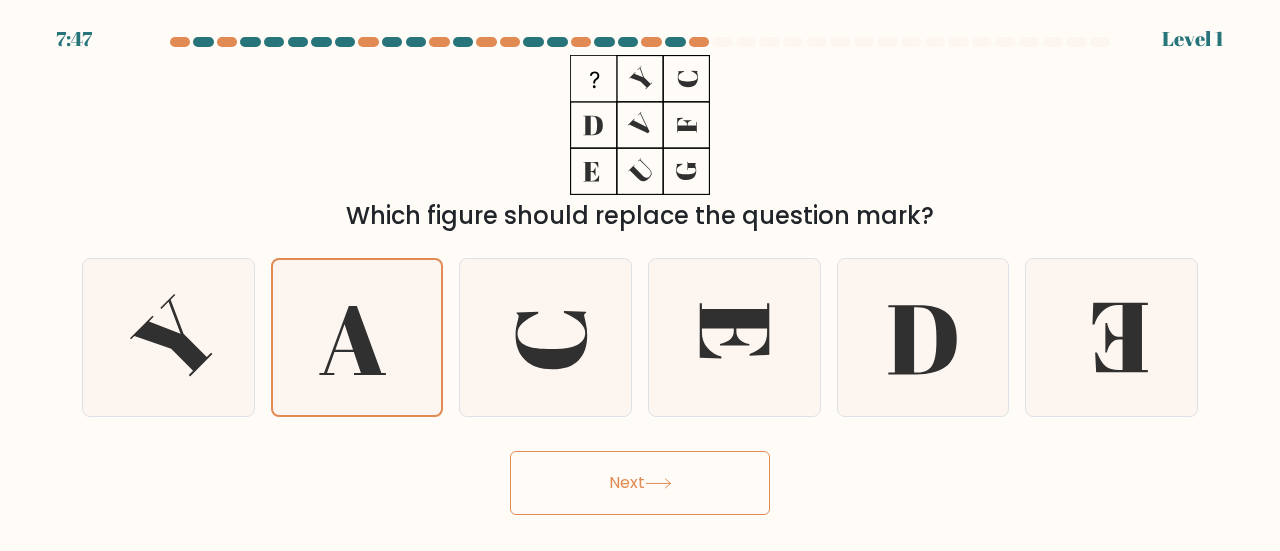click on "Next" at bounding box center [640, 483] 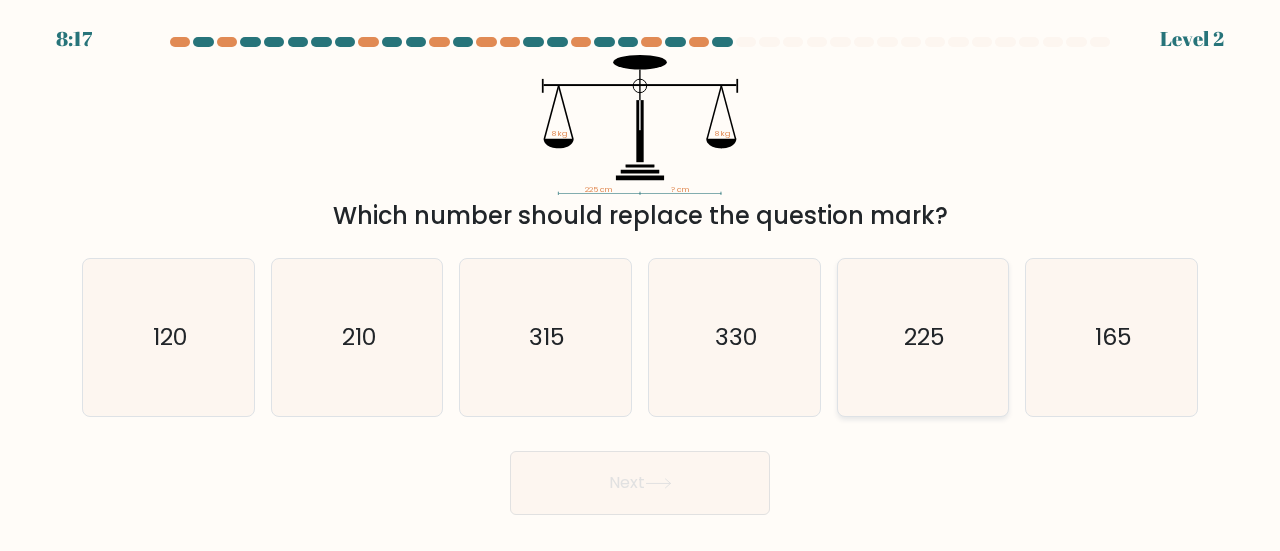 click on "225" 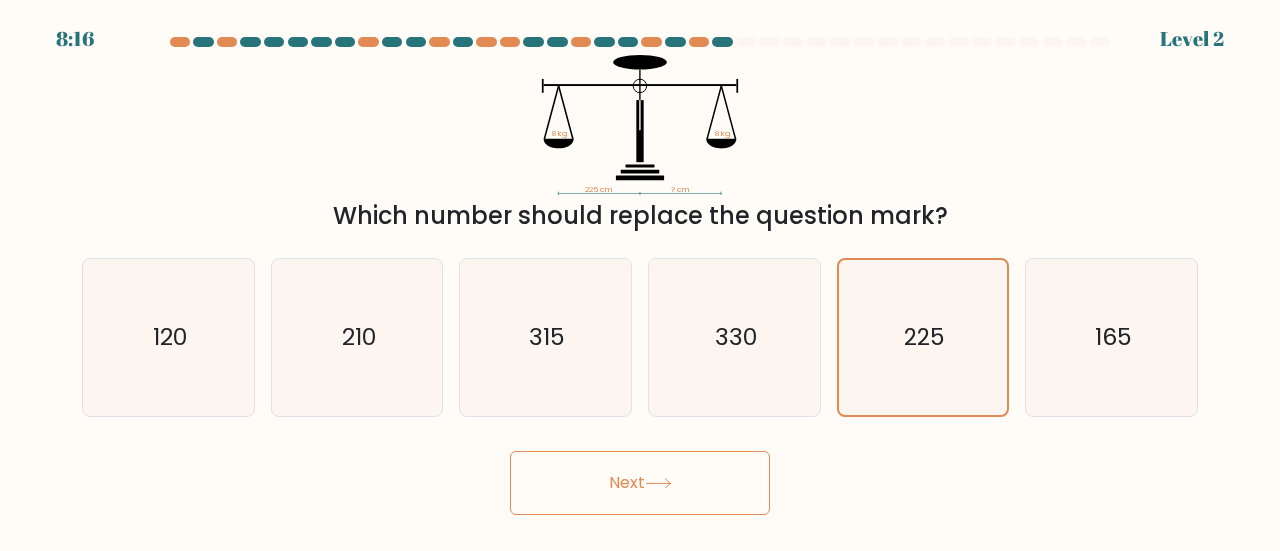 click on "Next" at bounding box center (640, 483) 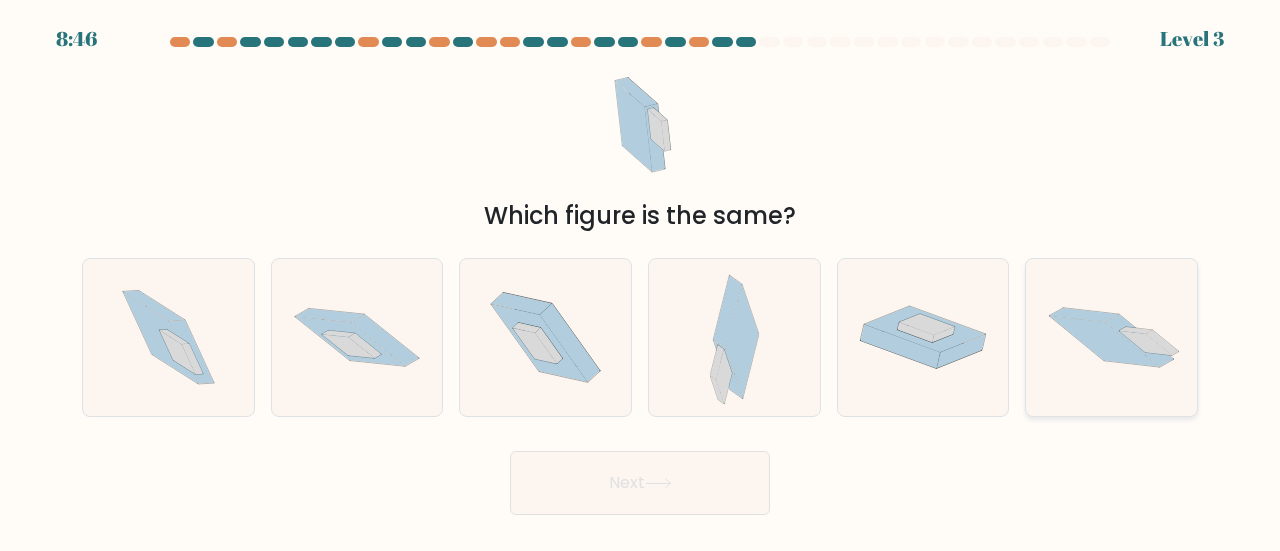 click 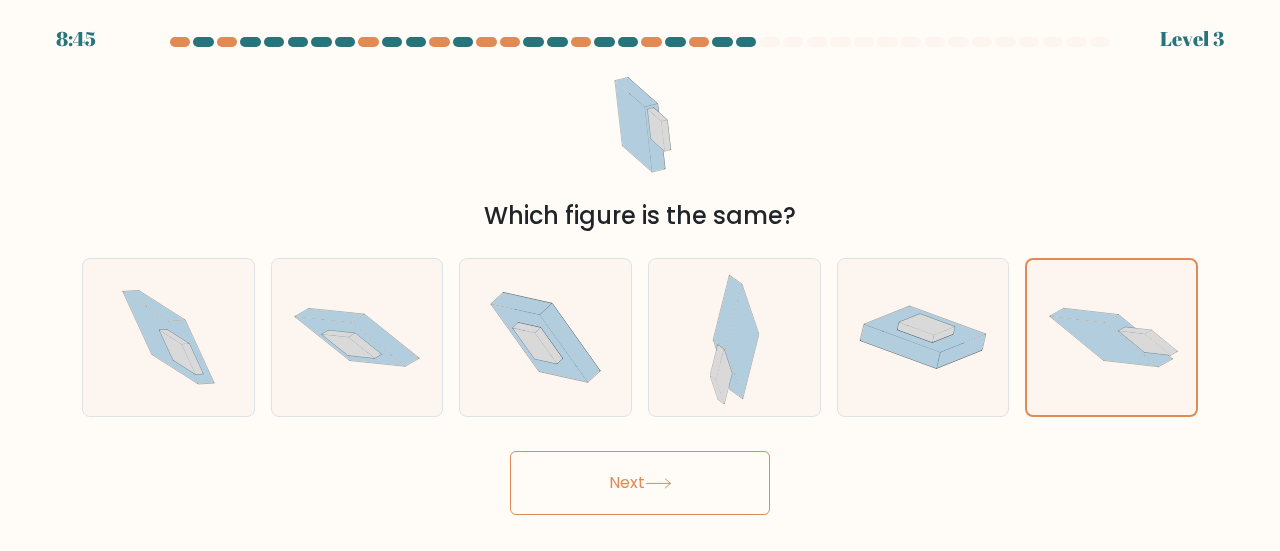 click on "Next" at bounding box center [640, 483] 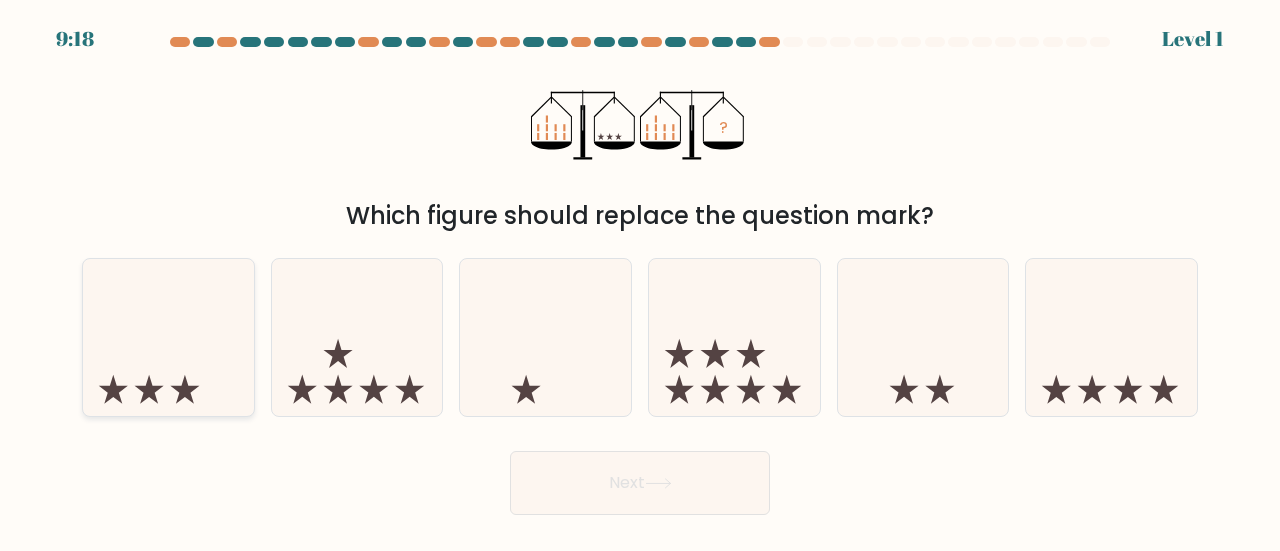 click 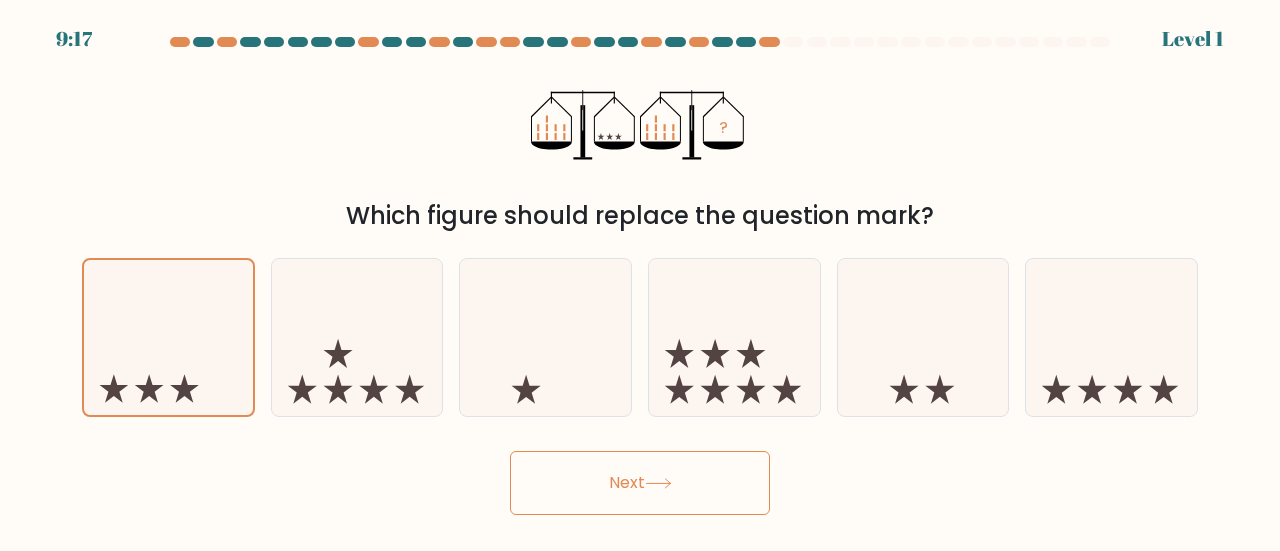click on "Next" at bounding box center [640, 483] 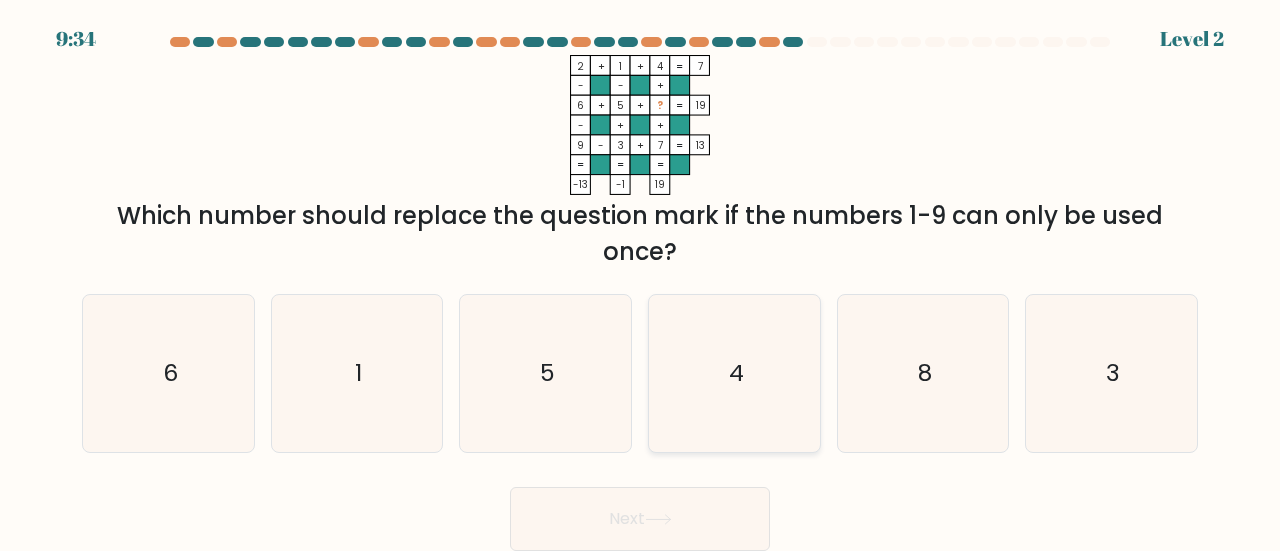 click on "4" 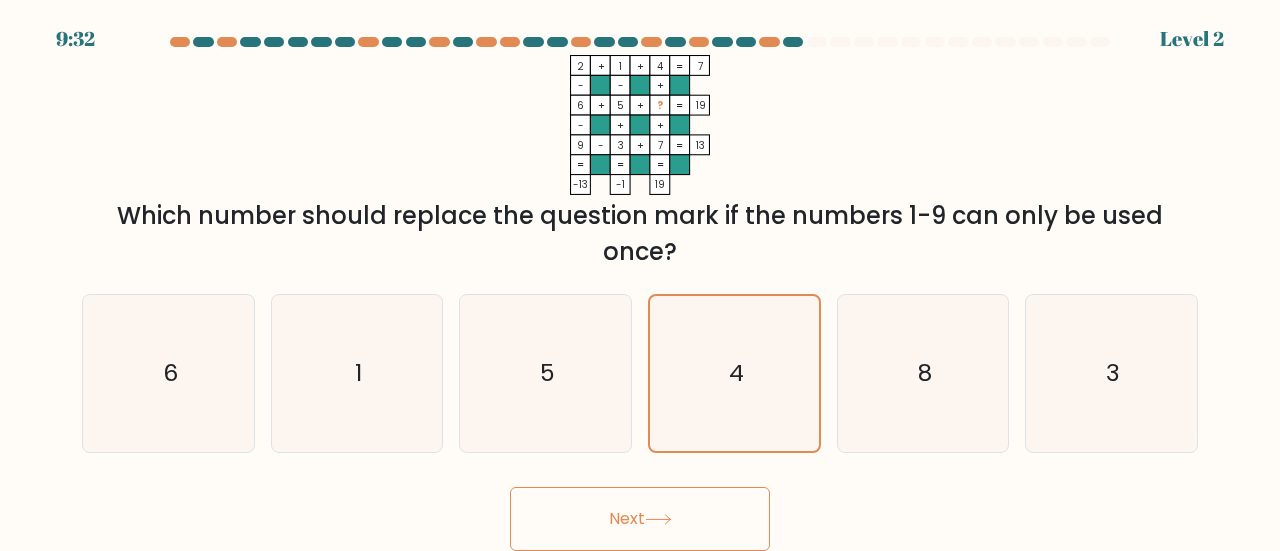 click on "Next" at bounding box center [640, 519] 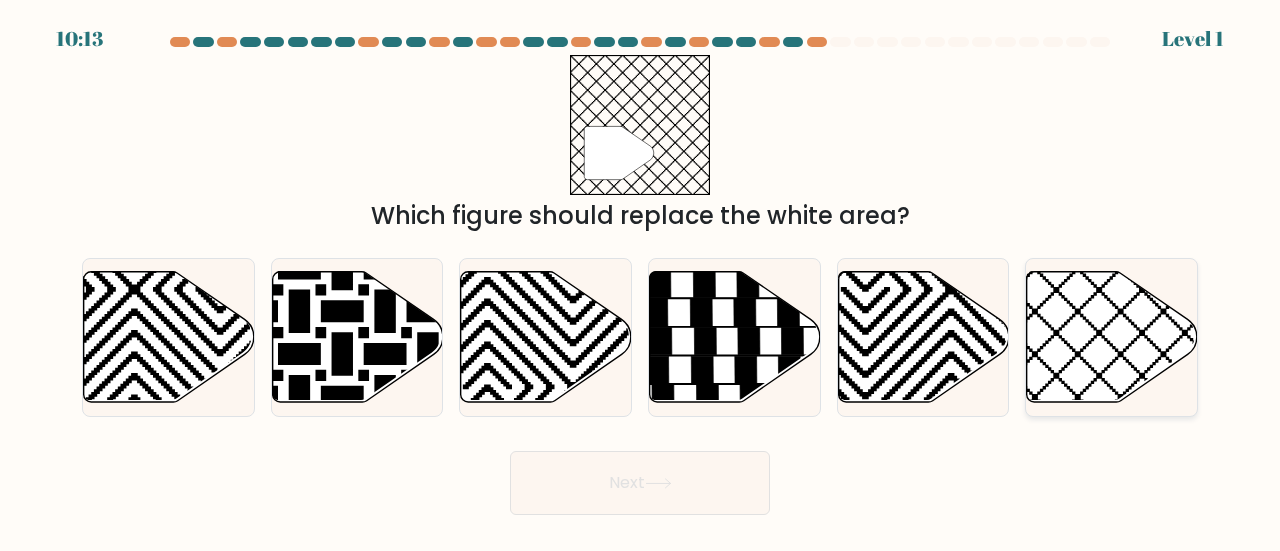 click 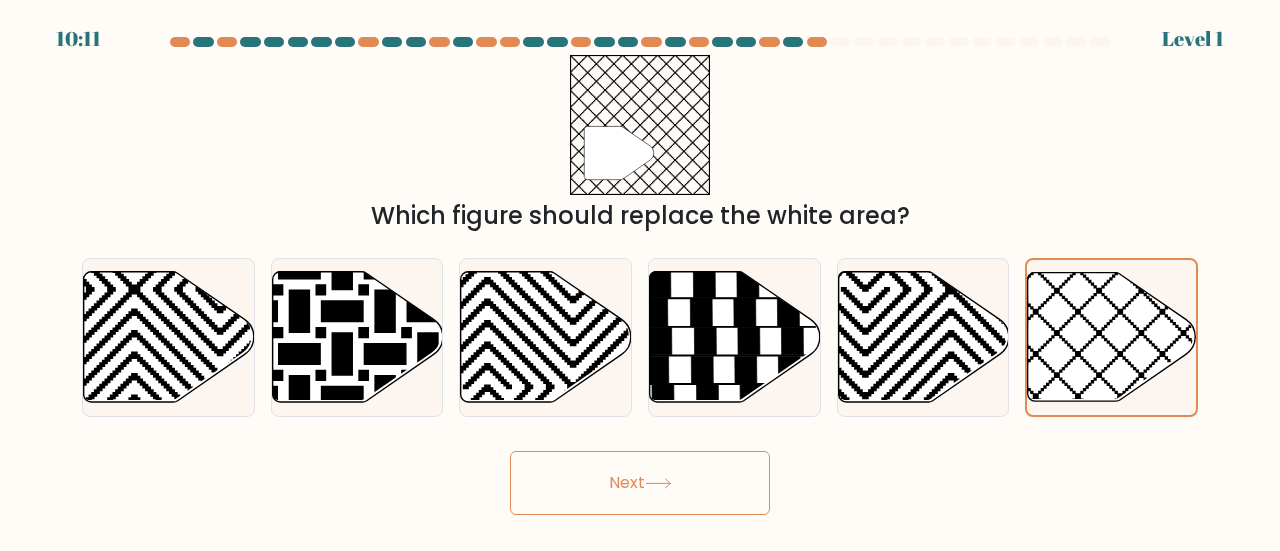 click on "Next" at bounding box center (640, 483) 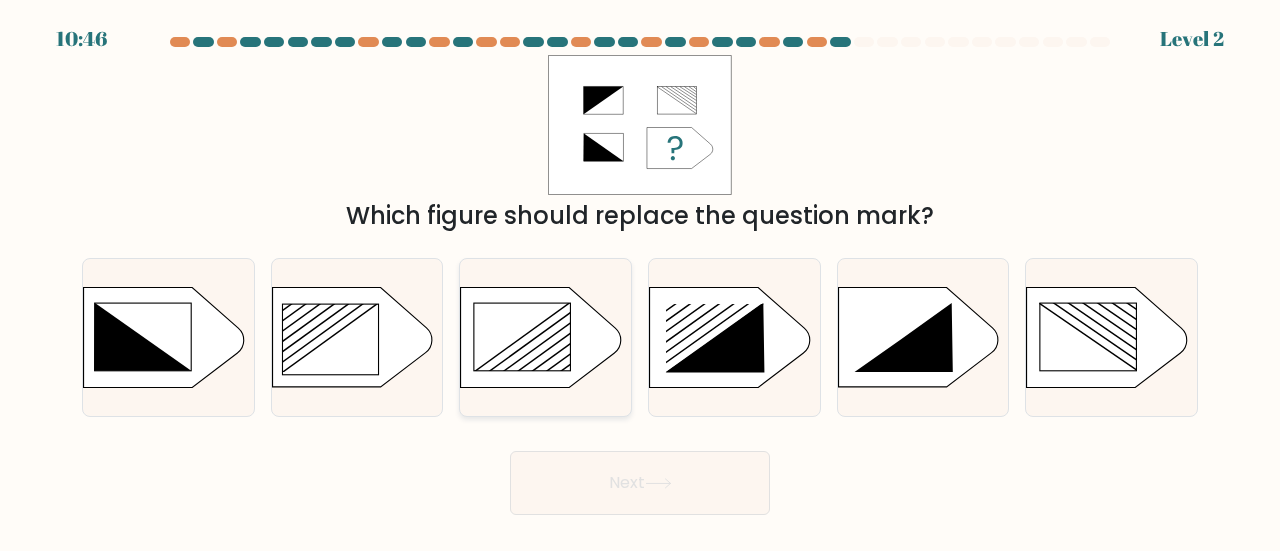 click 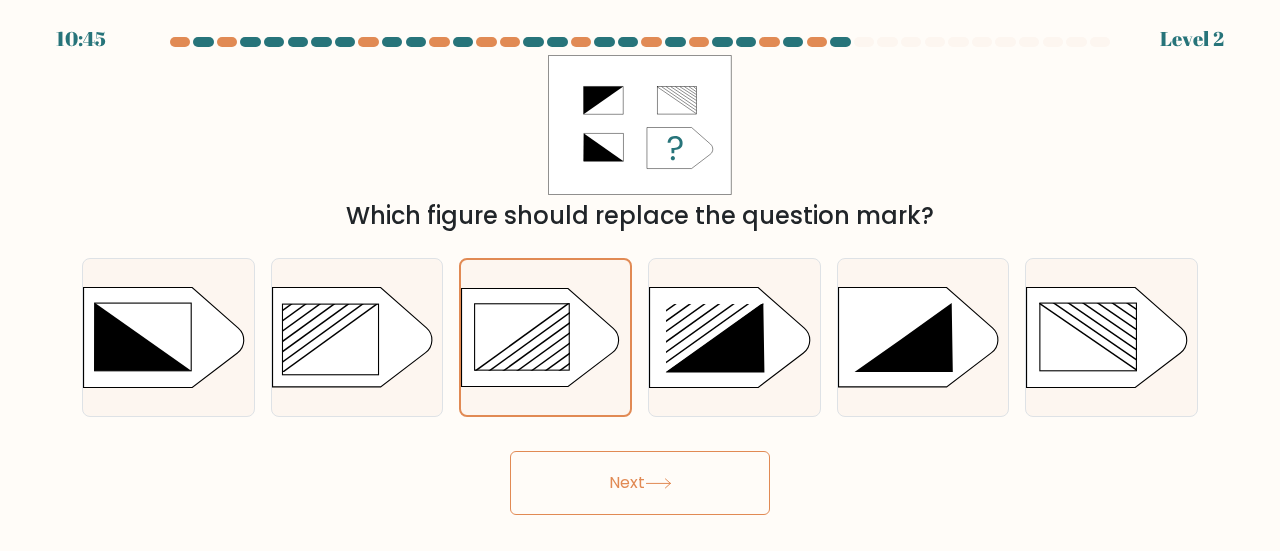 click on "Next" at bounding box center (640, 483) 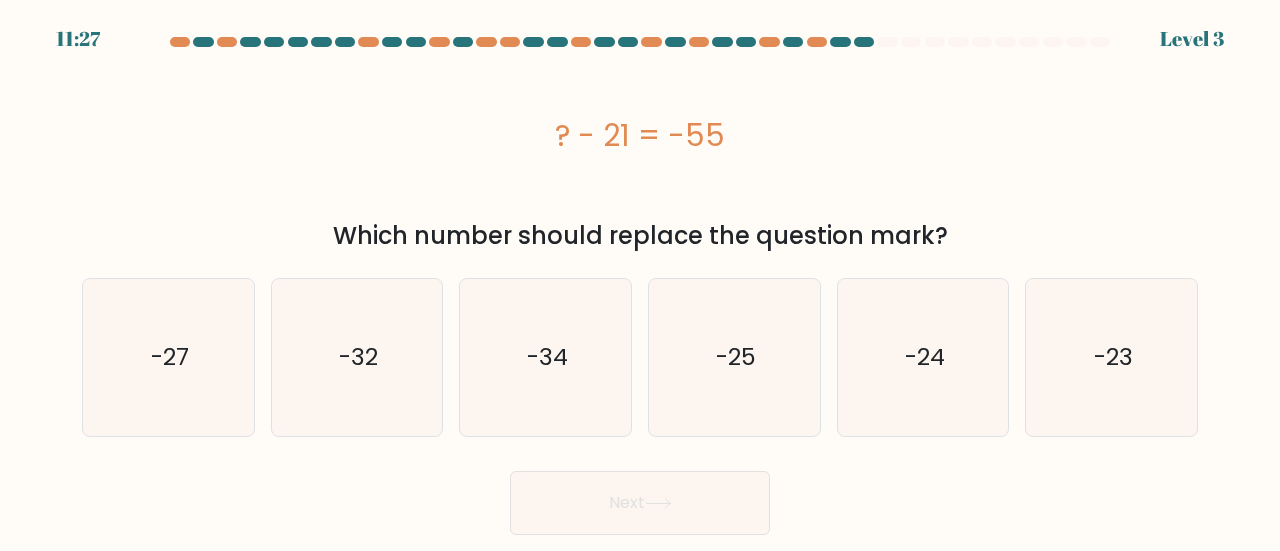 click on "? - 21 = -55" at bounding box center (640, 135) 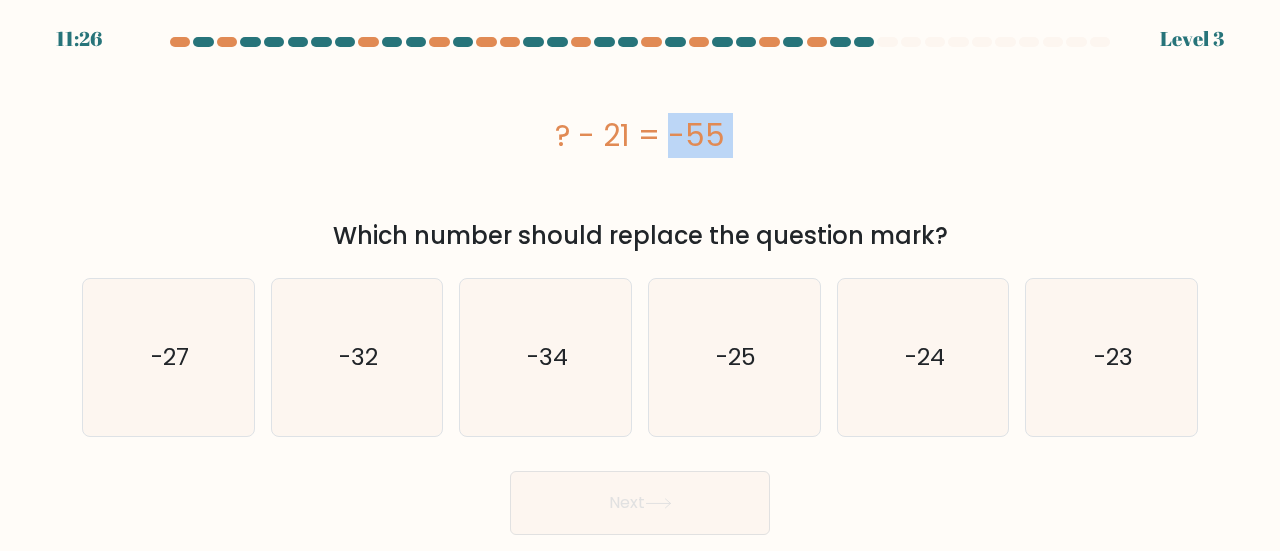 drag, startPoint x: 554, startPoint y: 151, endPoint x: 729, endPoint y: 185, distance: 178.27226 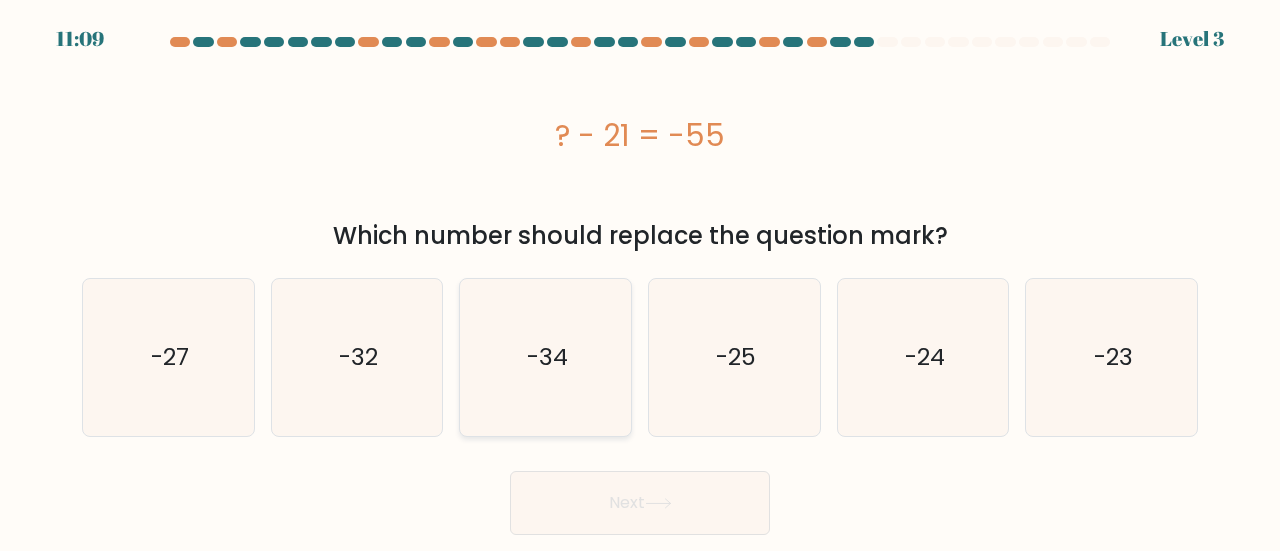 click on "-34" 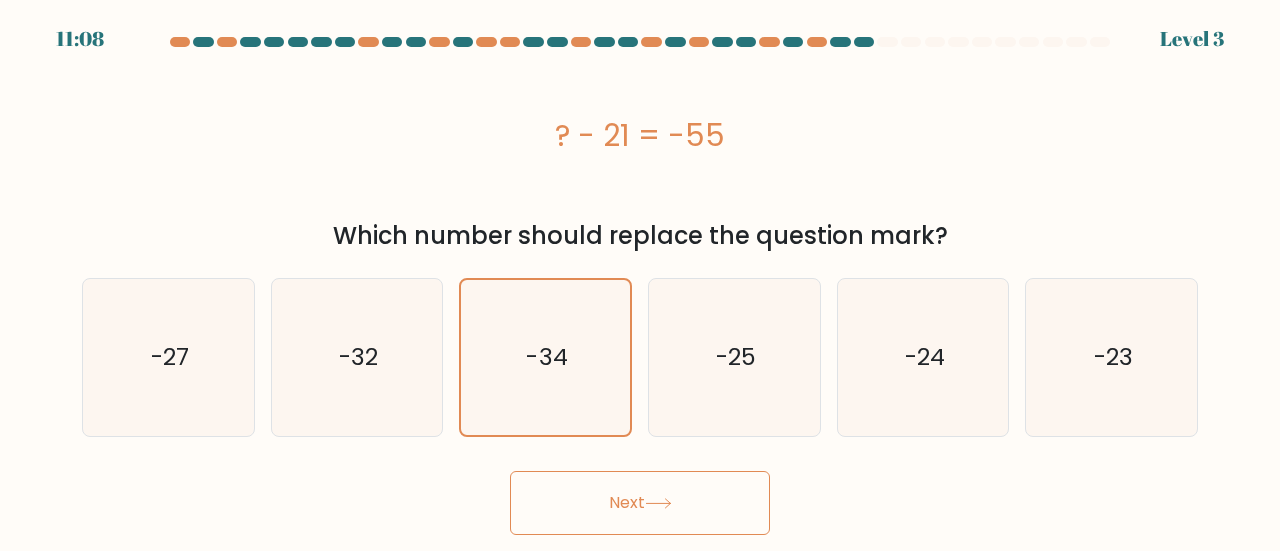 click on "Next" at bounding box center [640, 503] 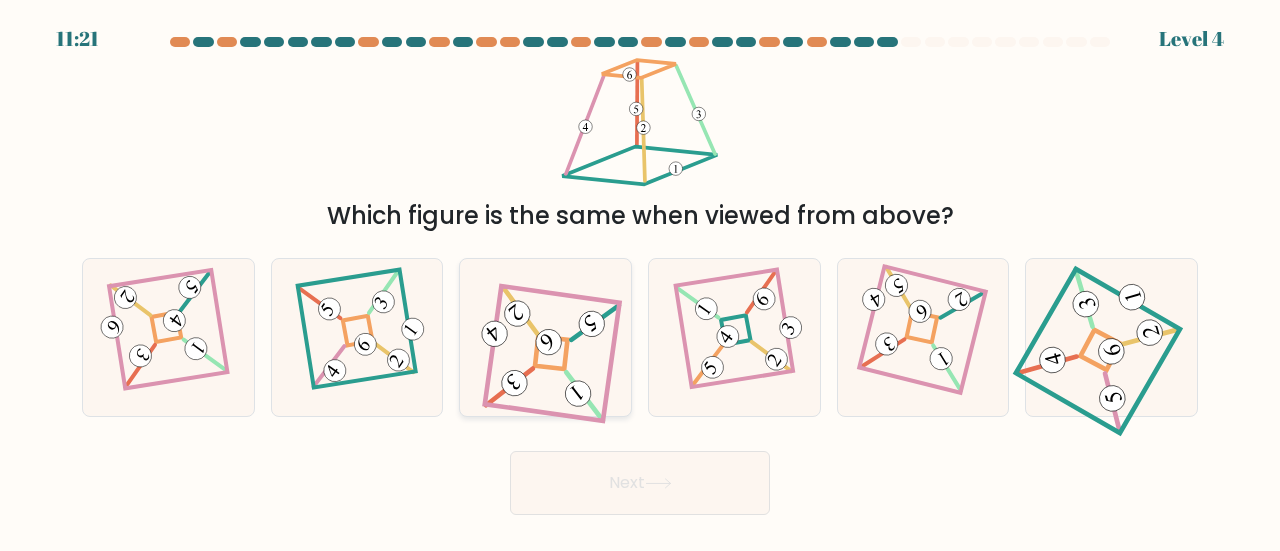 click 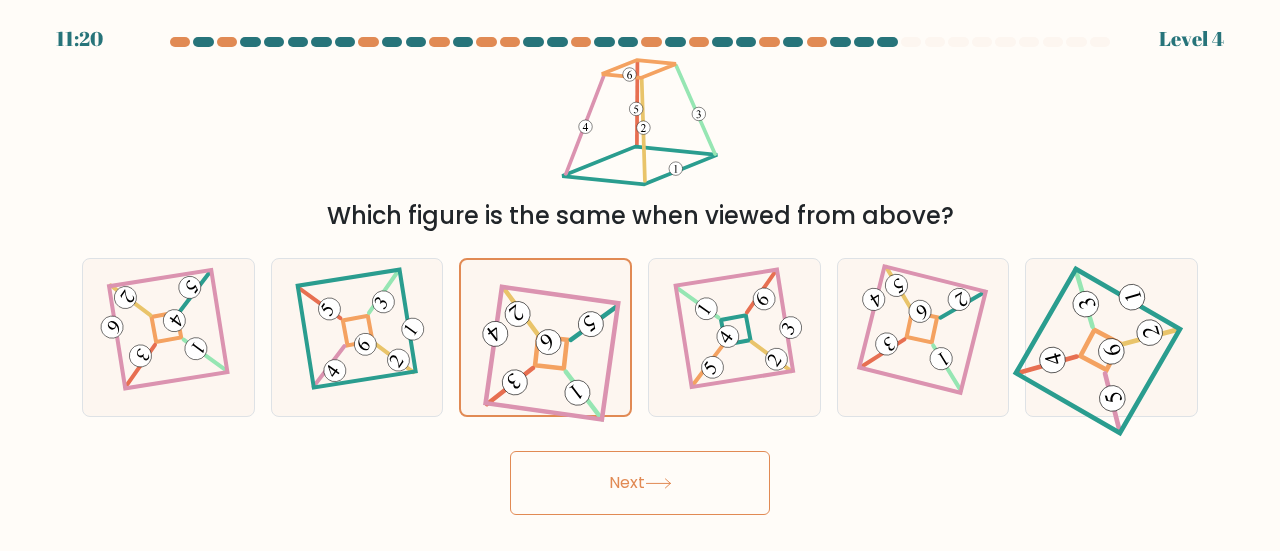 drag, startPoint x: 625, startPoint y: 516, endPoint x: 634, endPoint y: 499, distance: 19.235384 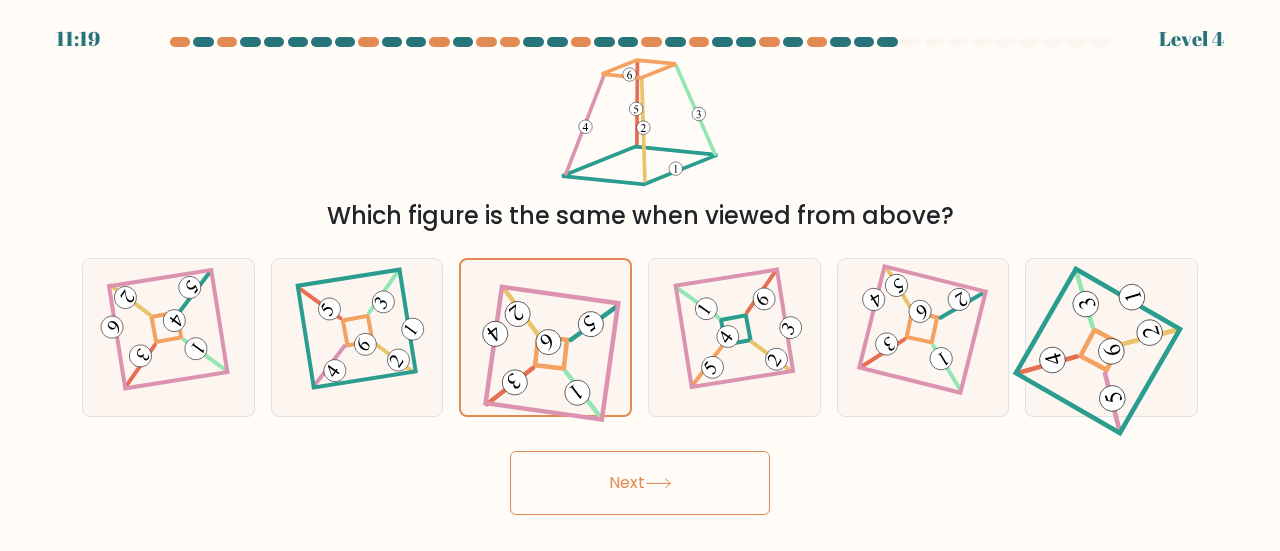 click on "Next" at bounding box center [640, 483] 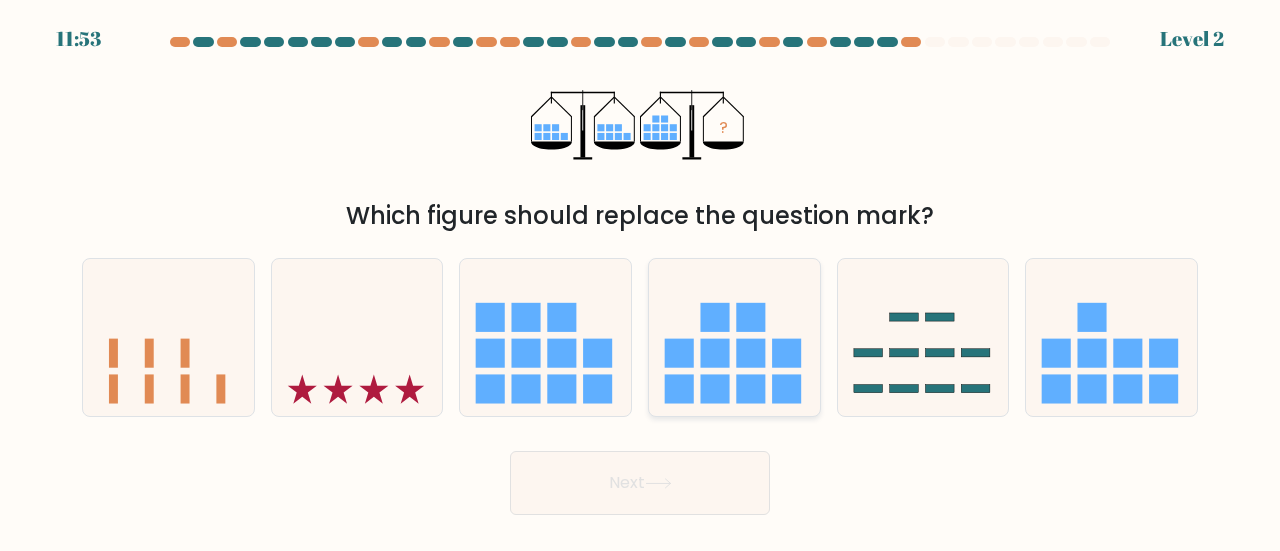 click 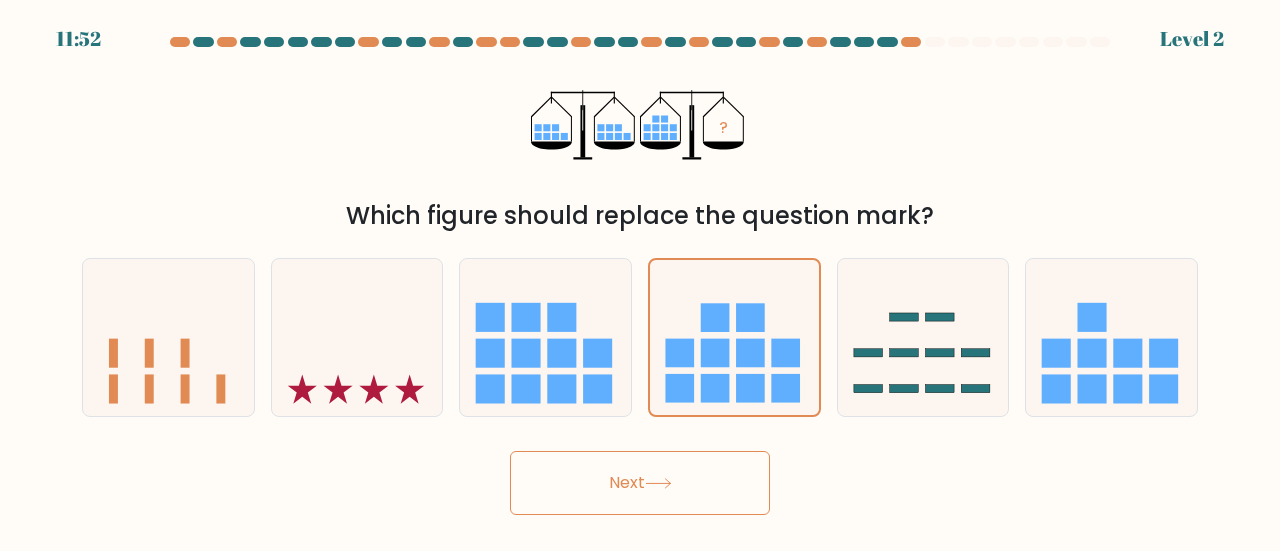 click on "Next" at bounding box center [640, 478] 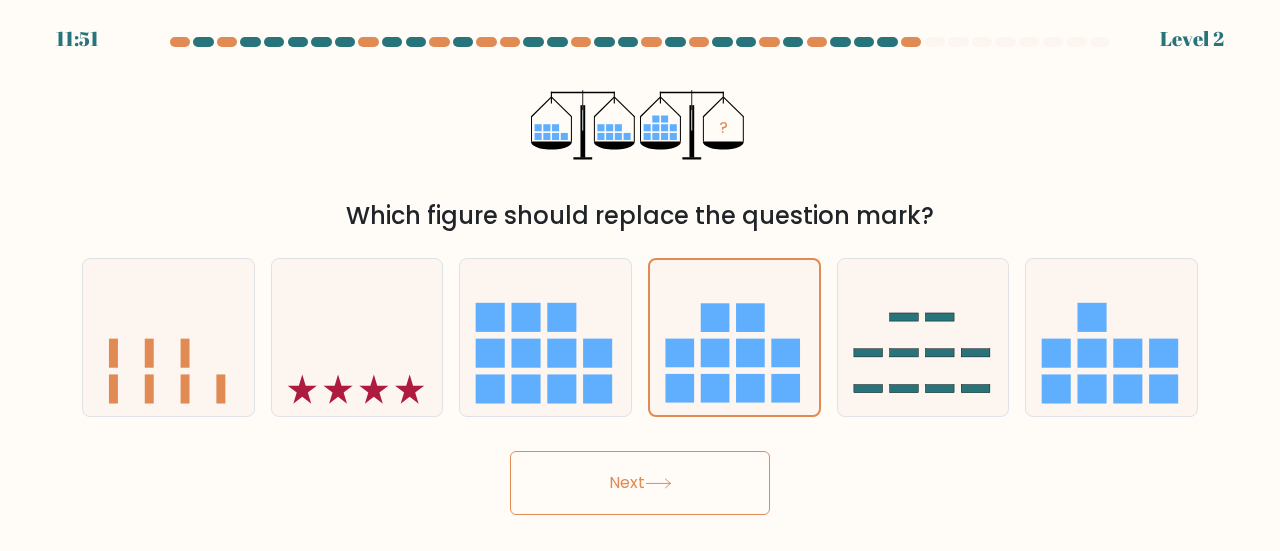 click on "Next" at bounding box center [640, 483] 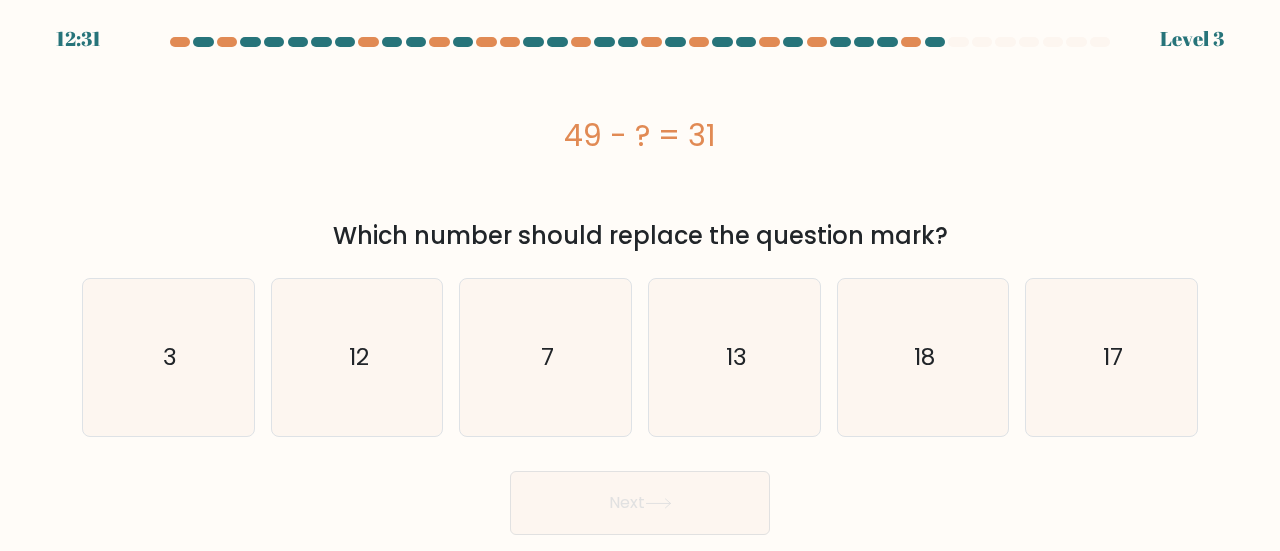 click on "49 - ?  = 31" at bounding box center (640, 135) 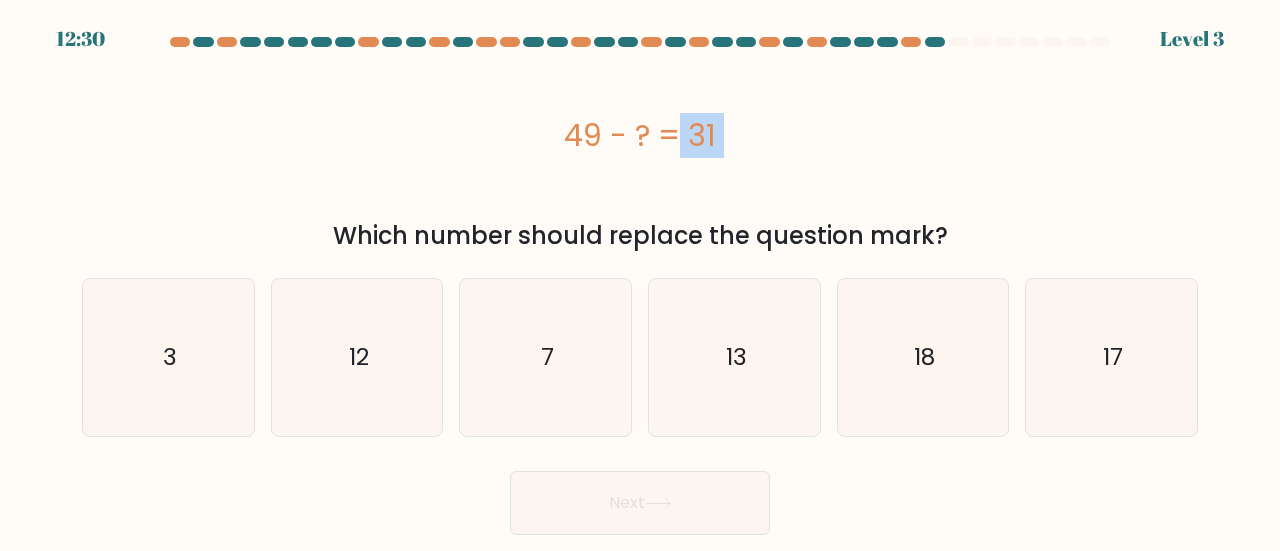 drag, startPoint x: 752, startPoint y: 132, endPoint x: 565, endPoint y: 126, distance: 187.09624 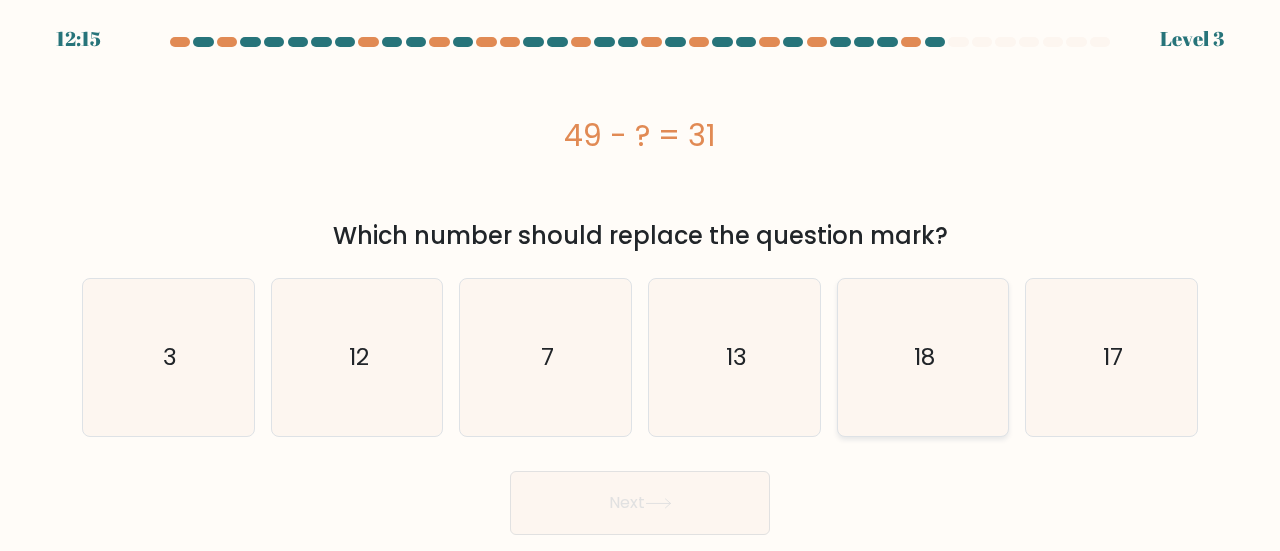 click on "18" 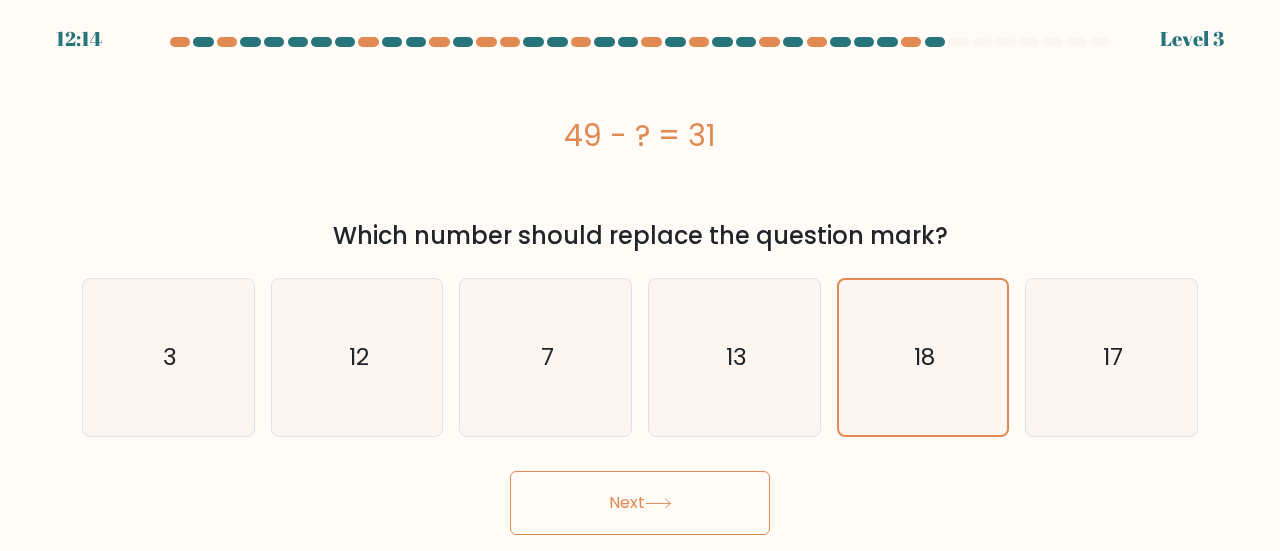 click on "Next" at bounding box center [640, 503] 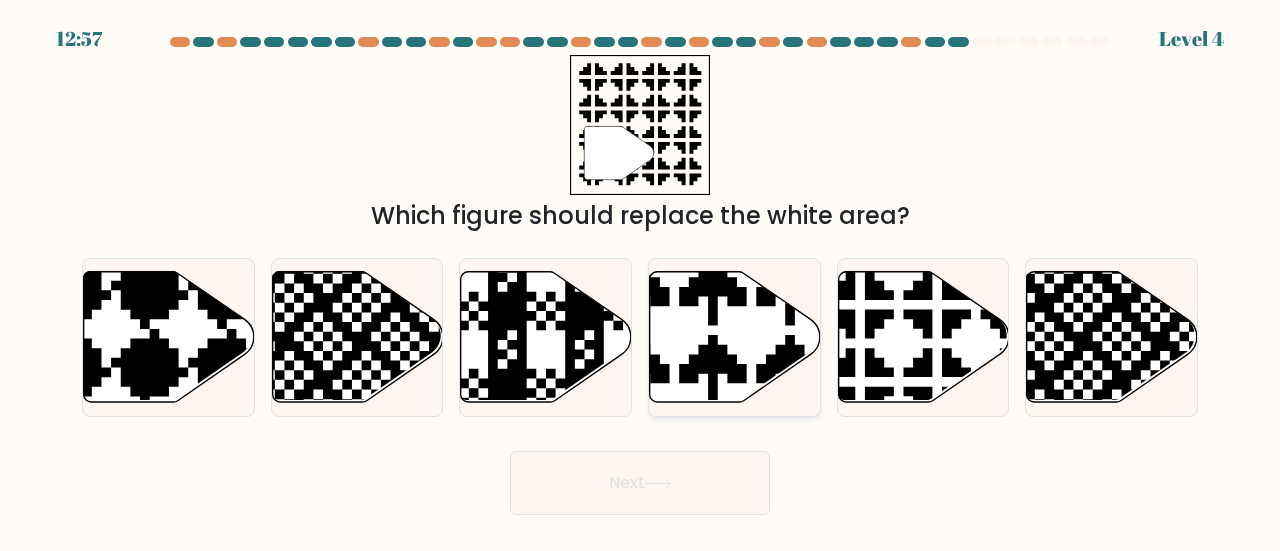 click 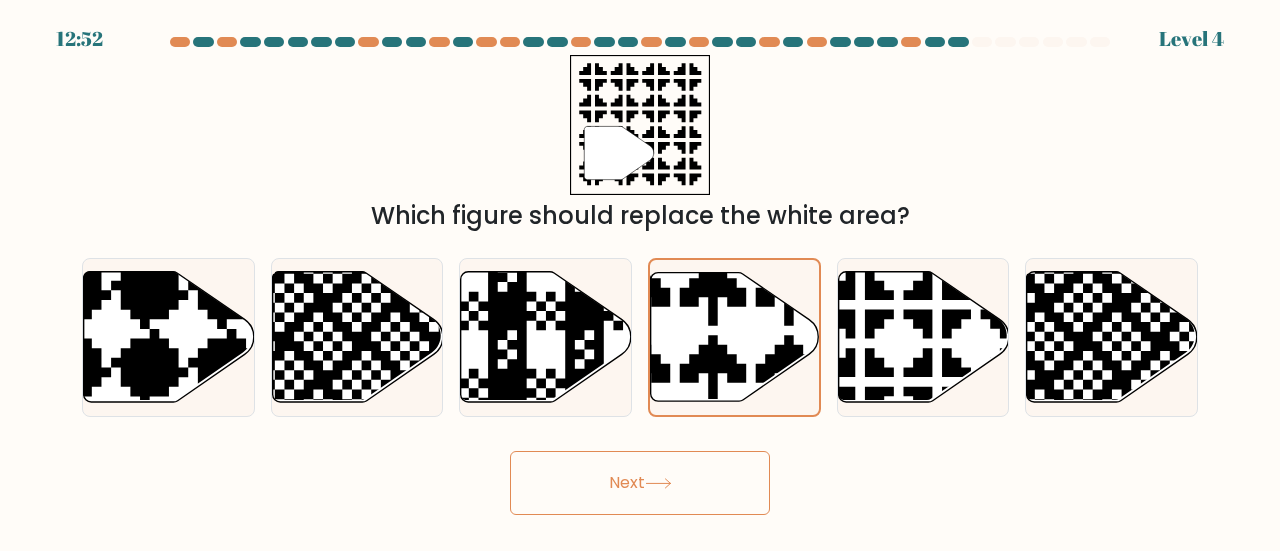 click on "Next" at bounding box center (640, 483) 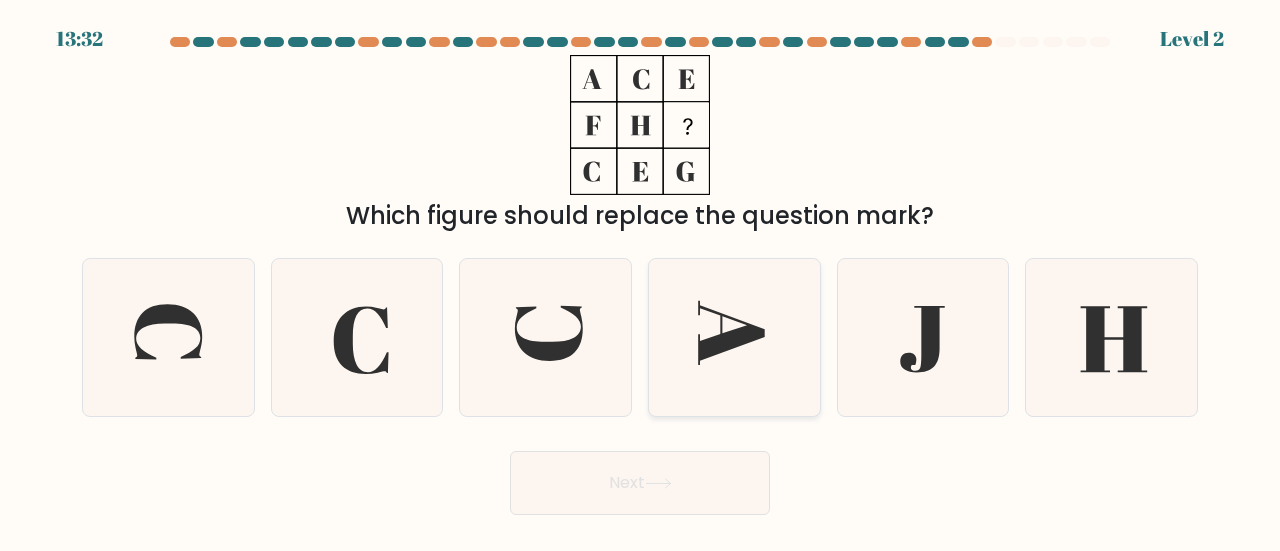 click 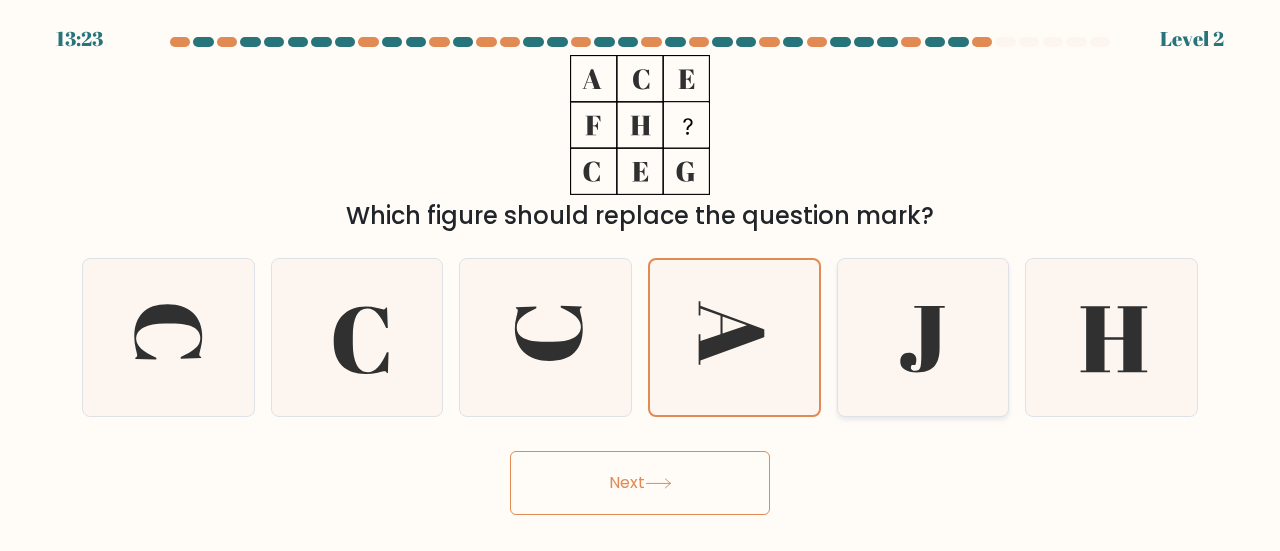 click 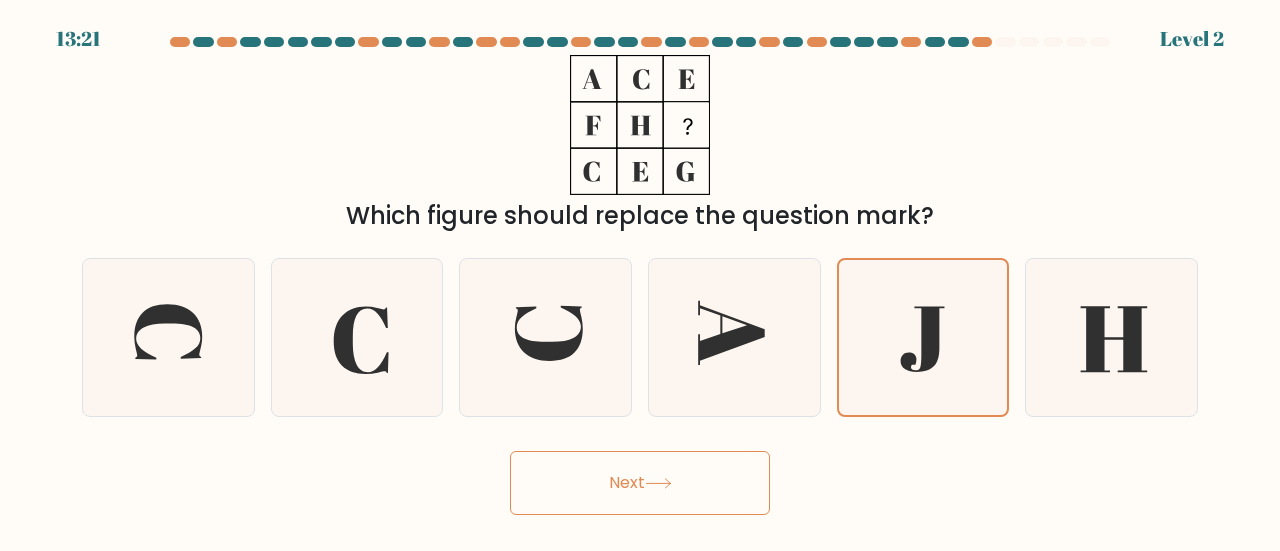 click on "Next" at bounding box center (640, 483) 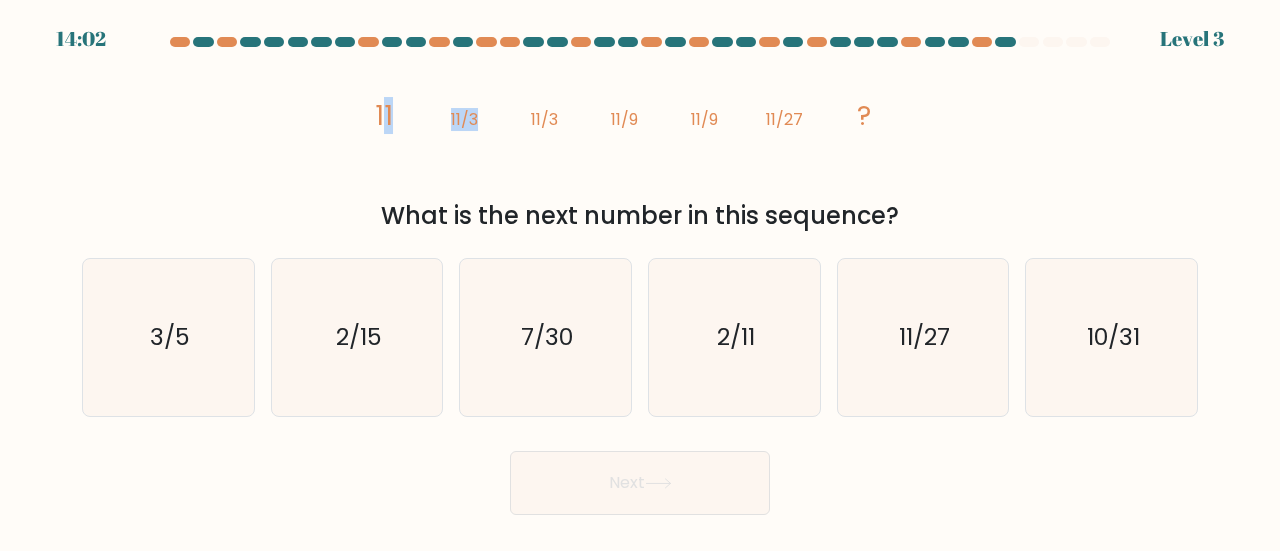 drag, startPoint x: 382, startPoint y: 114, endPoint x: 483, endPoint y: 115, distance: 101.00495 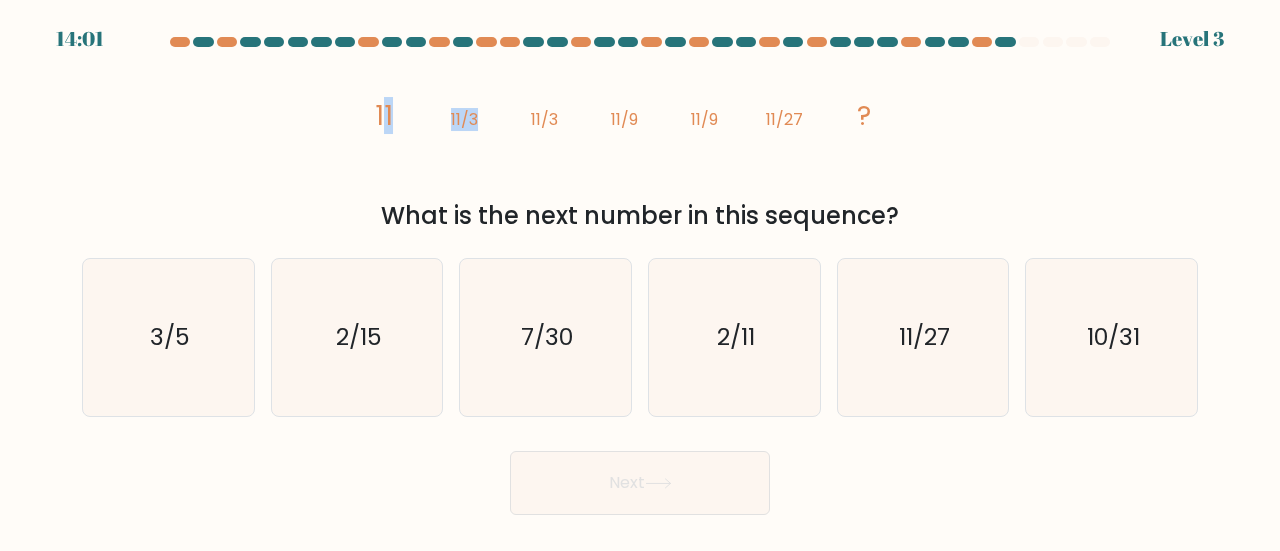 click on "image/svg+xml
11
11/3
11/3
11/9
11/9
11/27
?" 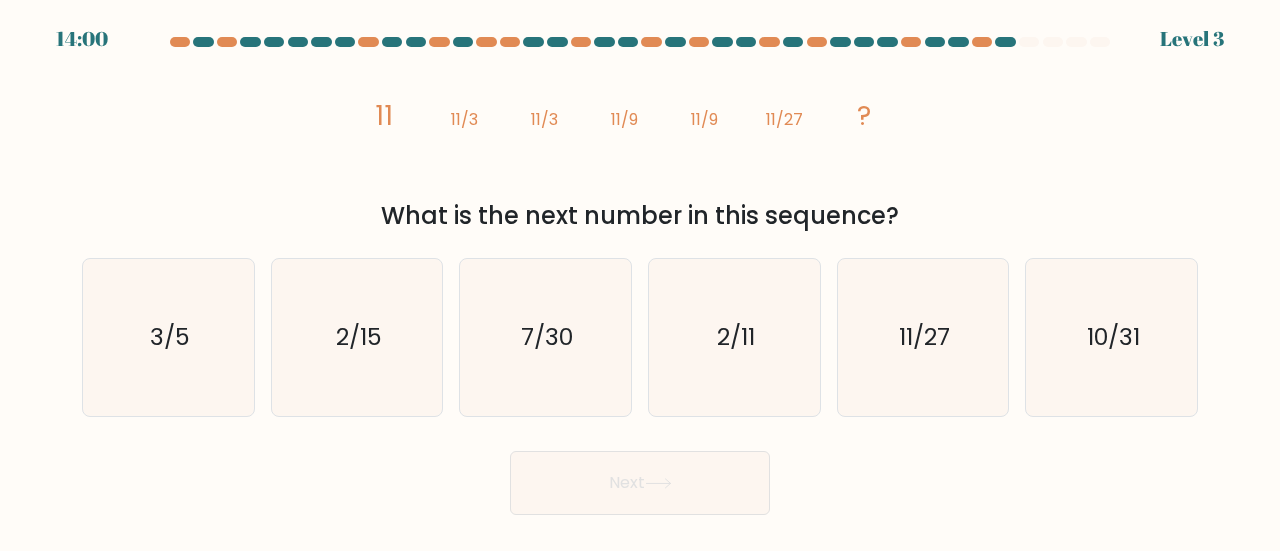 click on "11" 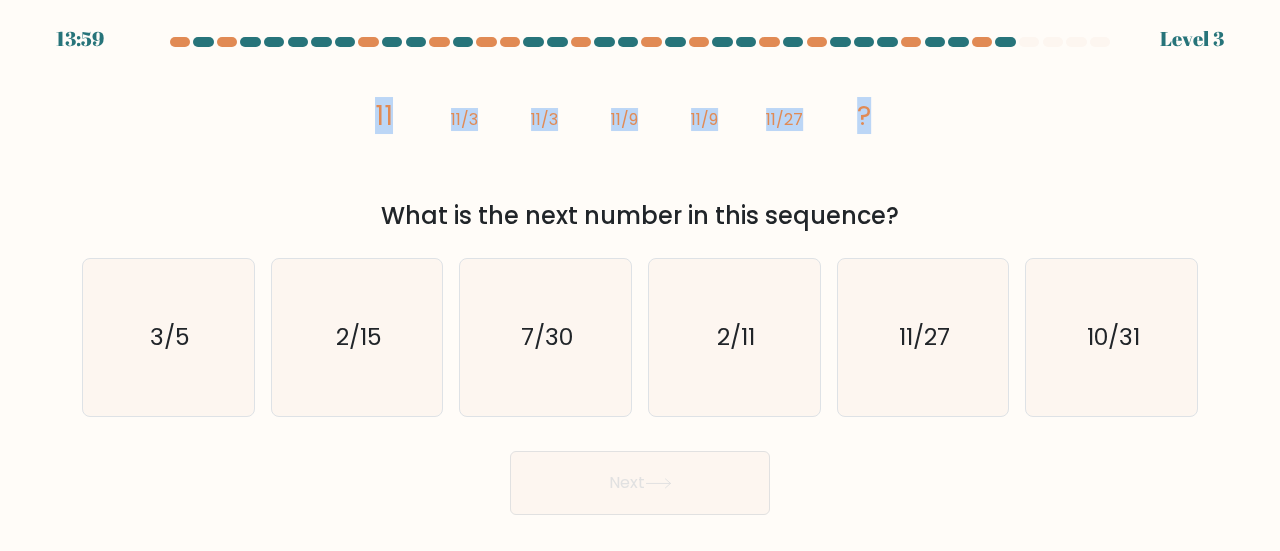 drag, startPoint x: 380, startPoint y: 112, endPoint x: 901, endPoint y: 149, distance: 522.3122 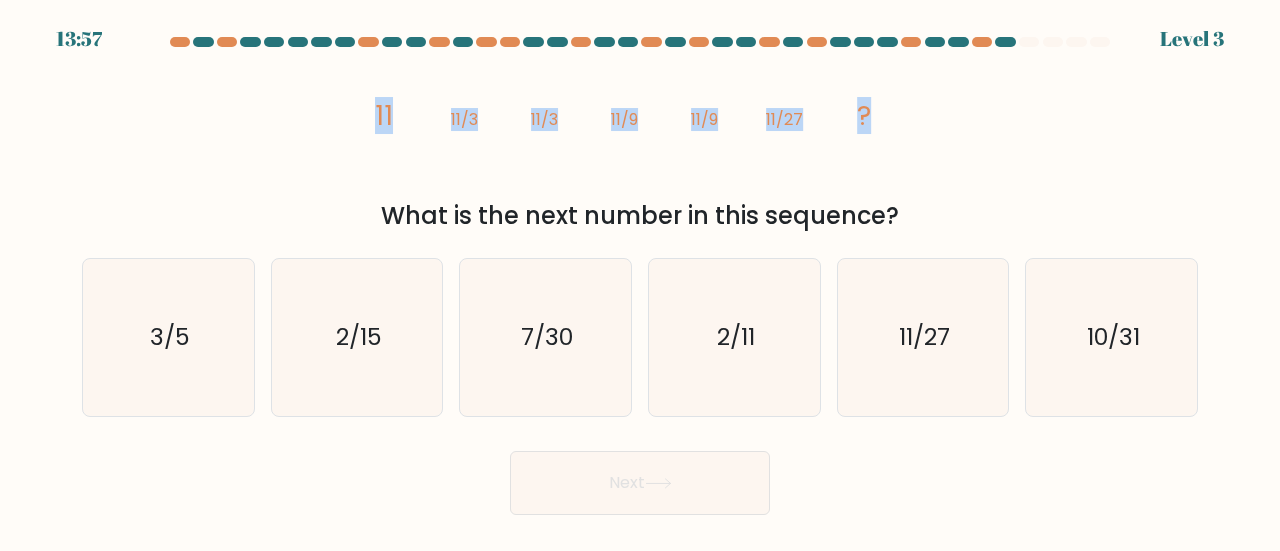 copy on "11
11/3
11/3
11/9
11/9
11/27
?" 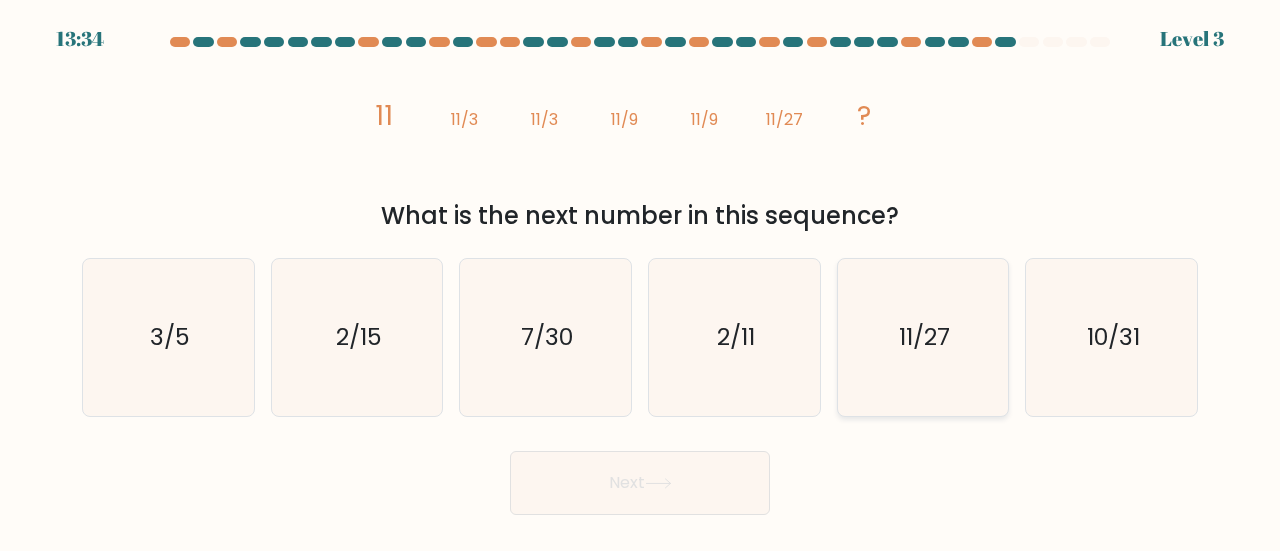 click on "11/27" 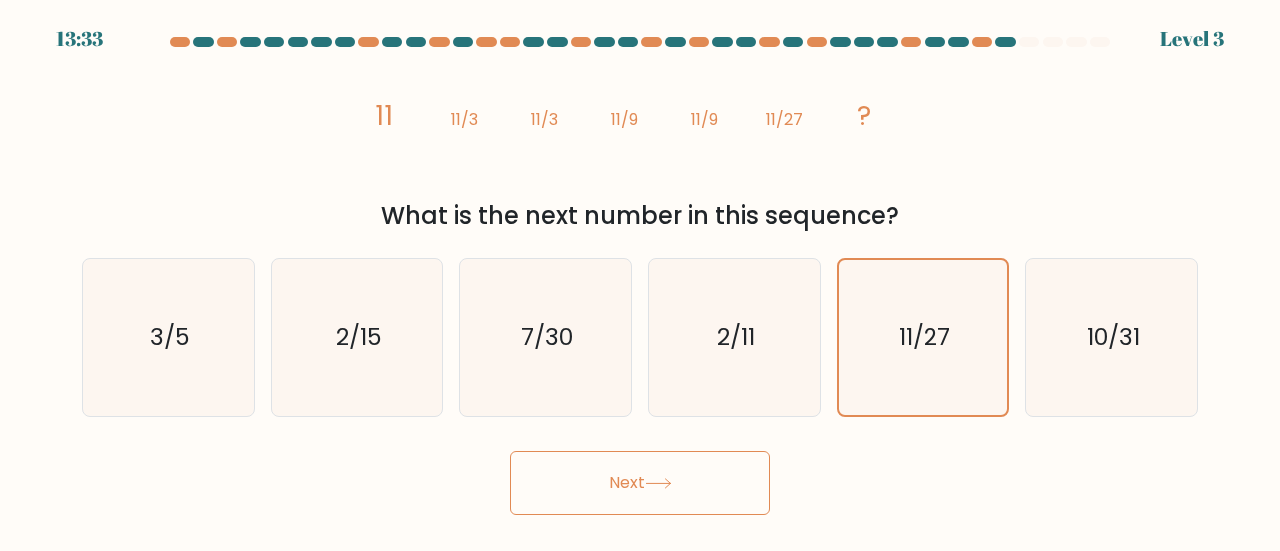 click on "Next" at bounding box center [640, 483] 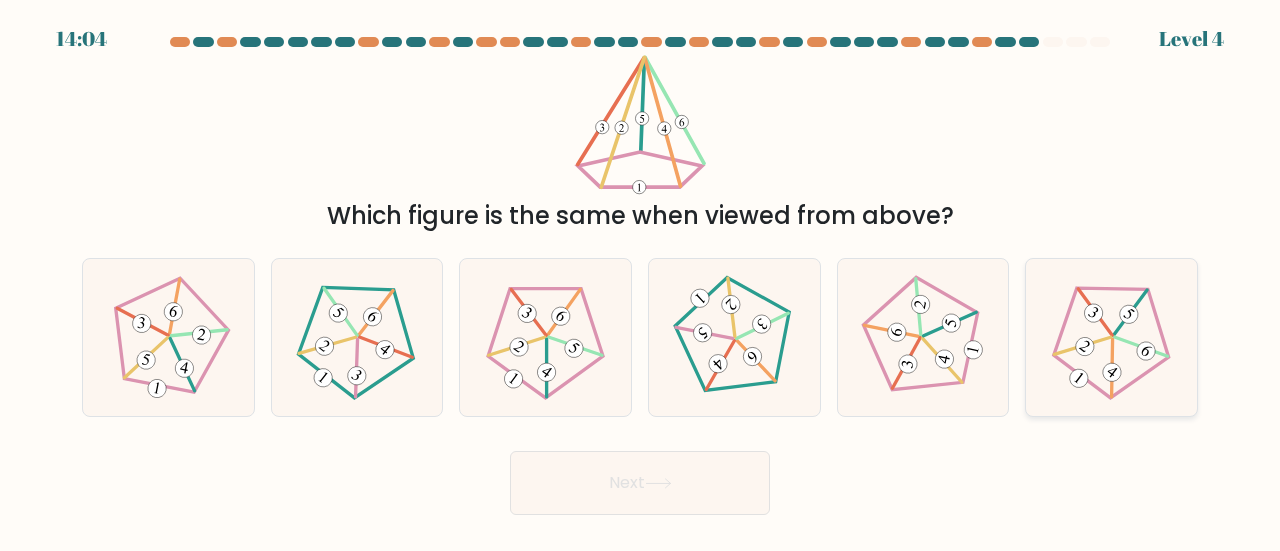 click 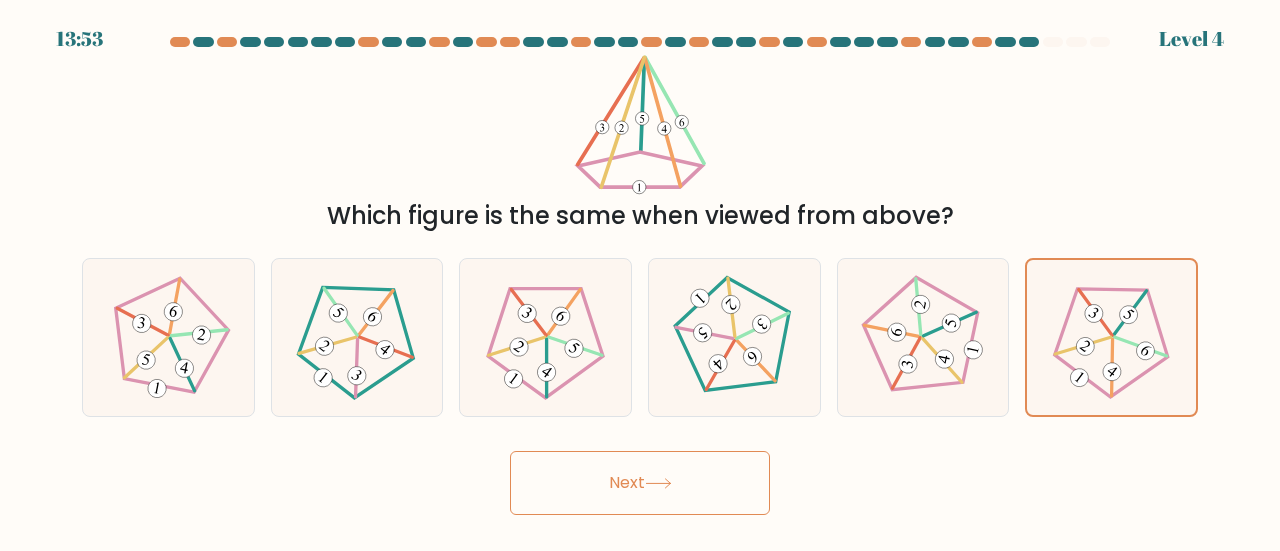 click on "Next" at bounding box center [640, 483] 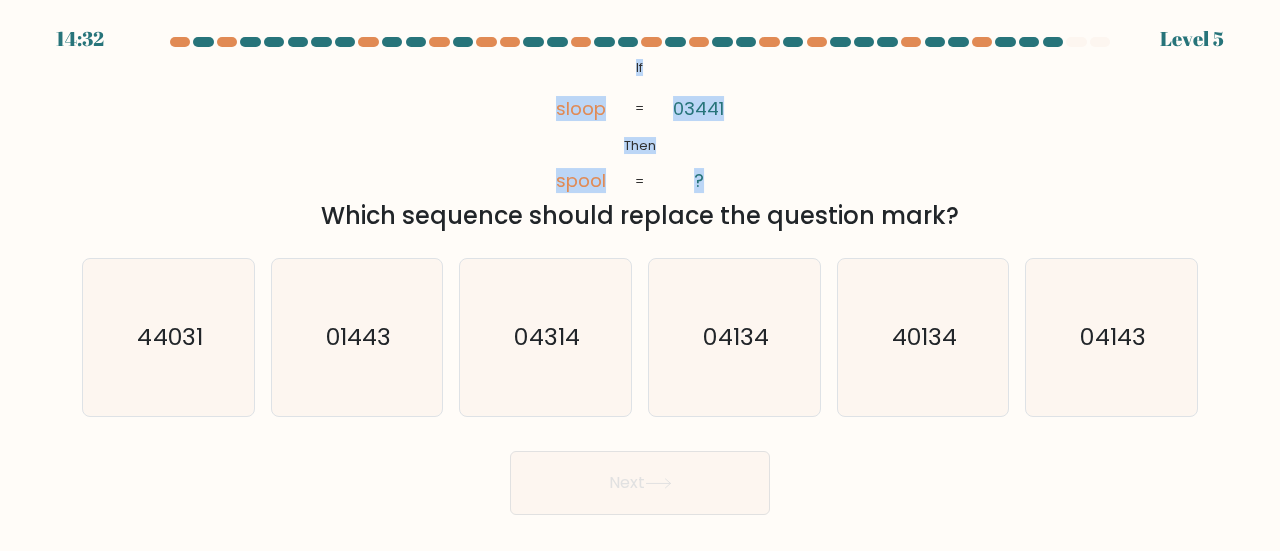 drag, startPoint x: 631, startPoint y: 55, endPoint x: 734, endPoint y: 183, distance: 164.29547 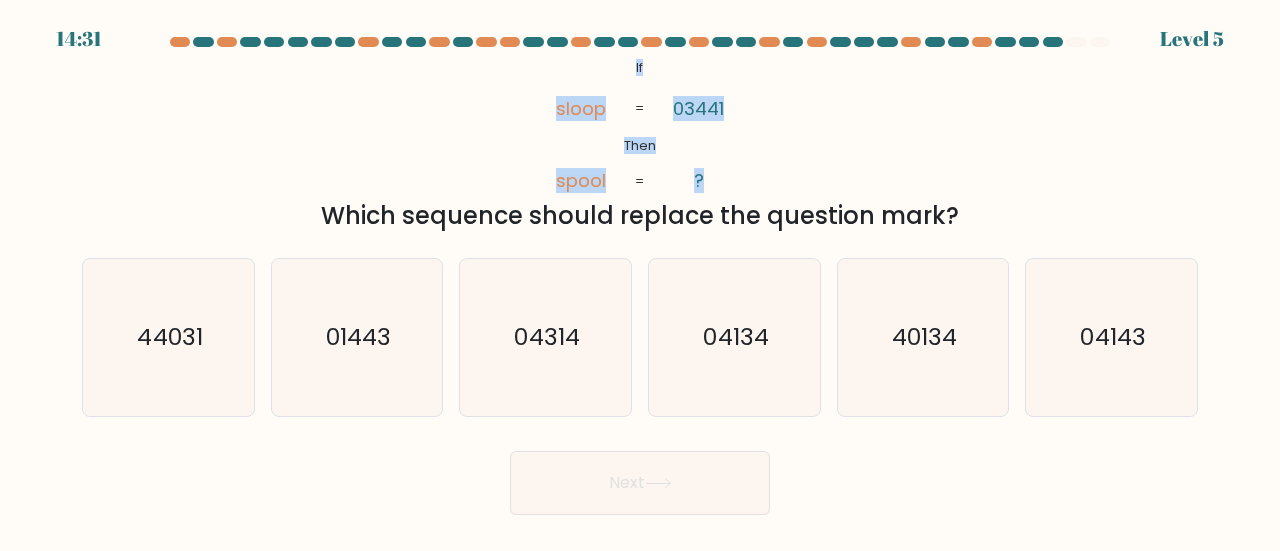 copy on "If       Then       sloop       spool       03441       ?" 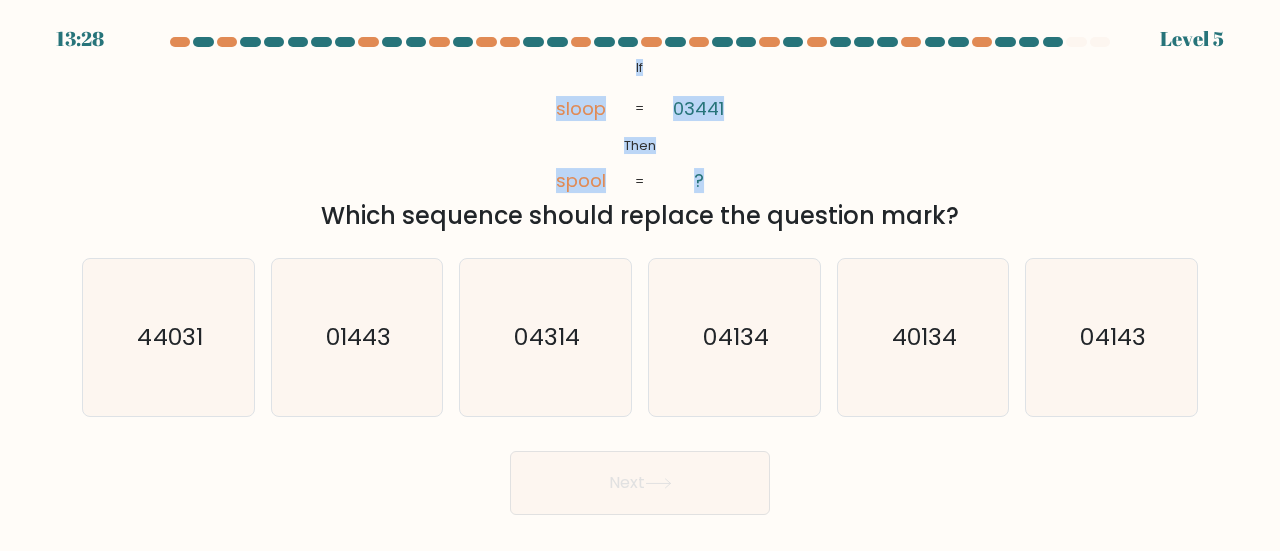 click on "@import url('https://fonts.googleapis.com/css?family=Abril+Fatface:400,100,100italic,300,300italic,400italic,500,500italic,700,700italic,900,900italic');           If       Then       sloop       spool       03441       ?       =       =
Which sequence should replace the question mark?" at bounding box center (640, 144) 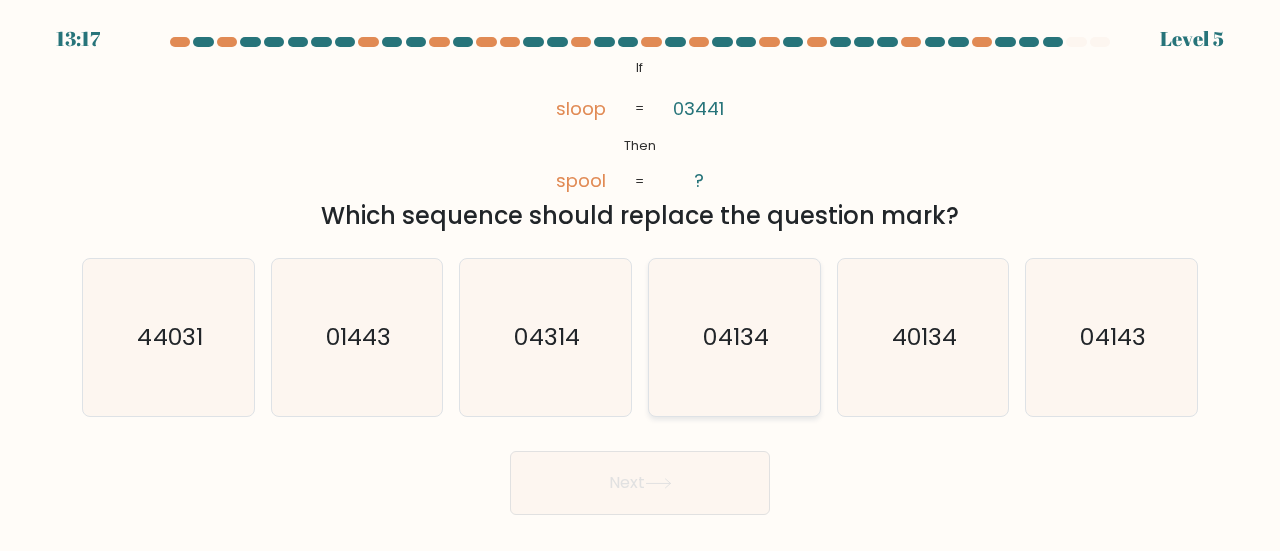click on "04134" 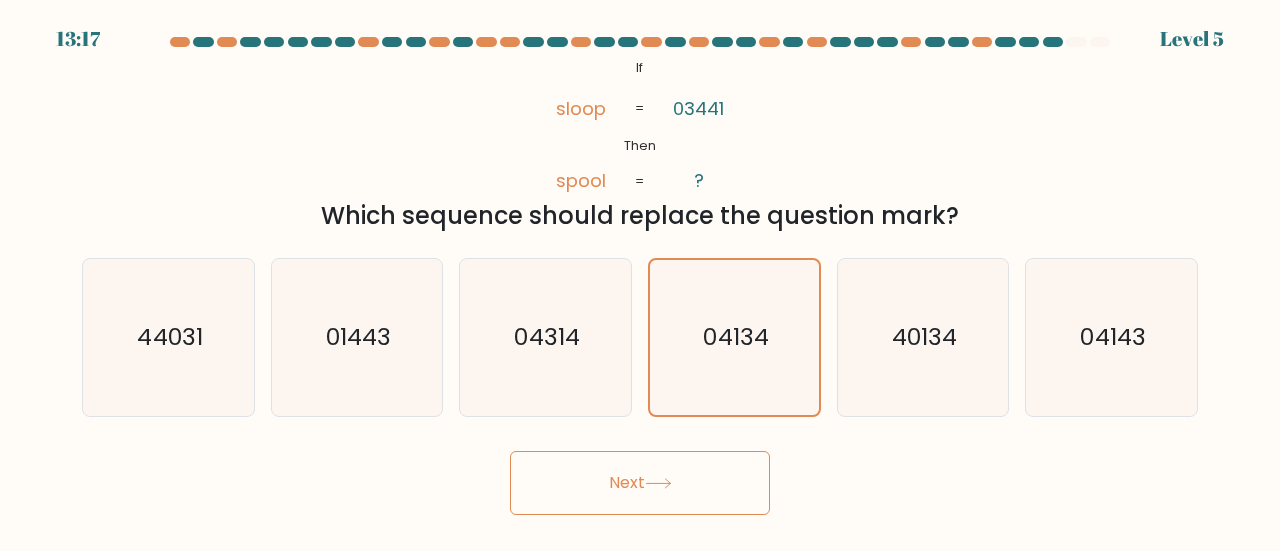 click on "Next" at bounding box center (640, 483) 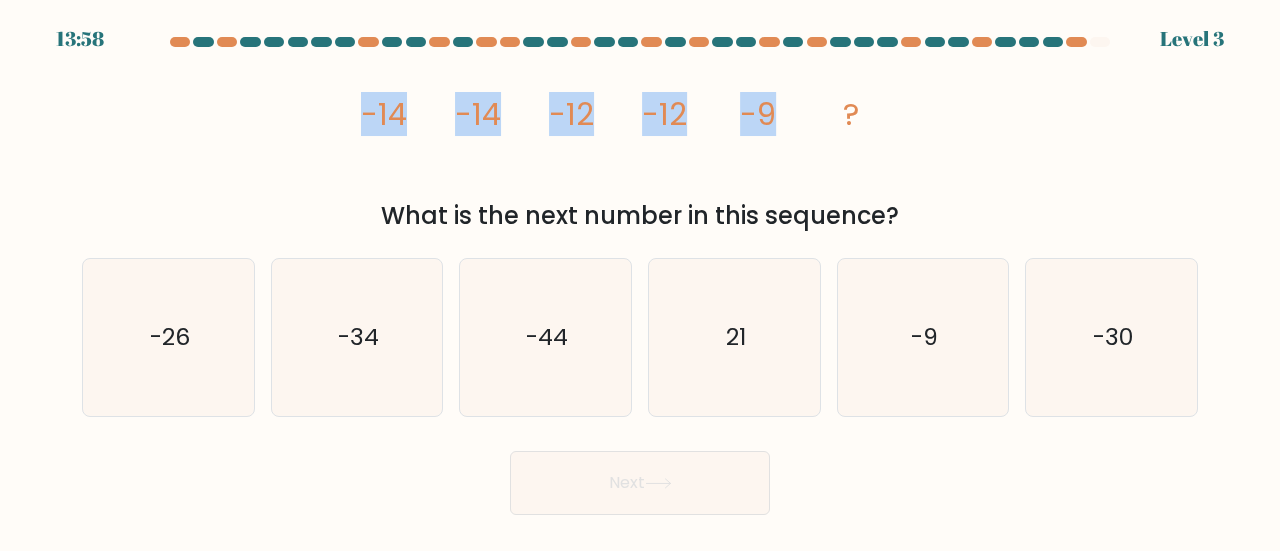drag, startPoint x: 355, startPoint y: 114, endPoint x: 818, endPoint y: 165, distance: 465.80038 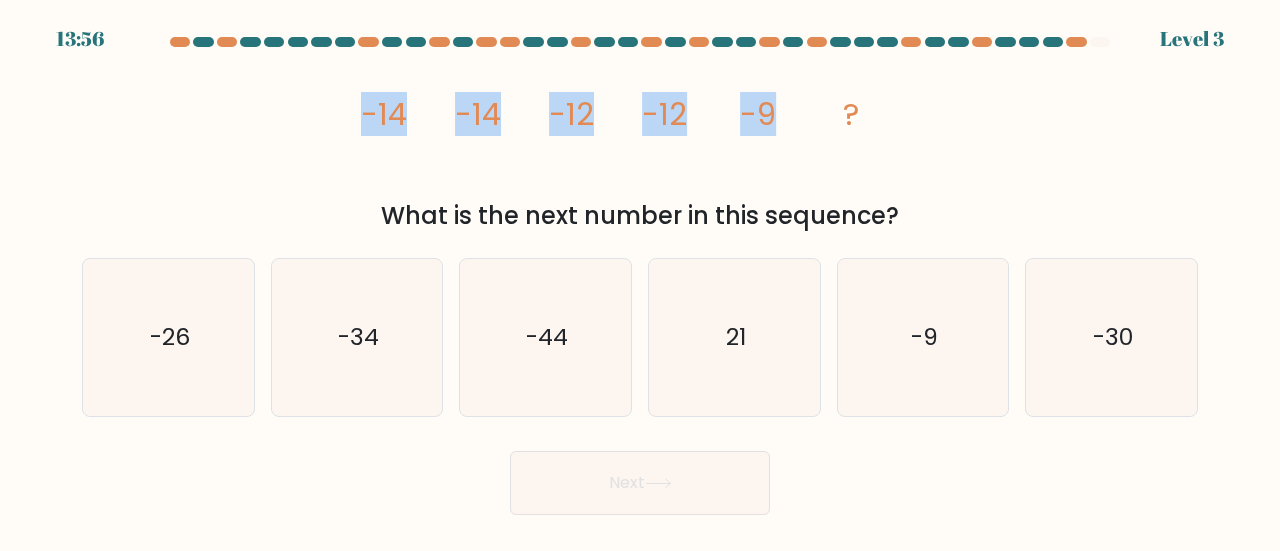 click on "image/svg+xml
-14
-14
-12
-12
-9
?" 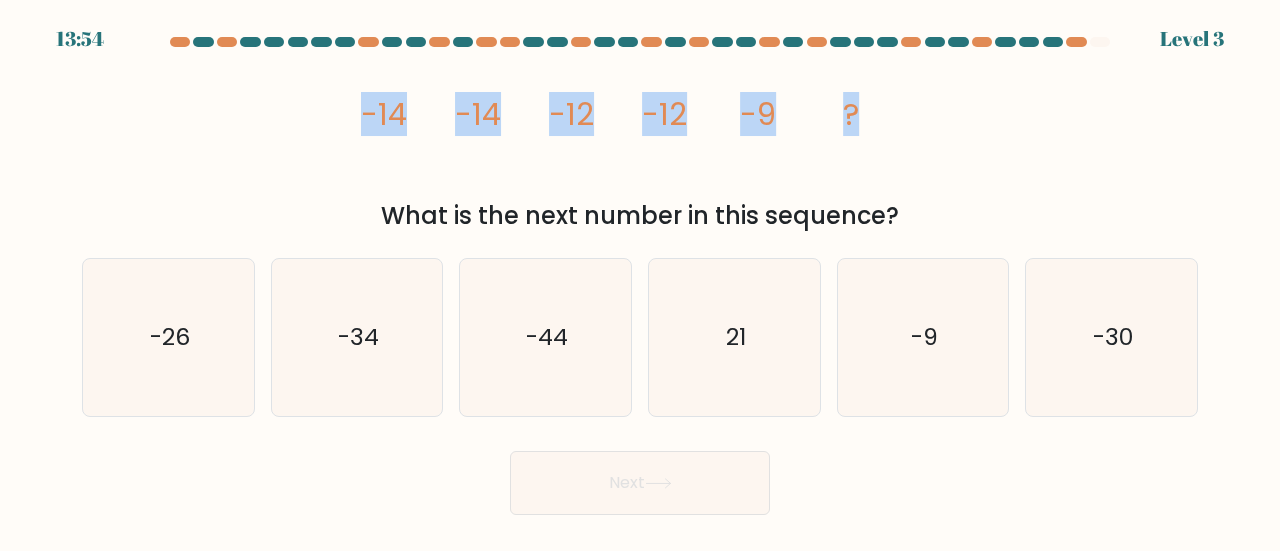 drag, startPoint x: 872, startPoint y: 133, endPoint x: 312, endPoint y: 145, distance: 560.12854 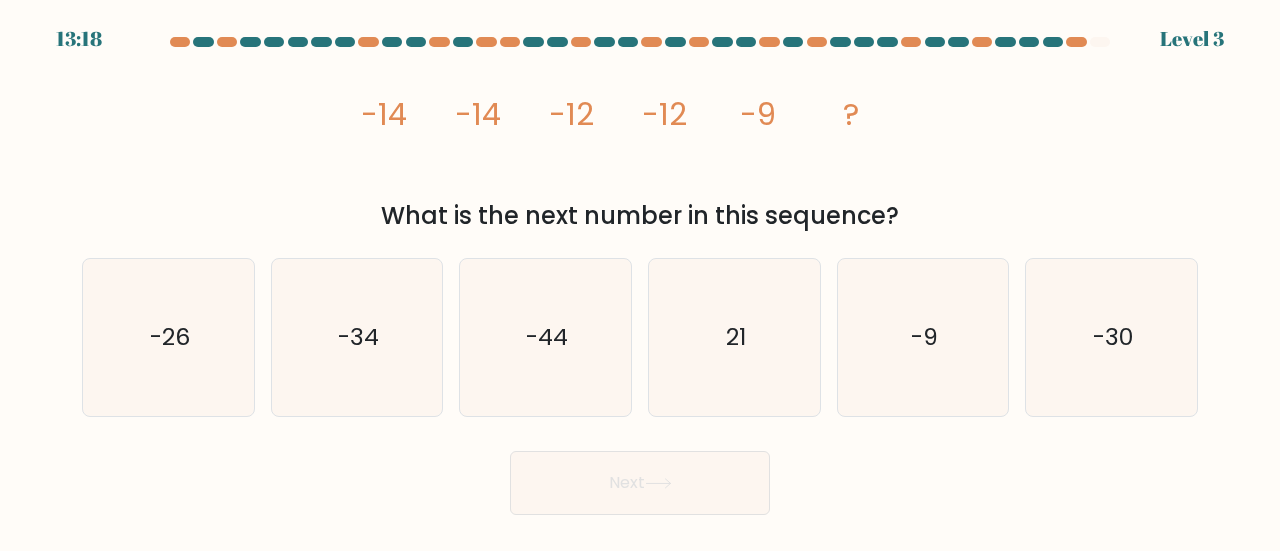 click at bounding box center [640, 276] 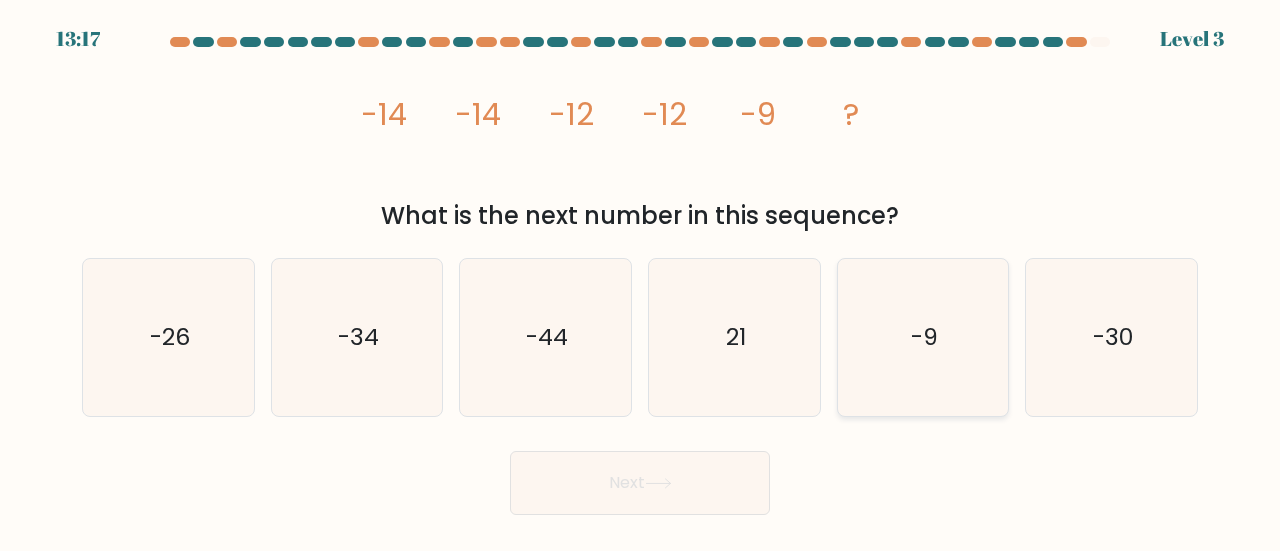 click on "-9" 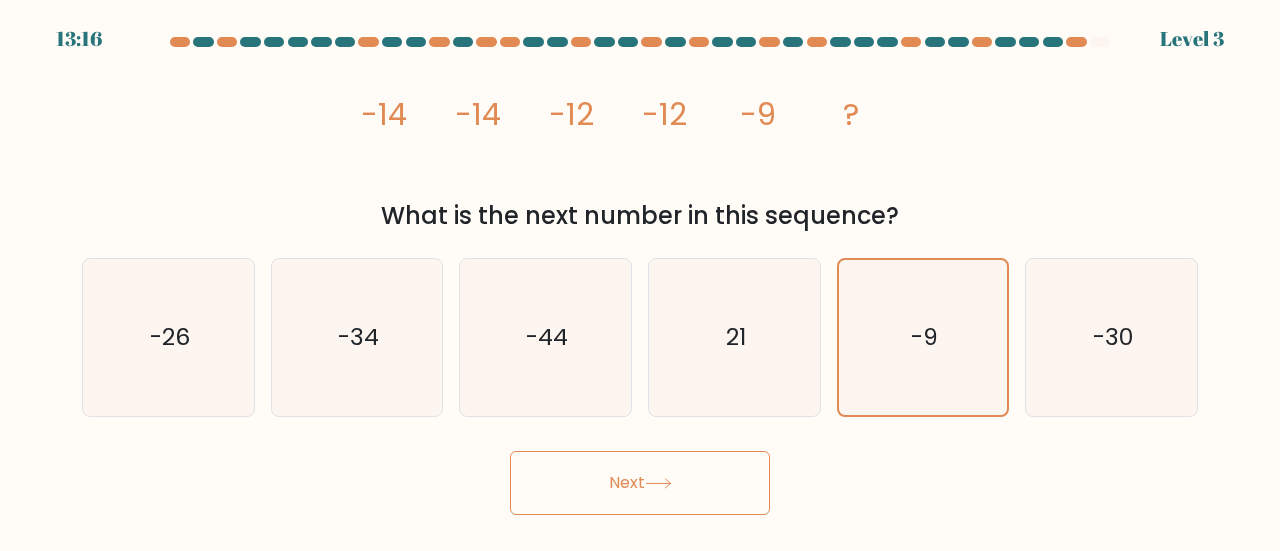 click on "Next" at bounding box center (640, 483) 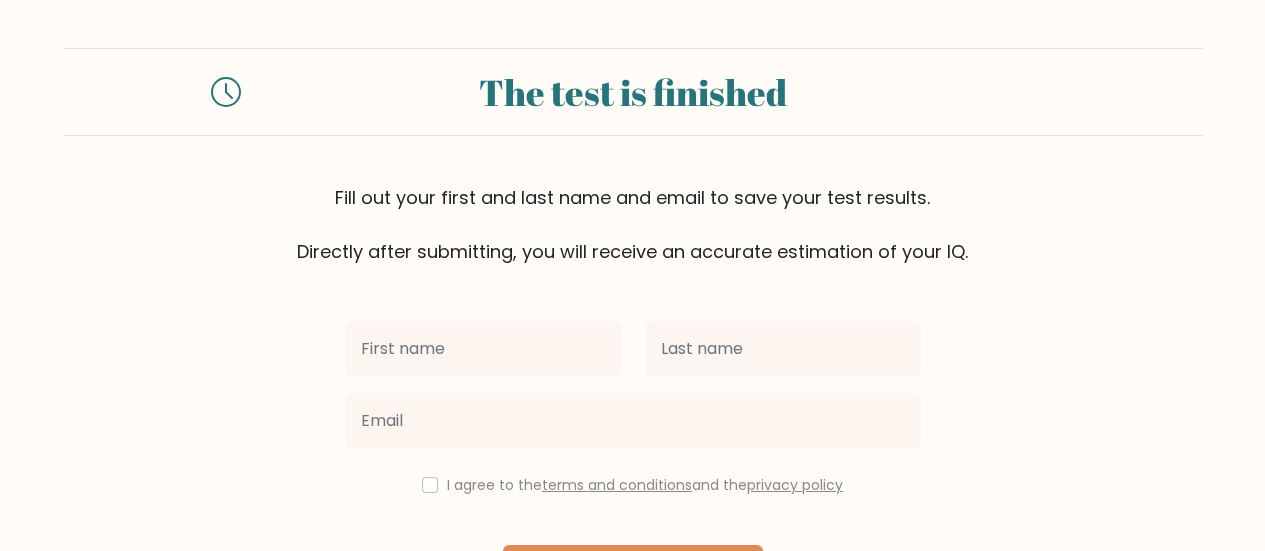 scroll, scrollTop: 0, scrollLeft: 0, axis: both 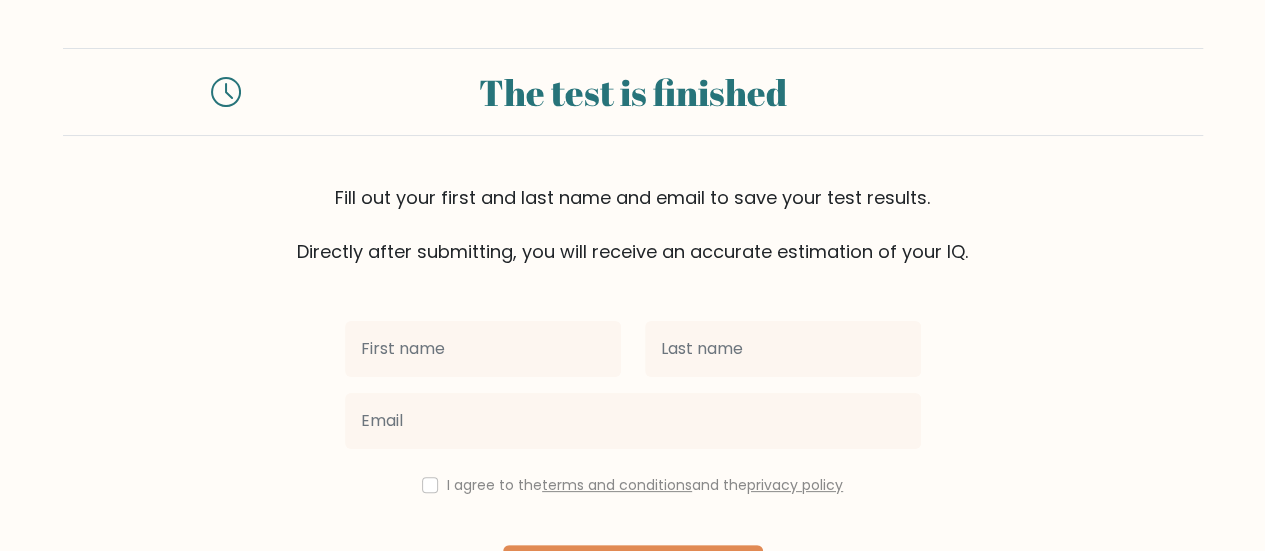 click on "Fill out your [FIRST] and [LAST] [NAME] and [EMAIL] to save your test results.
Directly after submitting, you will receive an accurate estimation of your IQ." at bounding box center [633, 224] 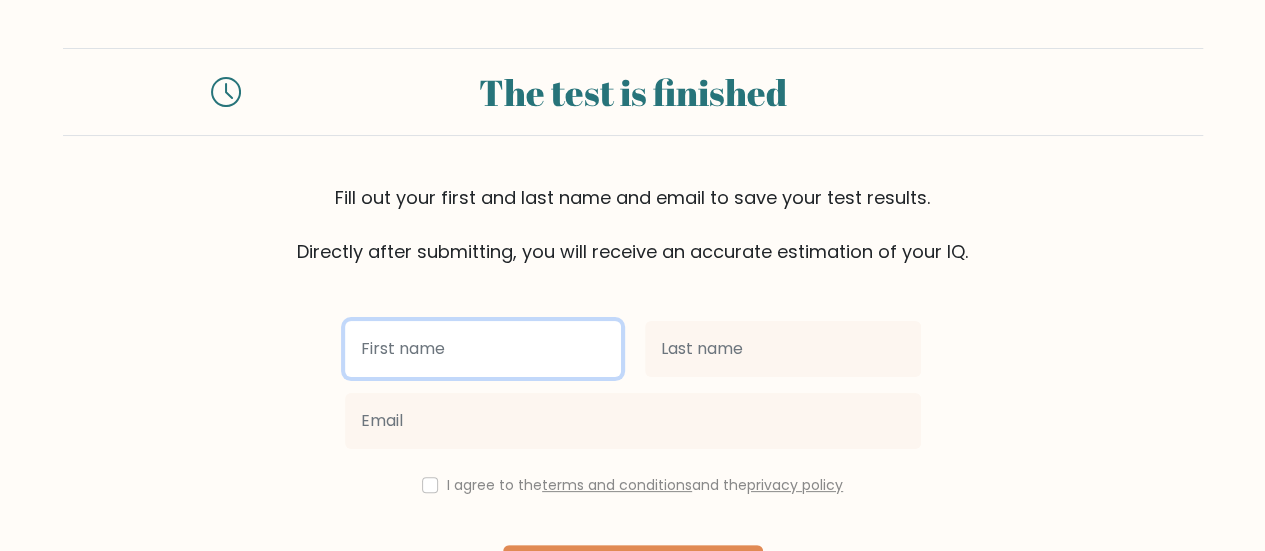 click at bounding box center (483, 349) 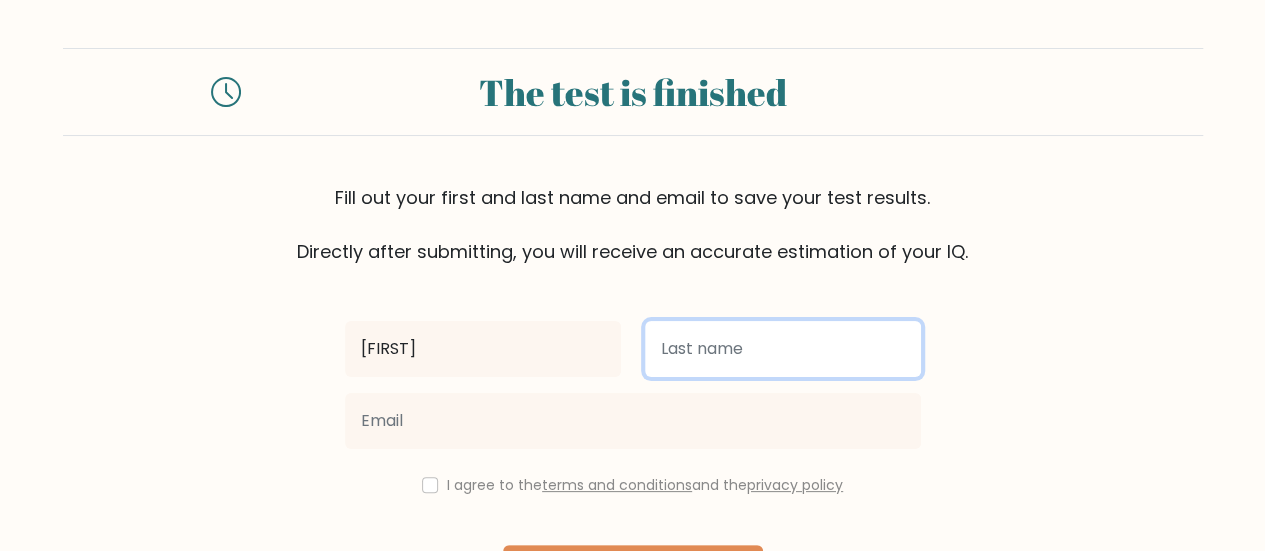click at bounding box center [783, 349] 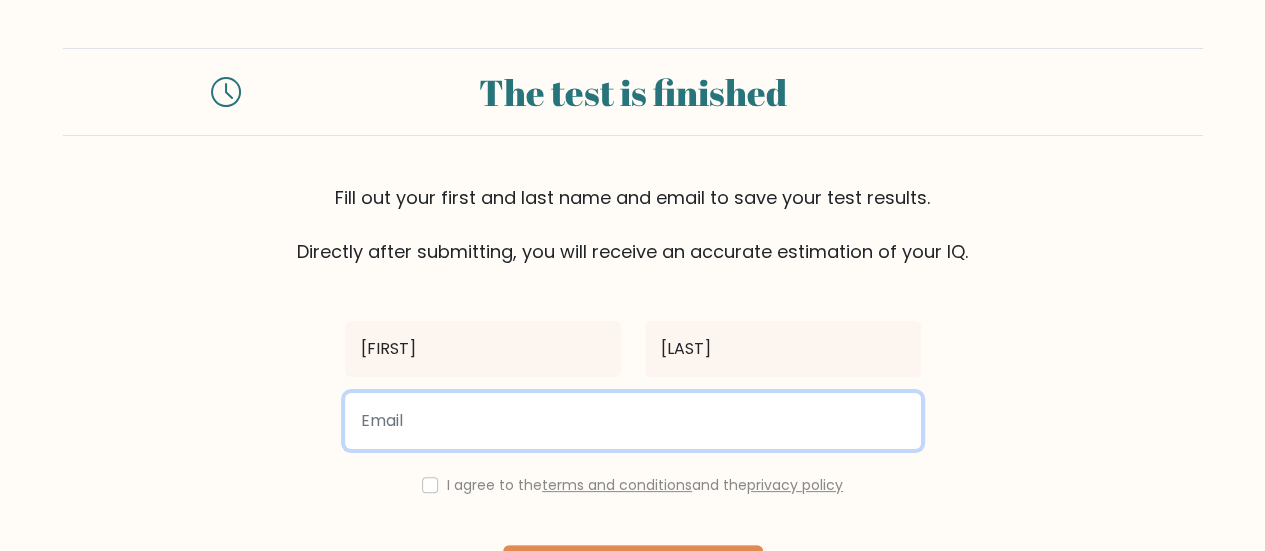 click at bounding box center (633, 421) 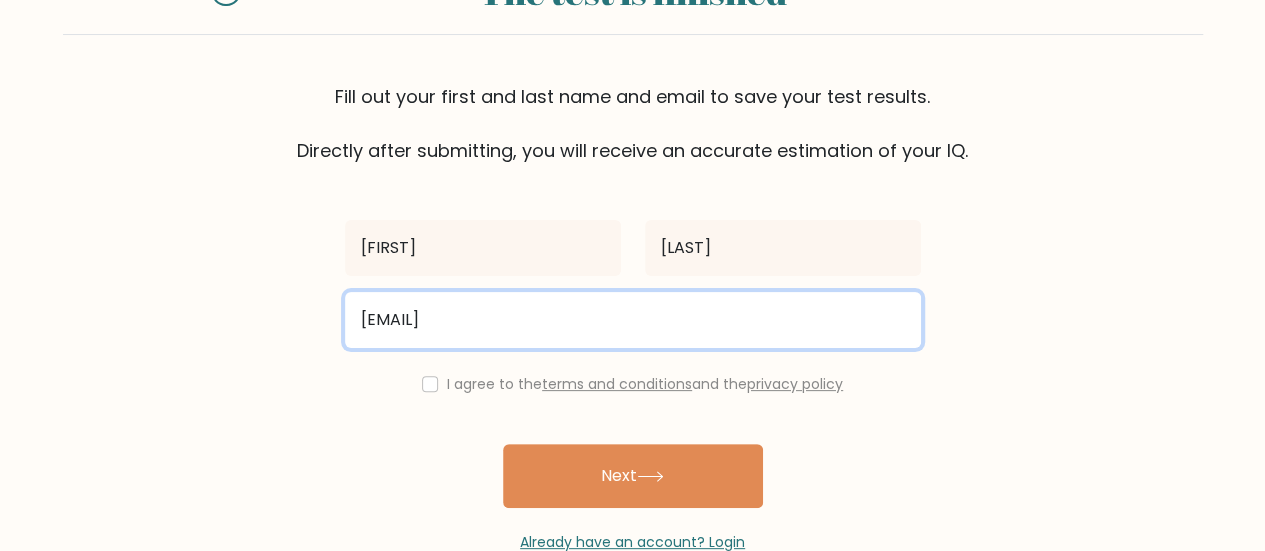 scroll, scrollTop: 109, scrollLeft: 0, axis: vertical 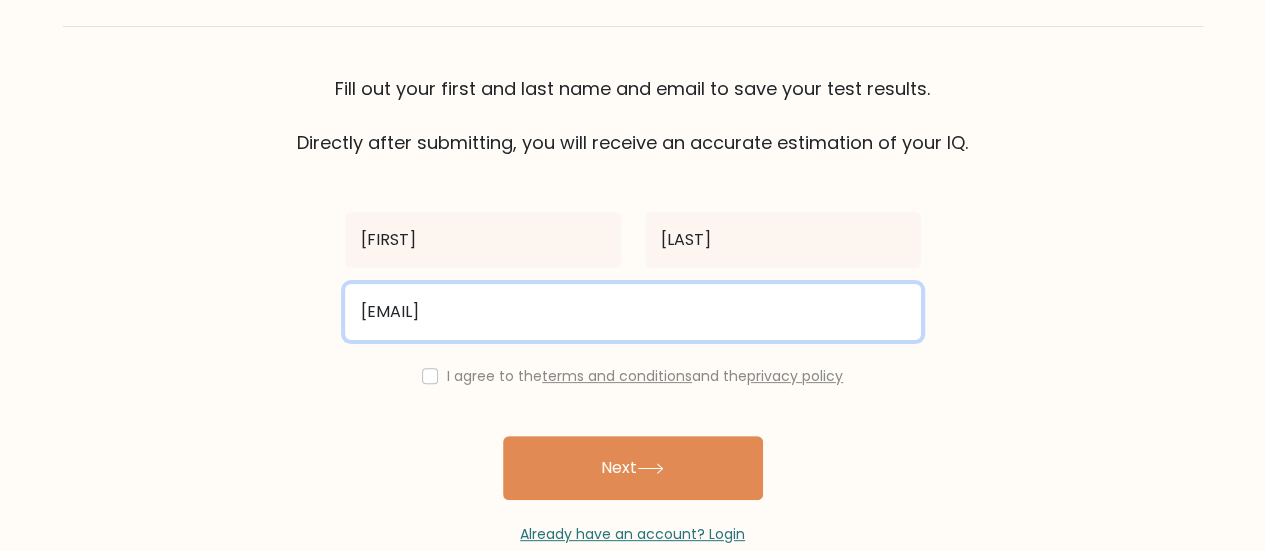 type on "joshuagentapa473@gmail.com" 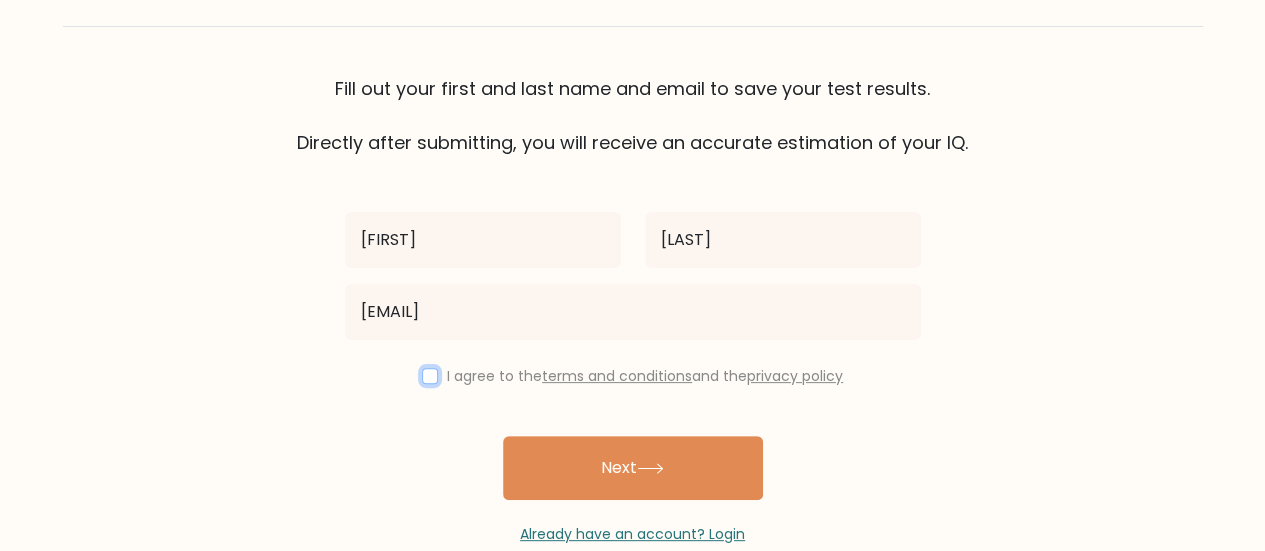 click at bounding box center [430, 376] 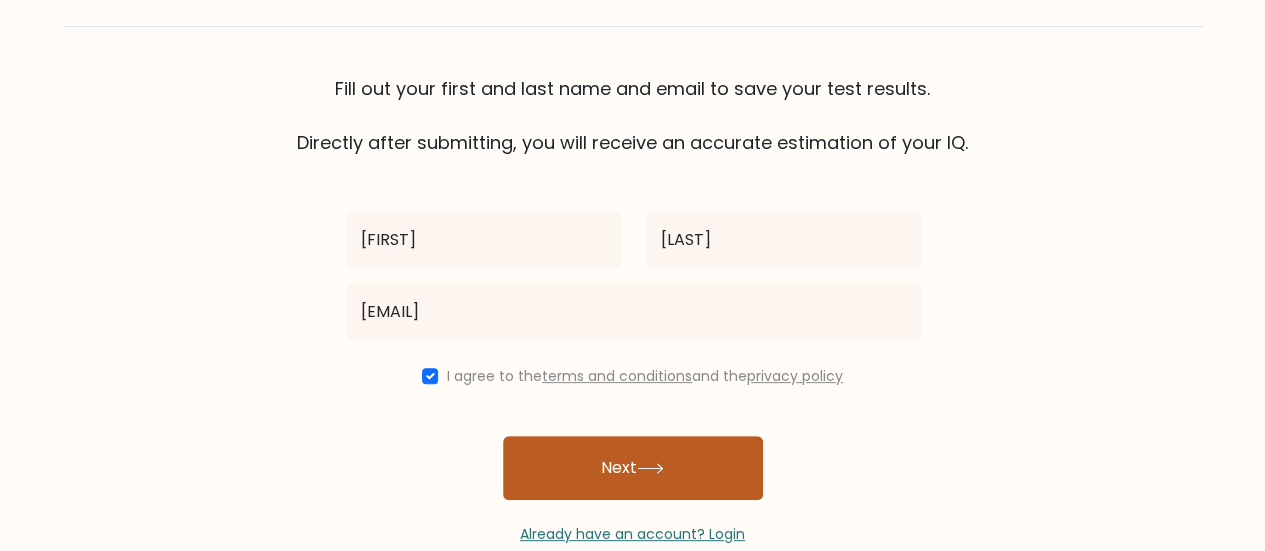 click on "Next" at bounding box center [633, 468] 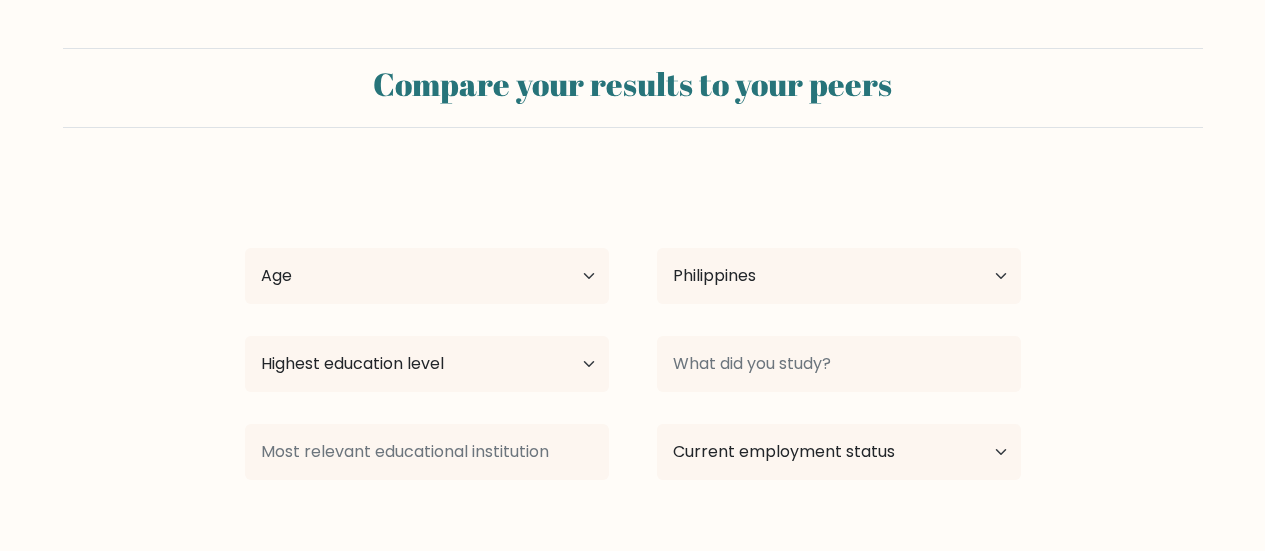 select on "PH" 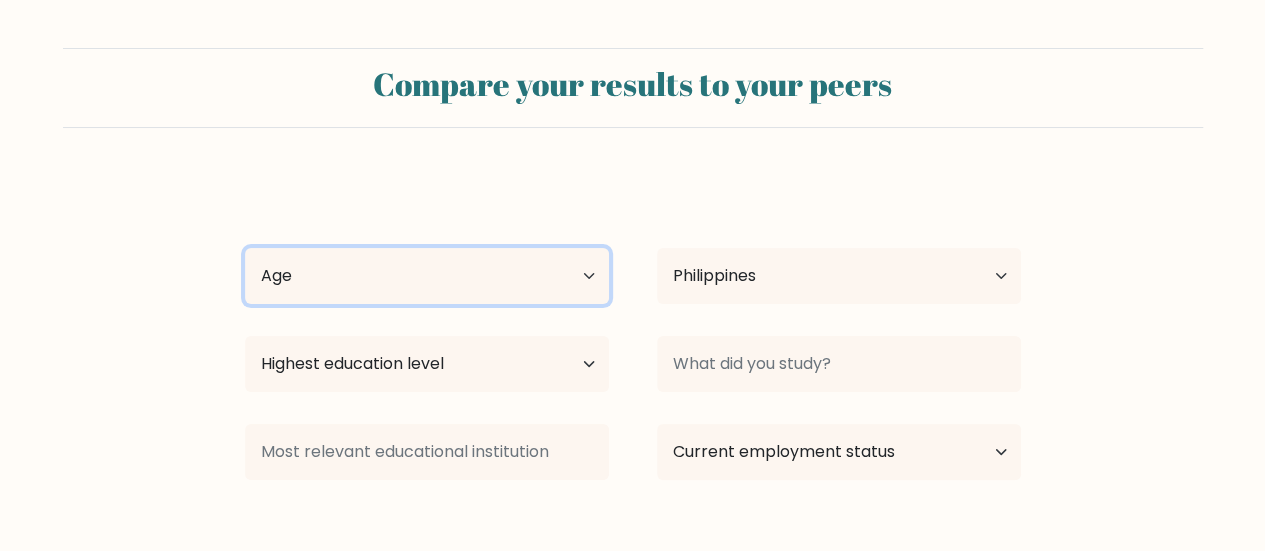 click on "Age
Under 18 years old
18-24 years old
25-34 years old
35-44 years old
45-54 years old
55-64 years old
65 years old and above" at bounding box center (427, 276) 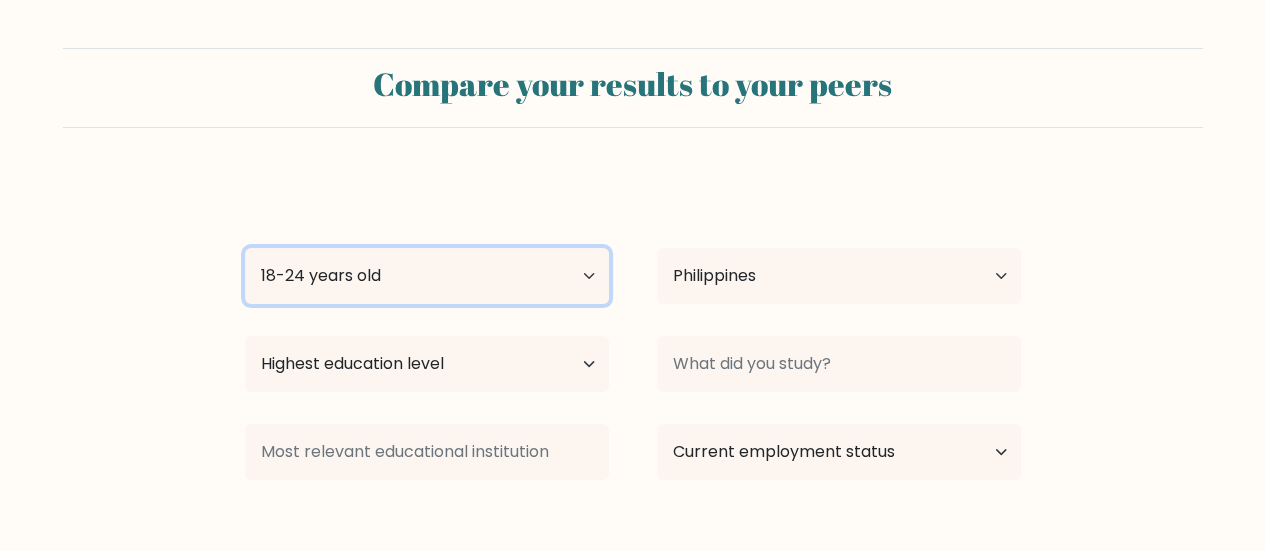 click on "Age
Under 18 years old
18-24 years old
25-34 years old
35-44 years old
45-54 years old
55-64 years old
65 years old and above" at bounding box center [427, 276] 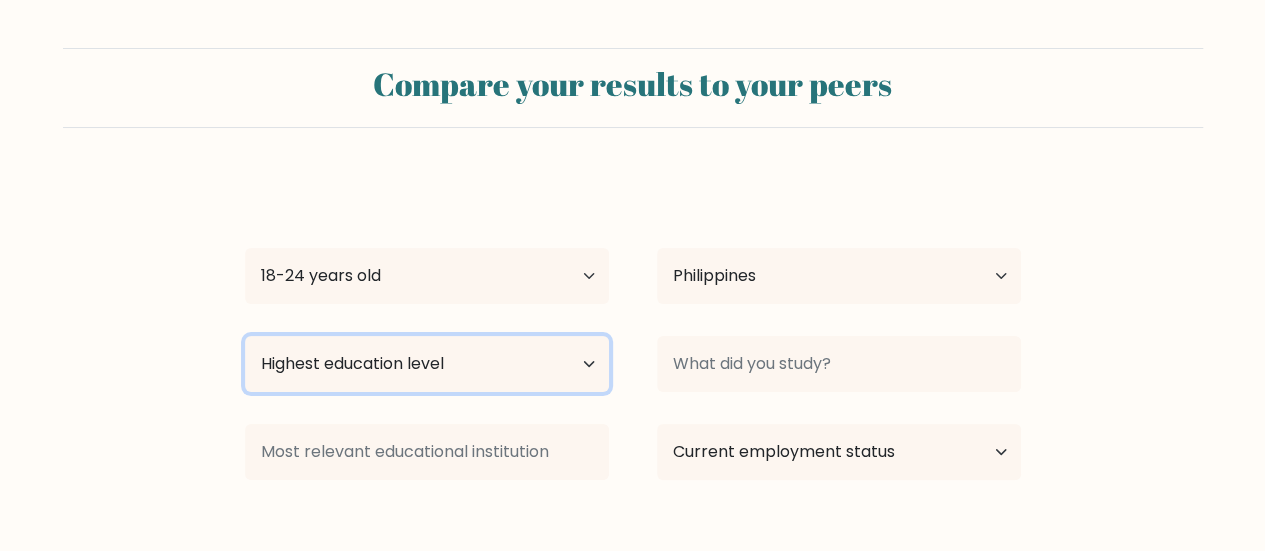 click on "Highest education level
No schooling
Primary
Lower Secondary
Upper Secondary
Occupation Specific
Bachelor's degree
Master's degree
Doctoral degree" at bounding box center (427, 364) 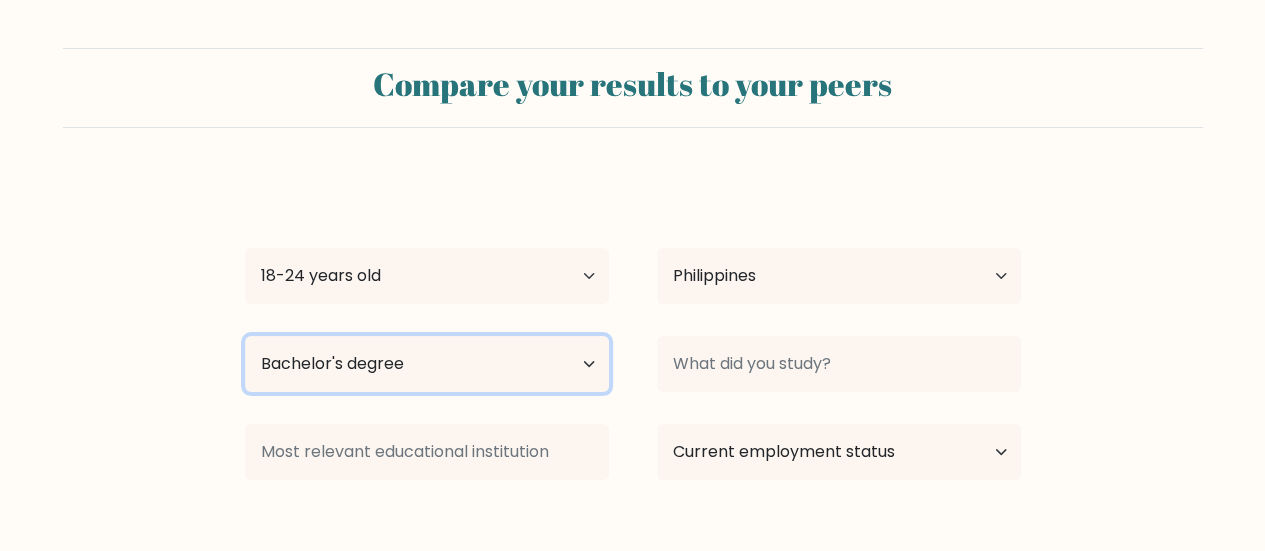 click on "Highest education level
No schooling
Primary
Lower Secondary
Upper Secondary
Occupation Specific
Bachelor's degree
Master's degree
Doctoral degree" at bounding box center [427, 364] 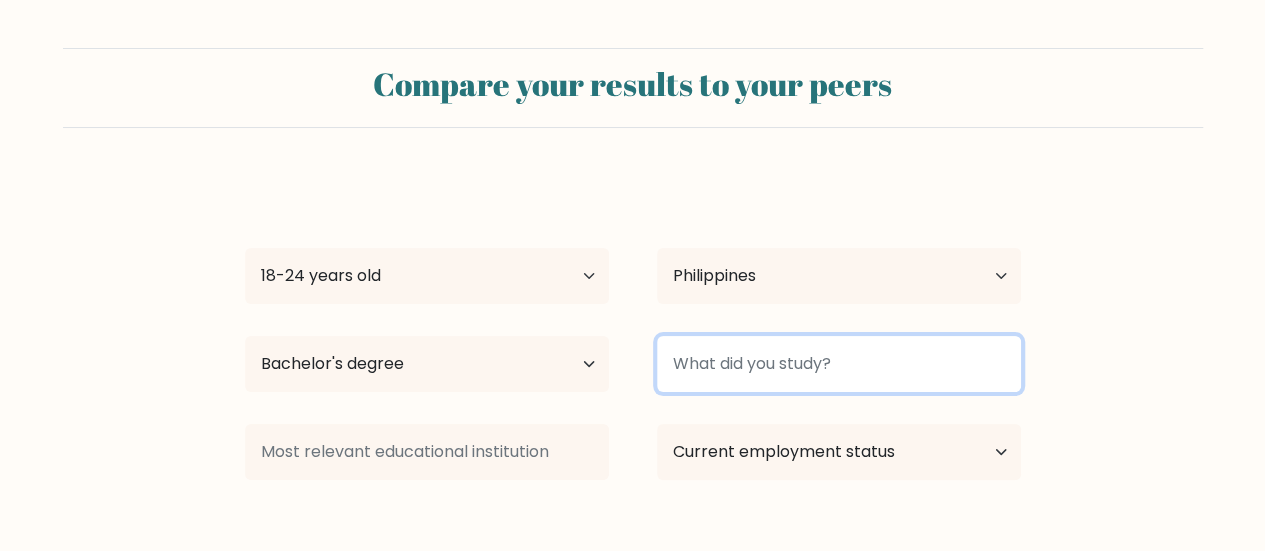 click at bounding box center (839, 364) 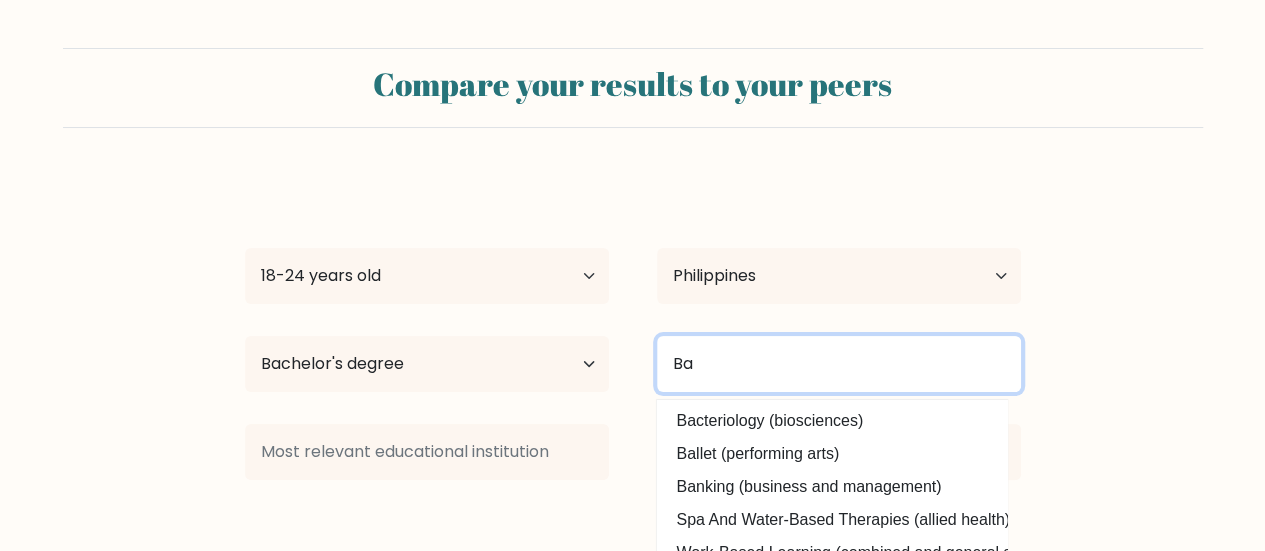 scroll, scrollTop: 129, scrollLeft: 0, axis: vertical 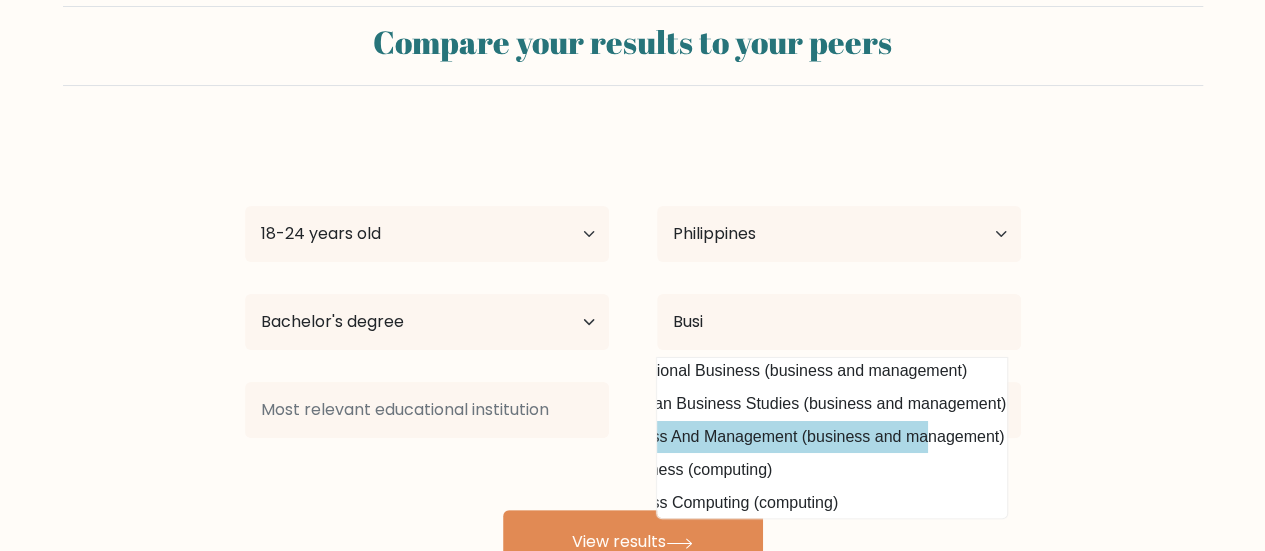 click on "Joshua
Gentapa
Age
Under 18 years old
18-24 years old
25-34 years old
35-44 years old
45-54 years old
55-64 years old
65 years old and above
Country
Afghanistan
Albania
Algeria
American Samoa
Andorra
Angola
Anguilla
Antarctica
Antigua and Barbuda
Argentina
Armenia
Aruba
Australia
Austria
Azerbaijan
Bahamas
Bahrain
Bangladesh
Barbados
Belarus
Belgium
Belize
Benin
Bermuda
Bhutan
Bolivia
Bonaire, Sint Eustatius and Saba
Bosnia and Herzegovina
Botswana
Bouvet Island
Brazil
Brunei" at bounding box center (633, 354) 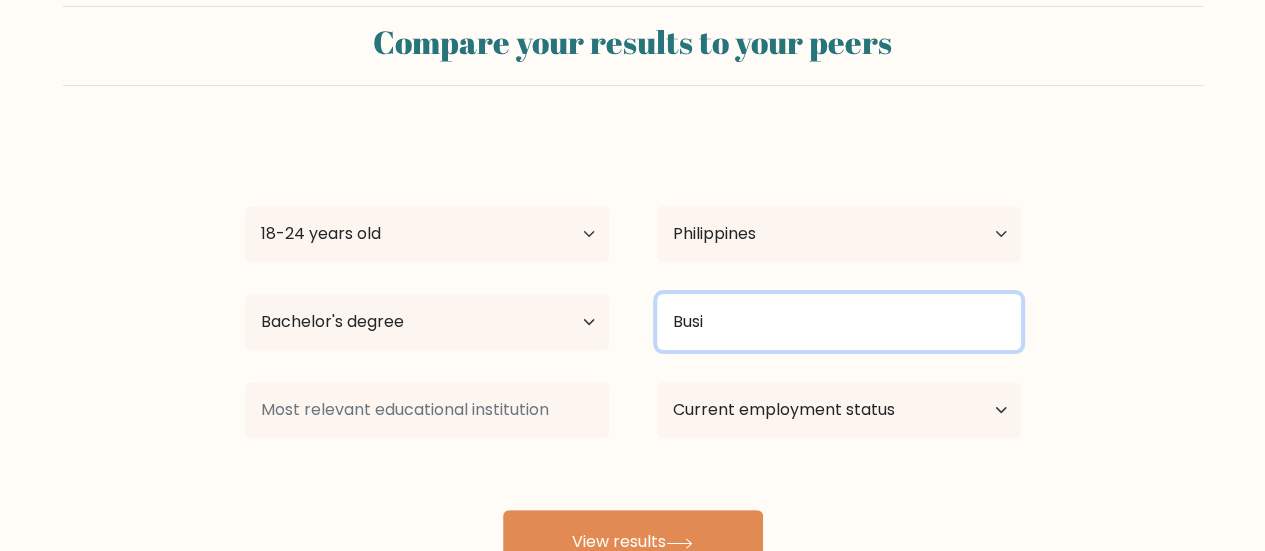 click on "Busi" at bounding box center (839, 322) 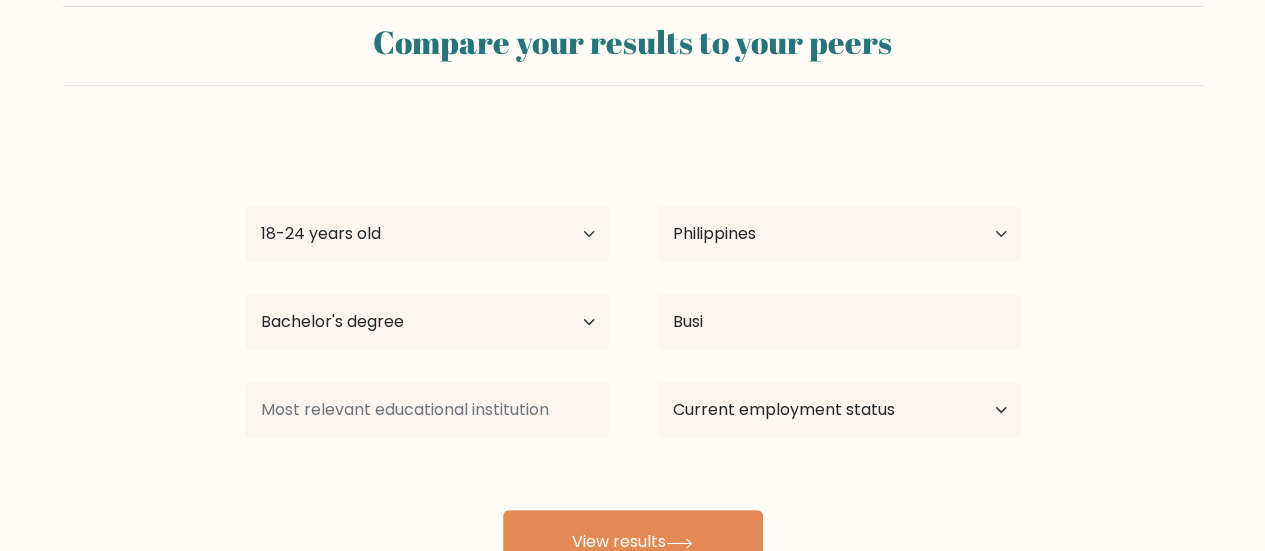 click on "Joshua
Gentapa
Age
Under 18 years old
18-24 years old
25-34 years old
35-44 years old
45-54 years old
55-64 years old
65 years old and above
Country
Afghanistan
Albania
Algeria
American Samoa
Andorra
Angola
Anguilla
Antarctica
Antigua and Barbuda
Argentina
Armenia
Aruba
Australia
Austria
Azerbaijan
Bahamas
Bahrain
Bangladesh
Barbados
Belarus
Belgium
Belize
Benin
Bermuda
Bhutan
Bolivia
Bonaire, Sint Eustatius and Saba
Bosnia and Herzegovina
Botswana
Bouvet Island
Brazil
Brunei" at bounding box center (633, 354) 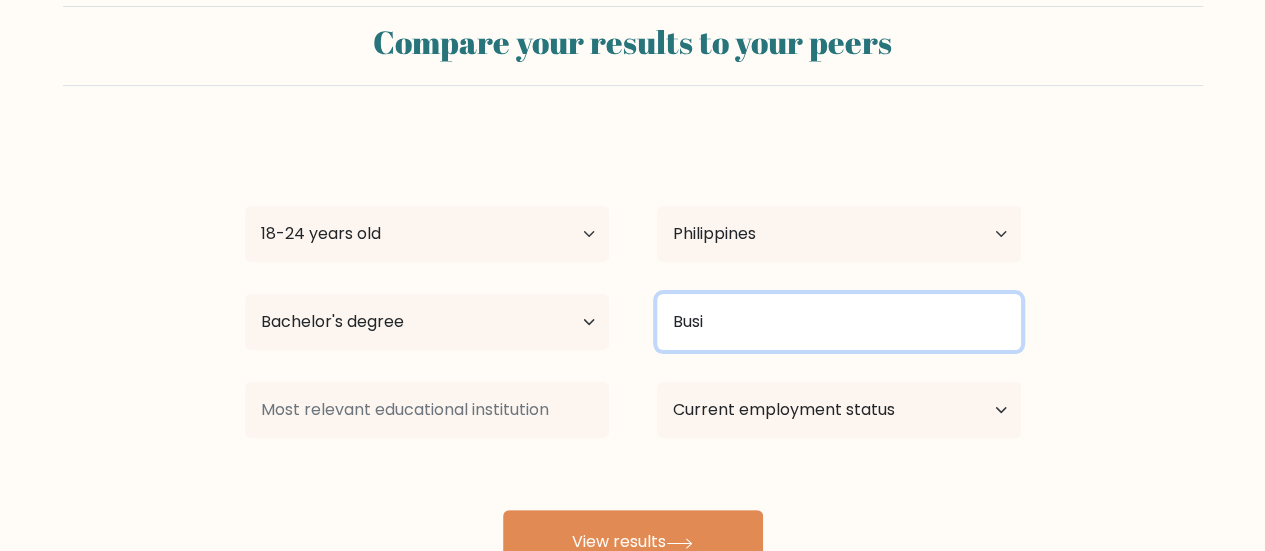 click on "Busi" at bounding box center (839, 322) 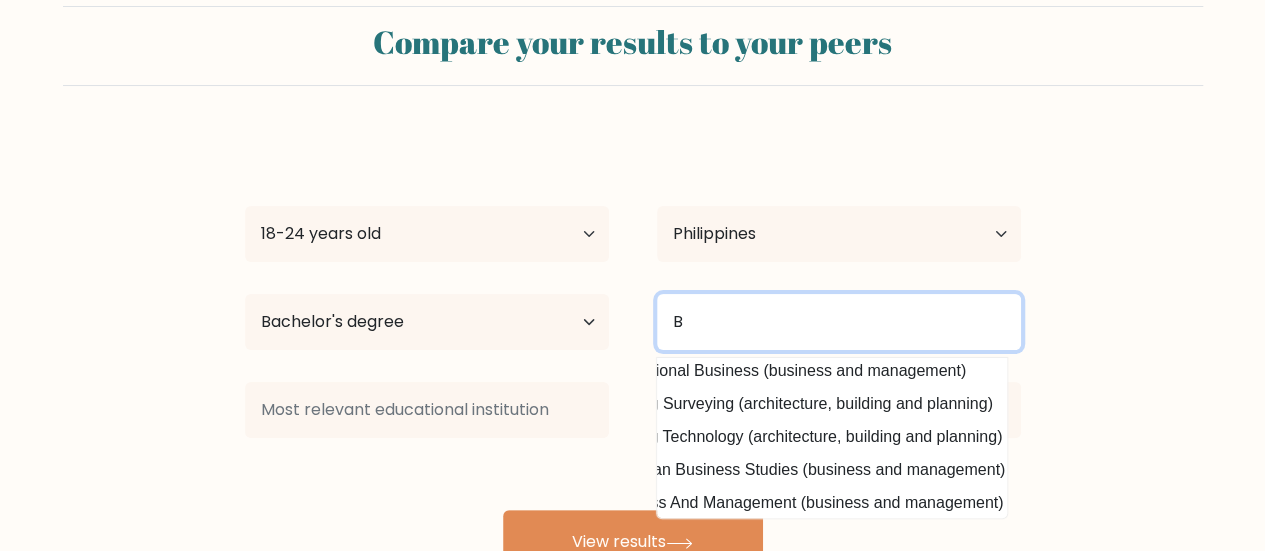 scroll, scrollTop: 0, scrollLeft: 0, axis: both 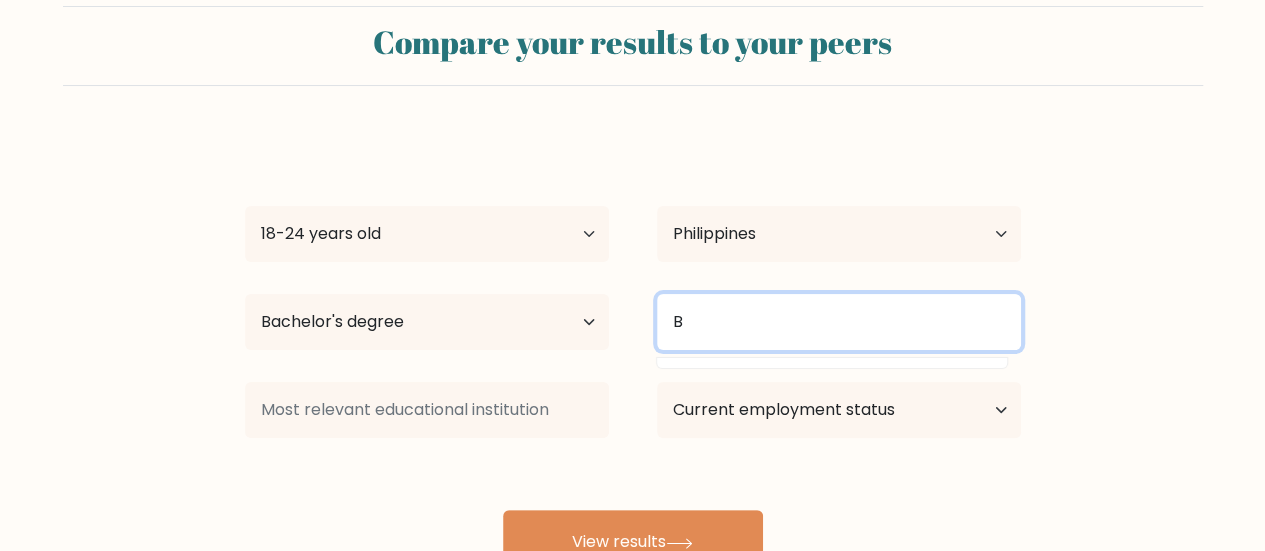 click on "B" at bounding box center (839, 322) 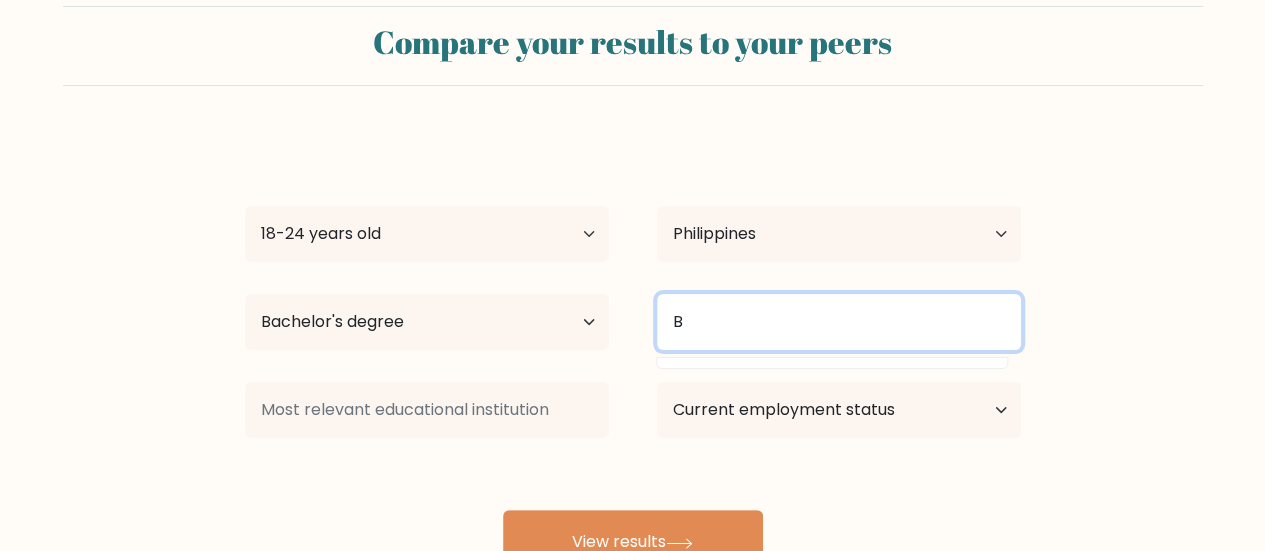 type on "B" 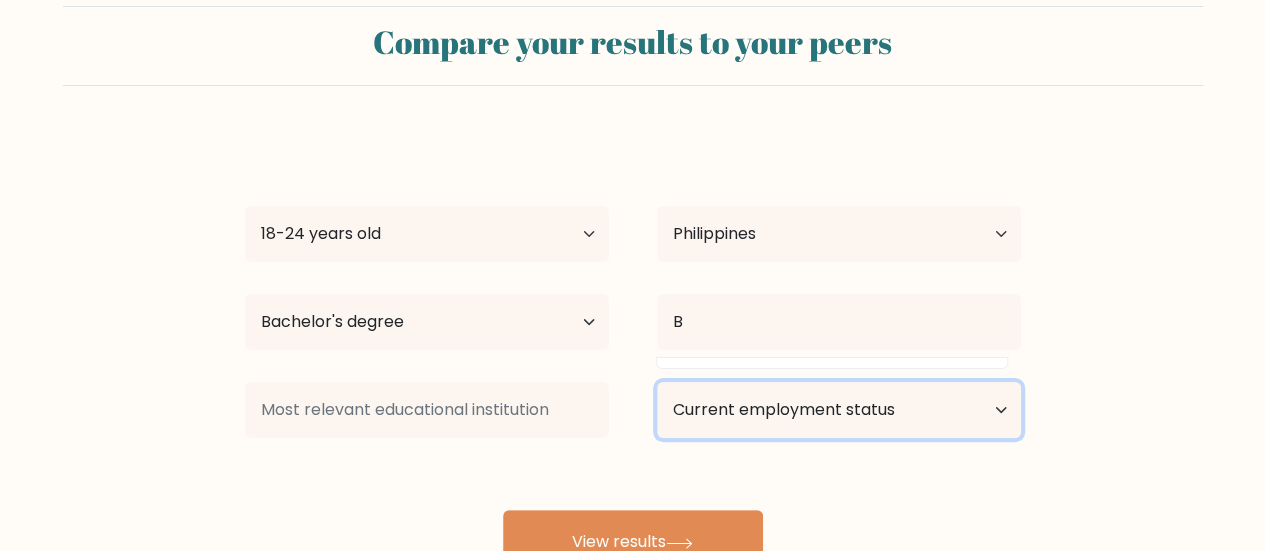 click on "Current employment status
Employed
Student
Retired
Other / prefer not to answer" at bounding box center (839, 410) 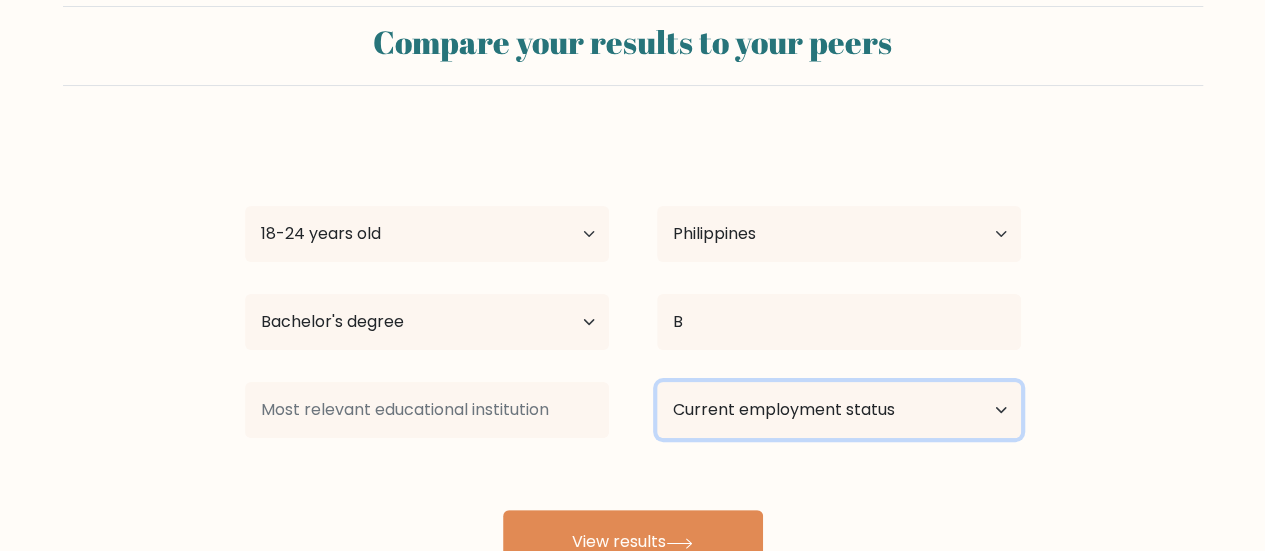 click on "Current employment status
Employed
Student
Retired
Other / prefer not to answer" at bounding box center (839, 410) 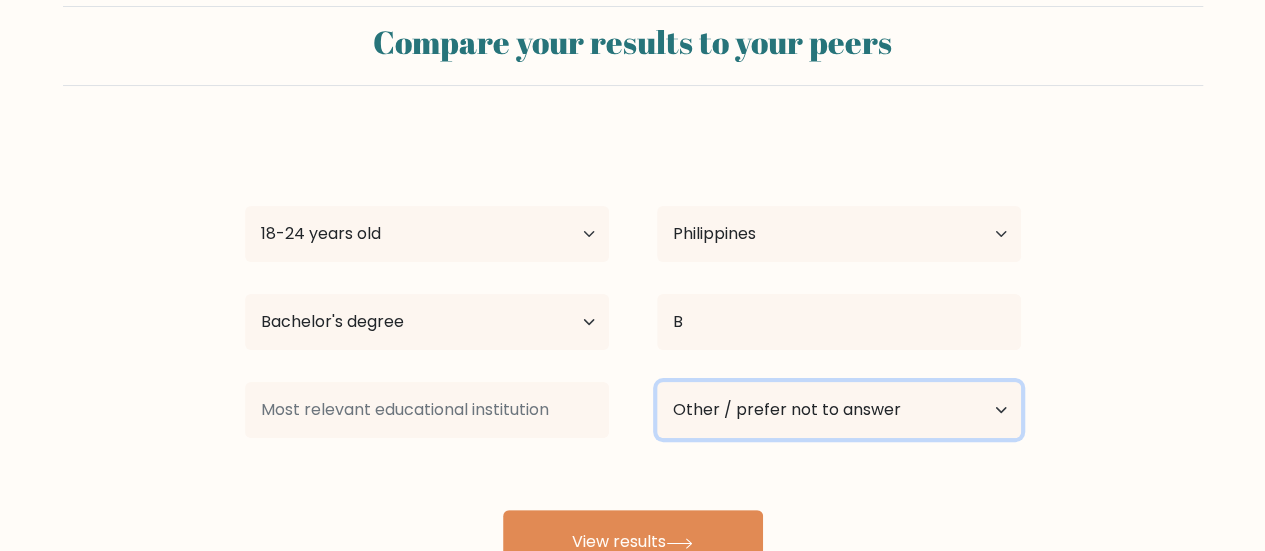 click on "Current employment status
Employed
Student
Retired
Other / prefer not to answer" at bounding box center [839, 410] 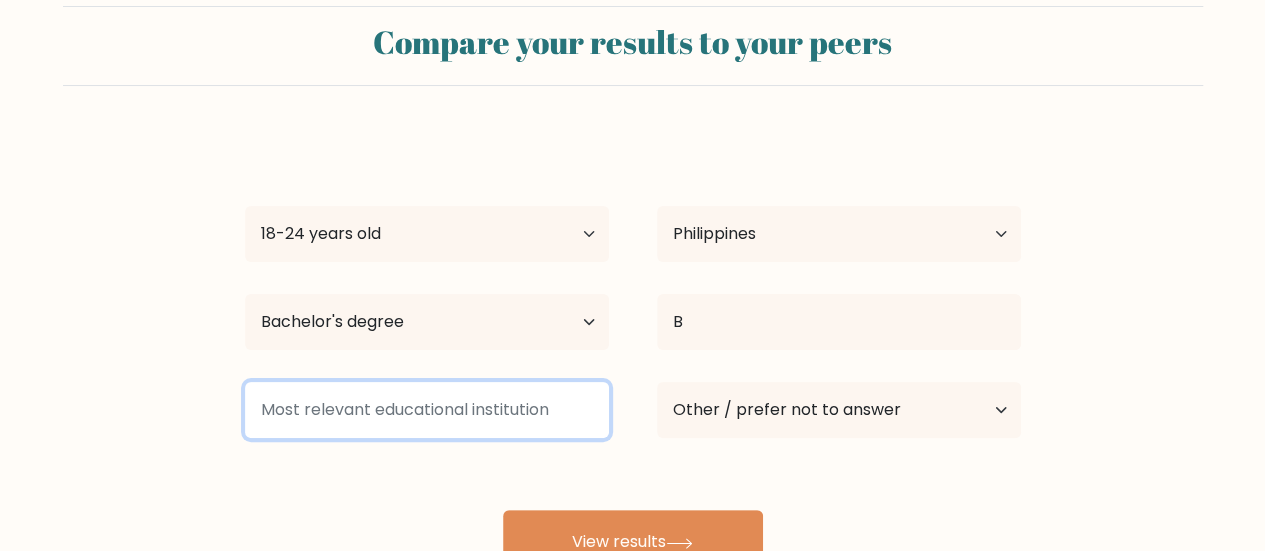 click at bounding box center (427, 410) 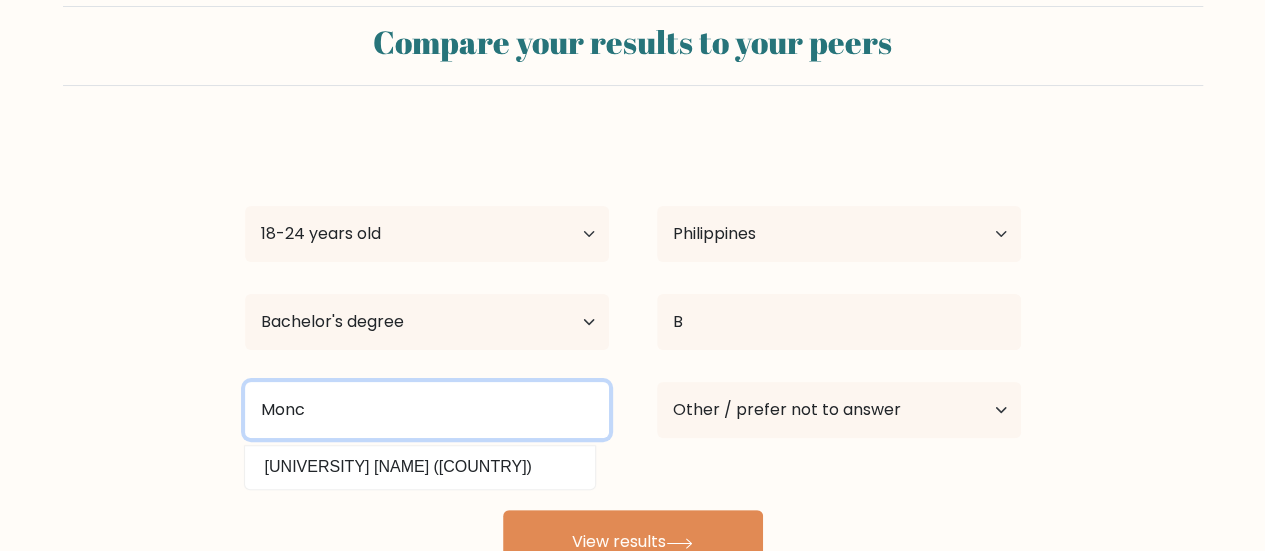 scroll, scrollTop: 46, scrollLeft: 0, axis: vertical 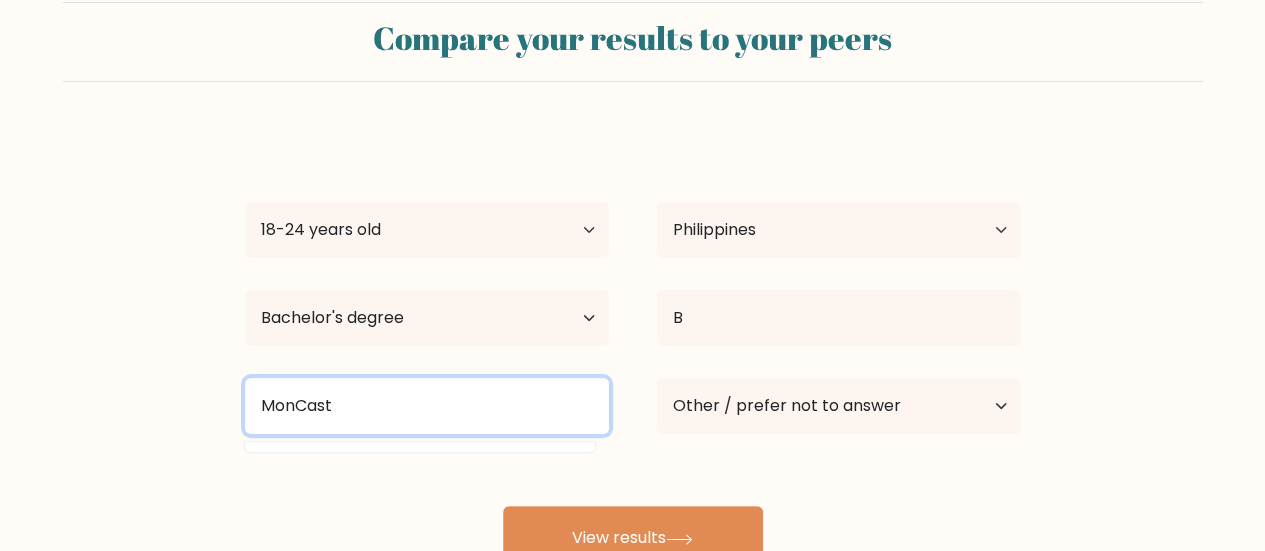 type on "MonCast" 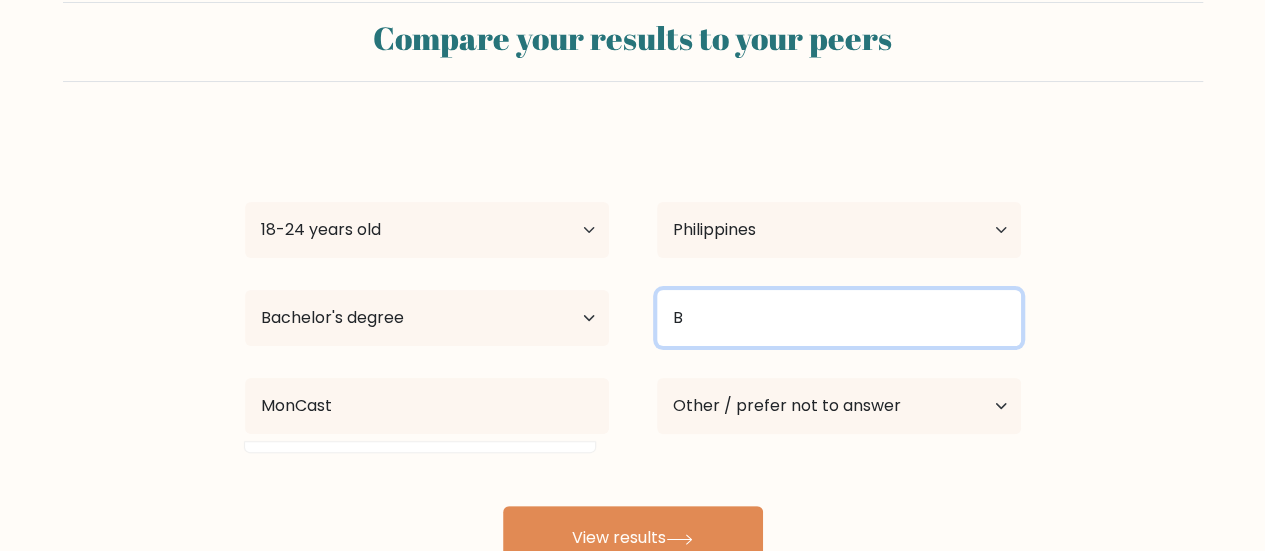 click on "B" at bounding box center (839, 318) 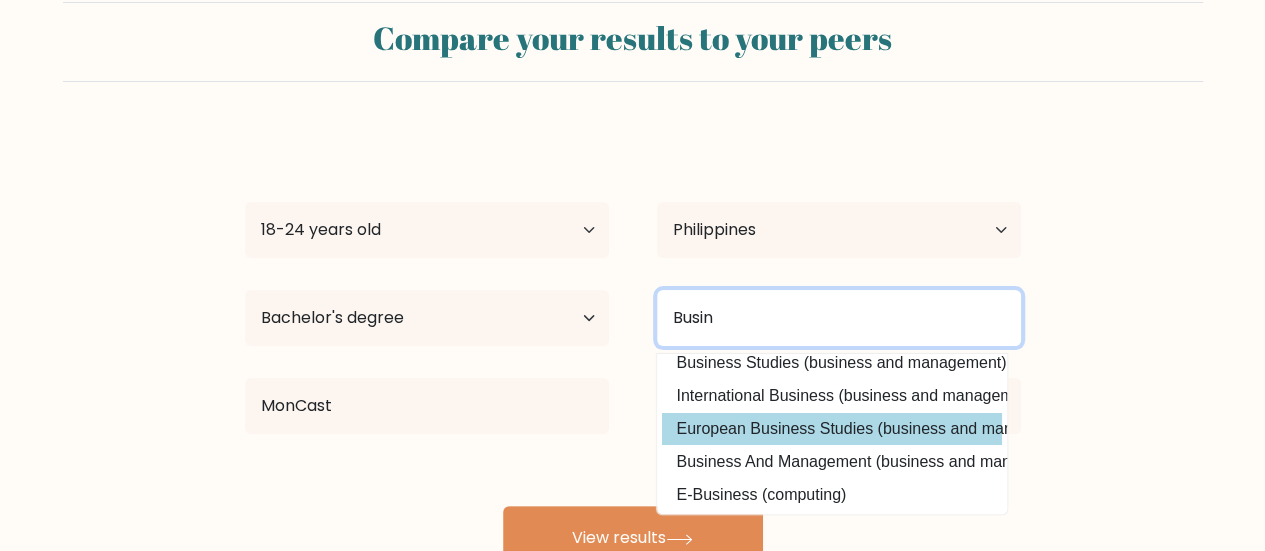 scroll, scrollTop: 14, scrollLeft: 0, axis: vertical 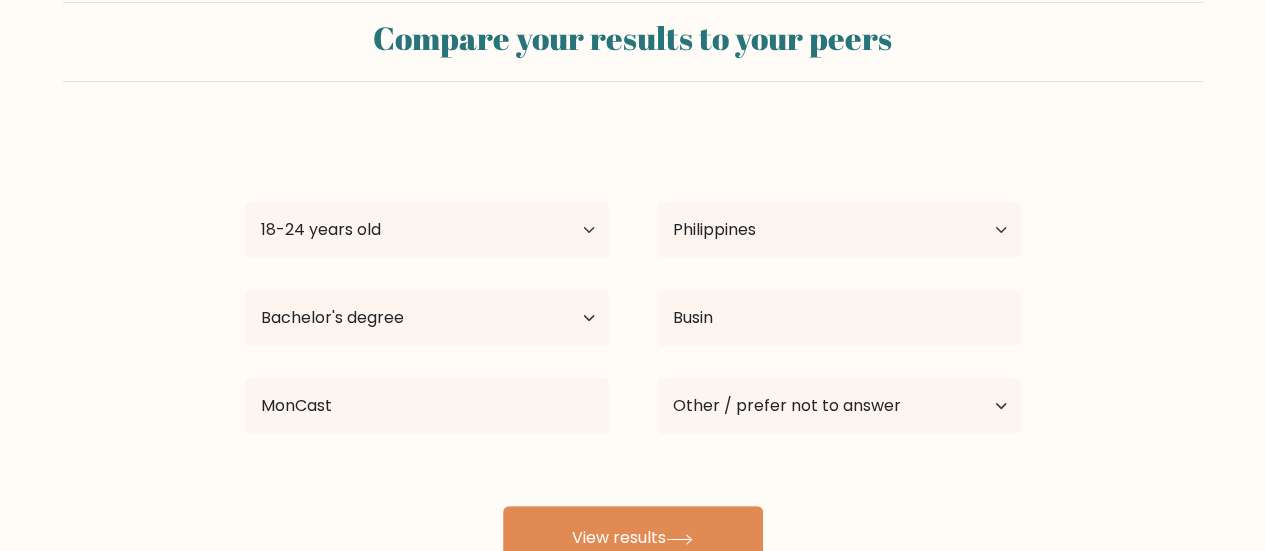 click on "Joshua
Gentapa
Age
Under 18 years old
18-24 years old
25-34 years old
35-44 years old
45-54 years old
55-64 years old
65 years old and above
Country
Afghanistan
Albania
Algeria
American Samoa
Andorra
Angola
Anguilla
Antarctica
Antigua and Barbuda
Argentina
Armenia
Aruba
Australia
Austria
Azerbaijan
Bahamas
Bahrain
Bangladesh
Barbados
Belarus
Belgium
Belize
Benin
Bermuda
Bhutan
Bolivia
Bonaire, Sint Eustatius and Saba
Bosnia and Herzegovina
Botswana
Bouvet Island
Brazil
Brunei" at bounding box center [633, 350] 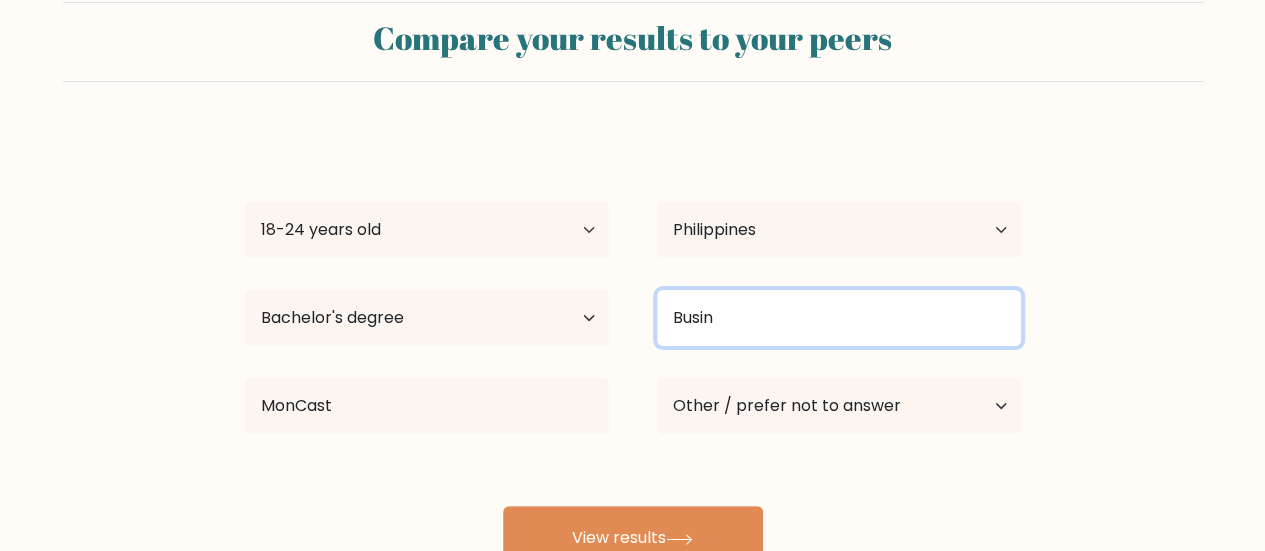 click on "Busin" at bounding box center [839, 318] 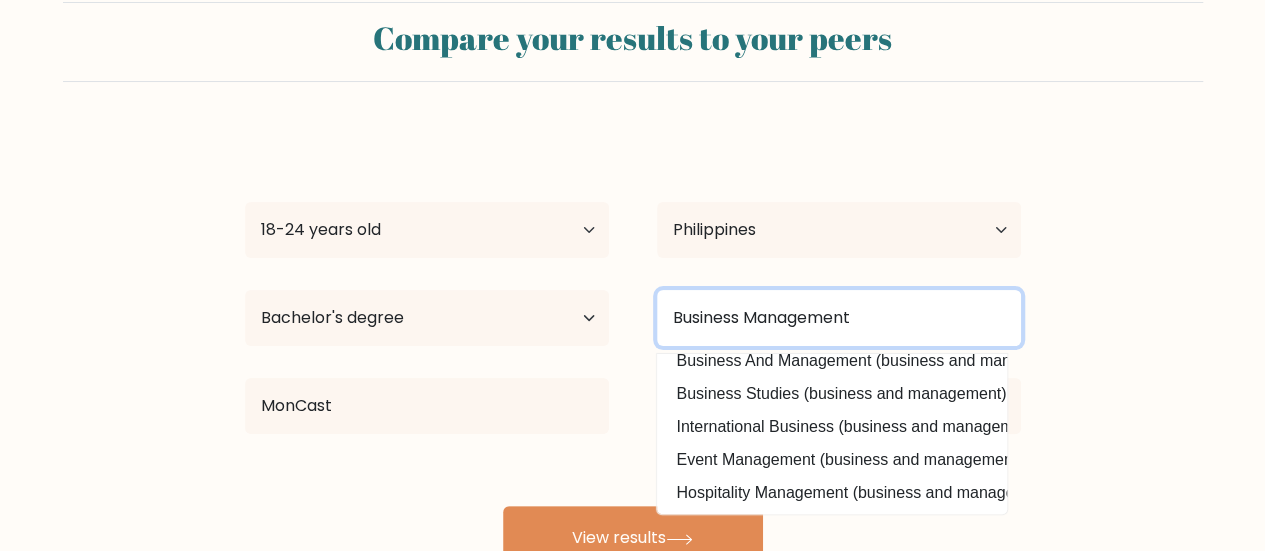 scroll, scrollTop: 164, scrollLeft: 0, axis: vertical 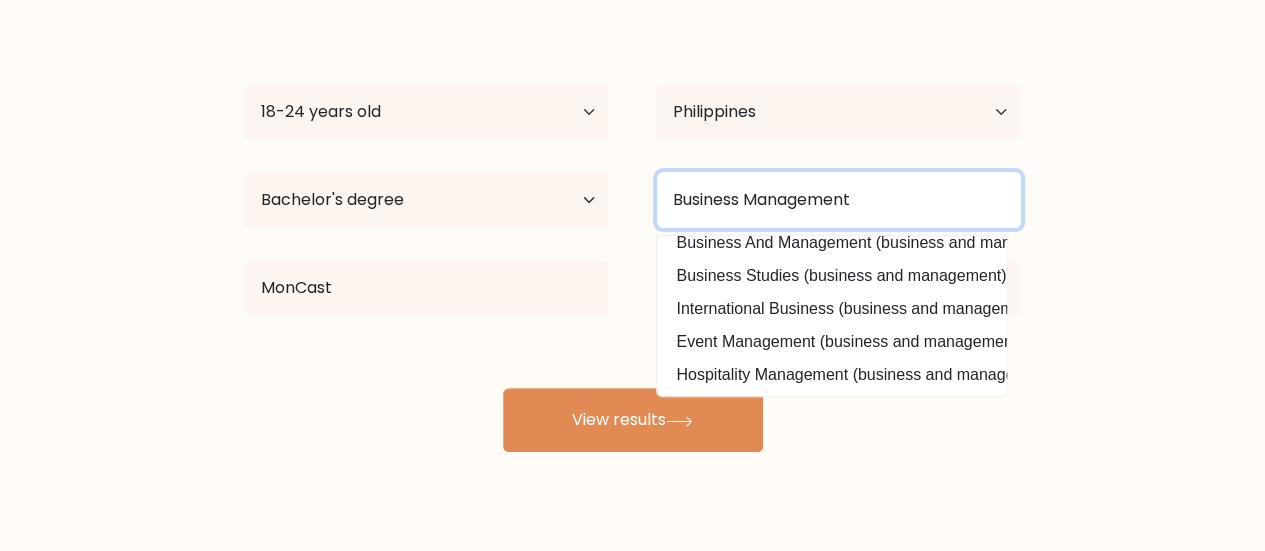 type on "Business Management" 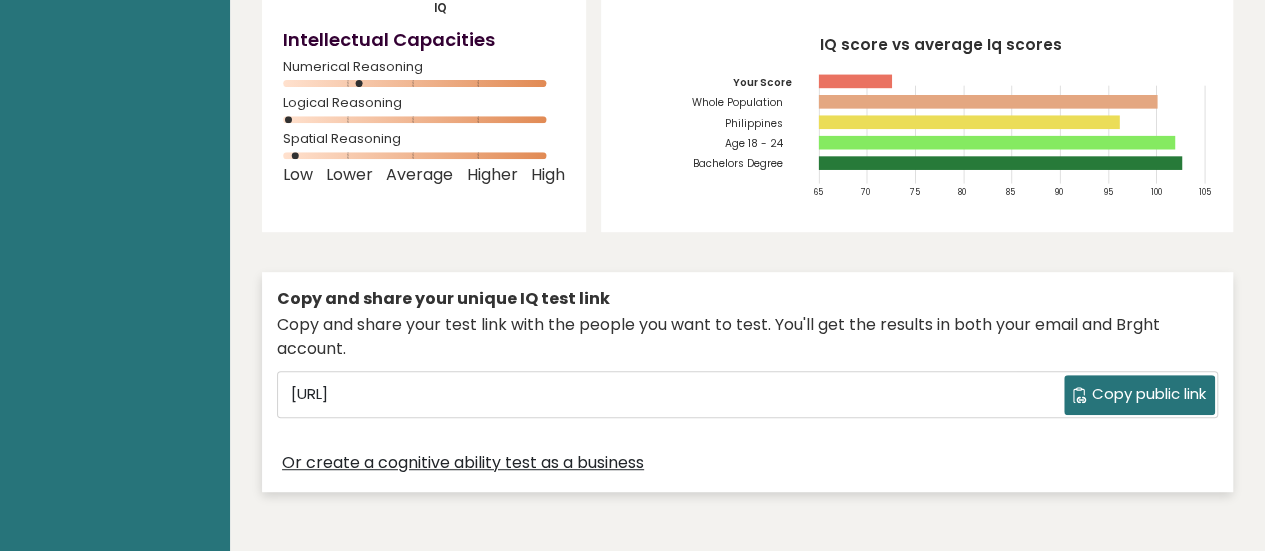 scroll, scrollTop: 0, scrollLeft: 0, axis: both 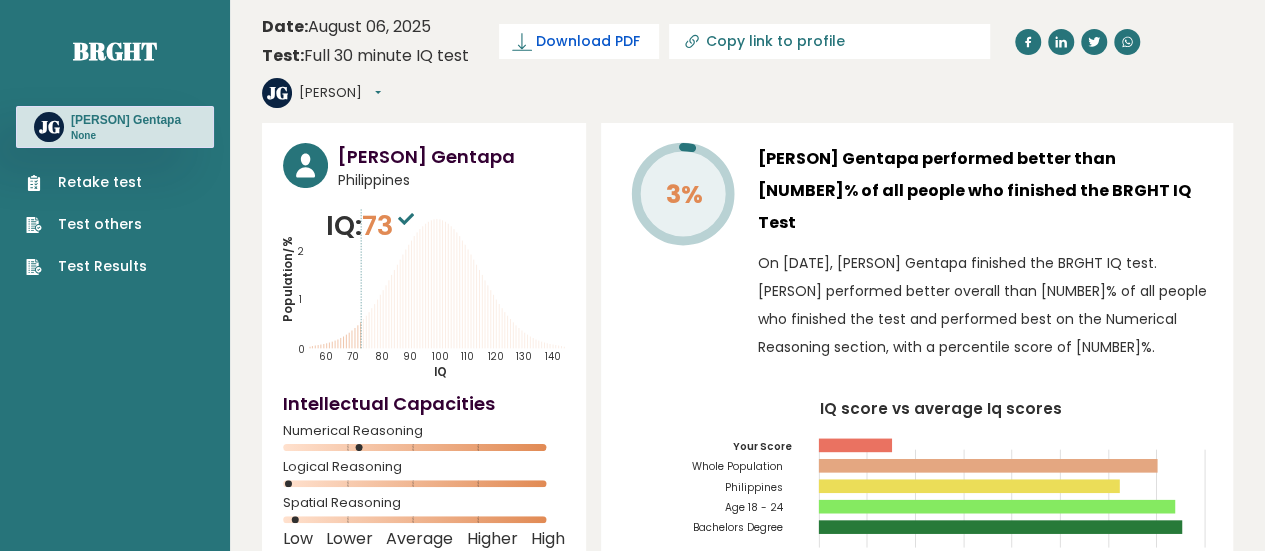 click on "Download PDF" at bounding box center [588, 41] 